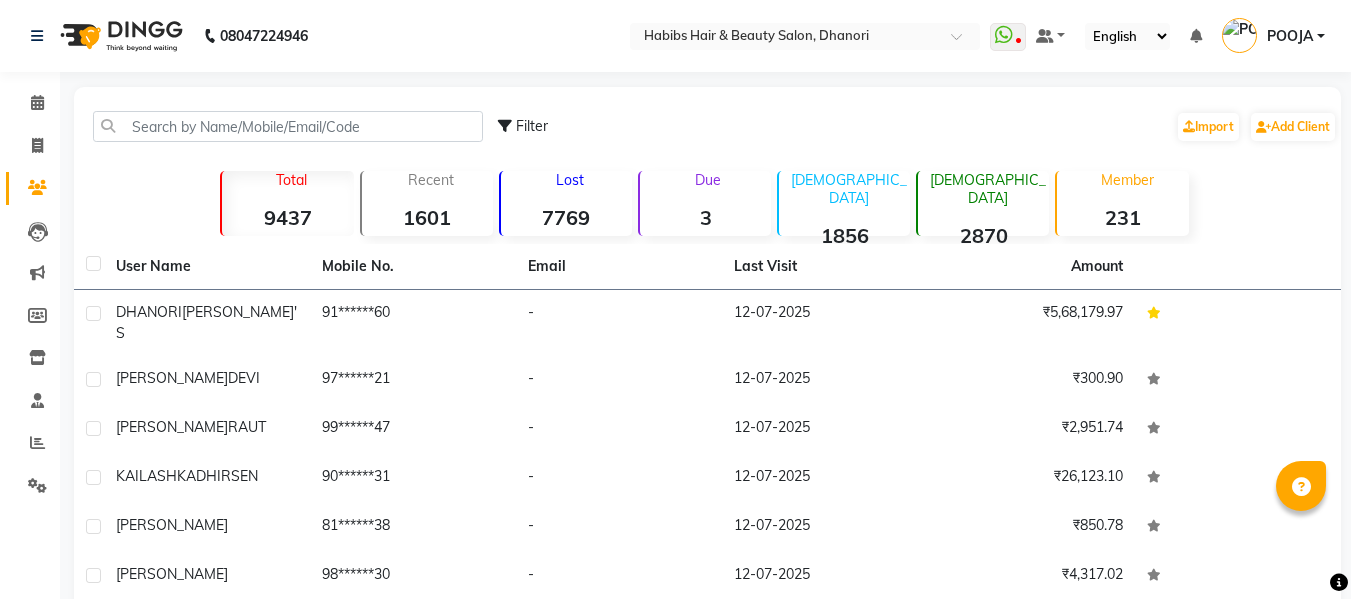 scroll, scrollTop: 2, scrollLeft: 0, axis: vertical 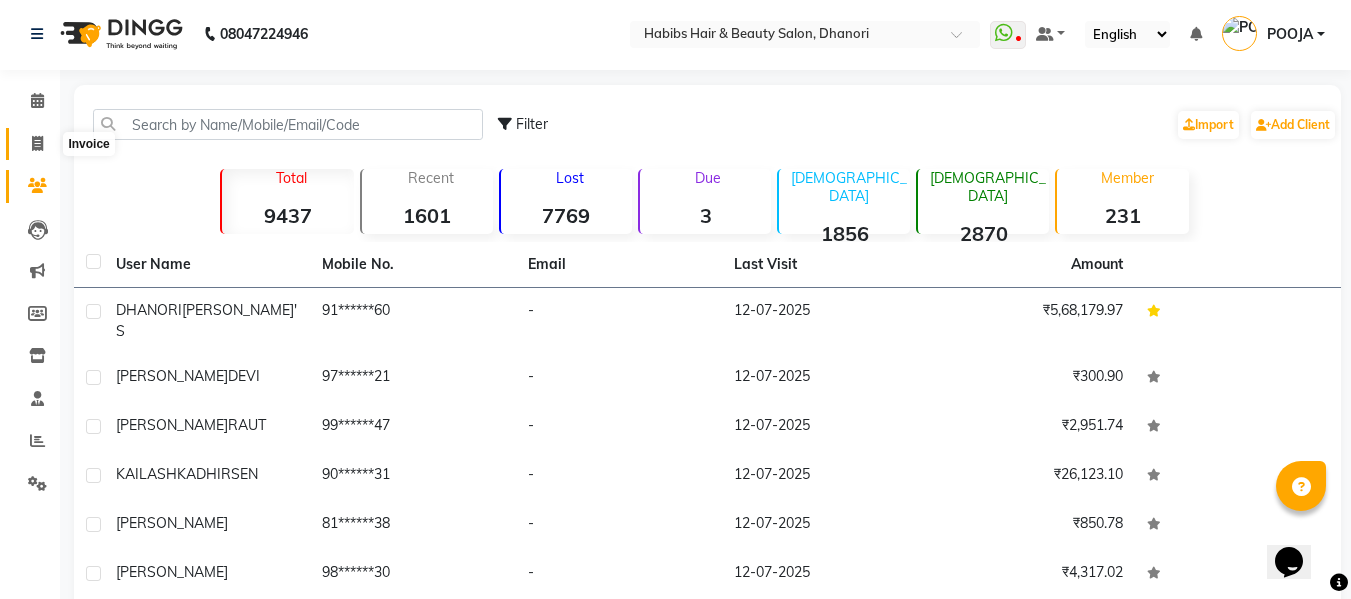 click 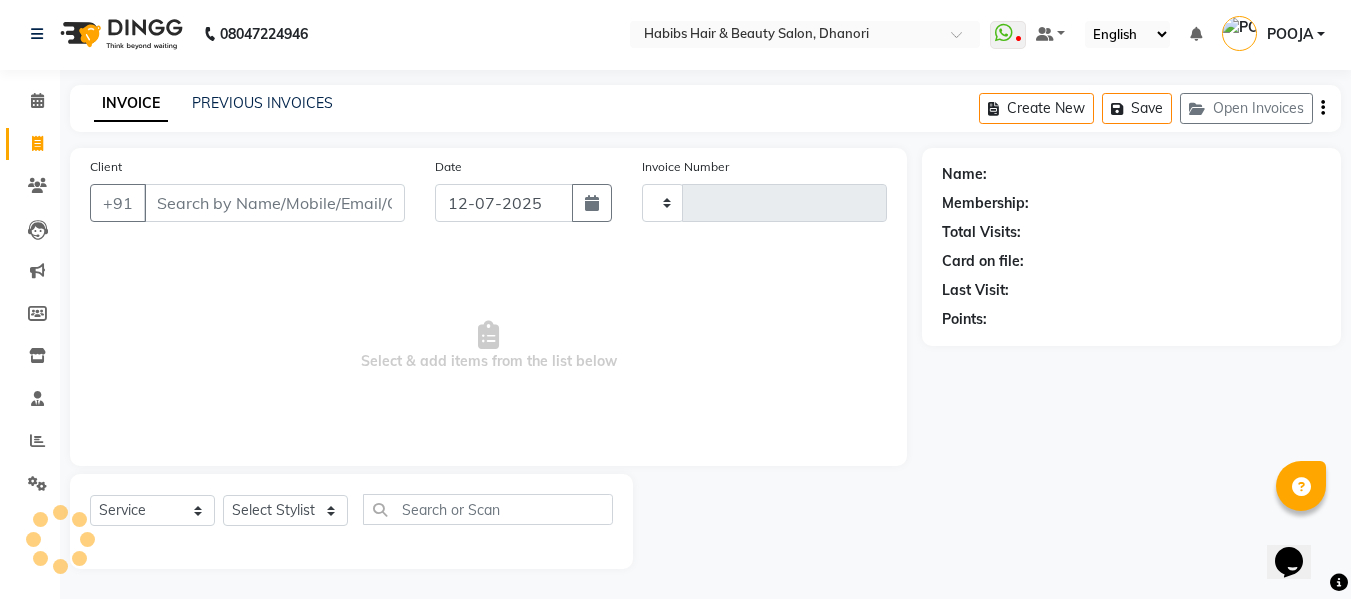 click on "Client" at bounding box center [274, 203] 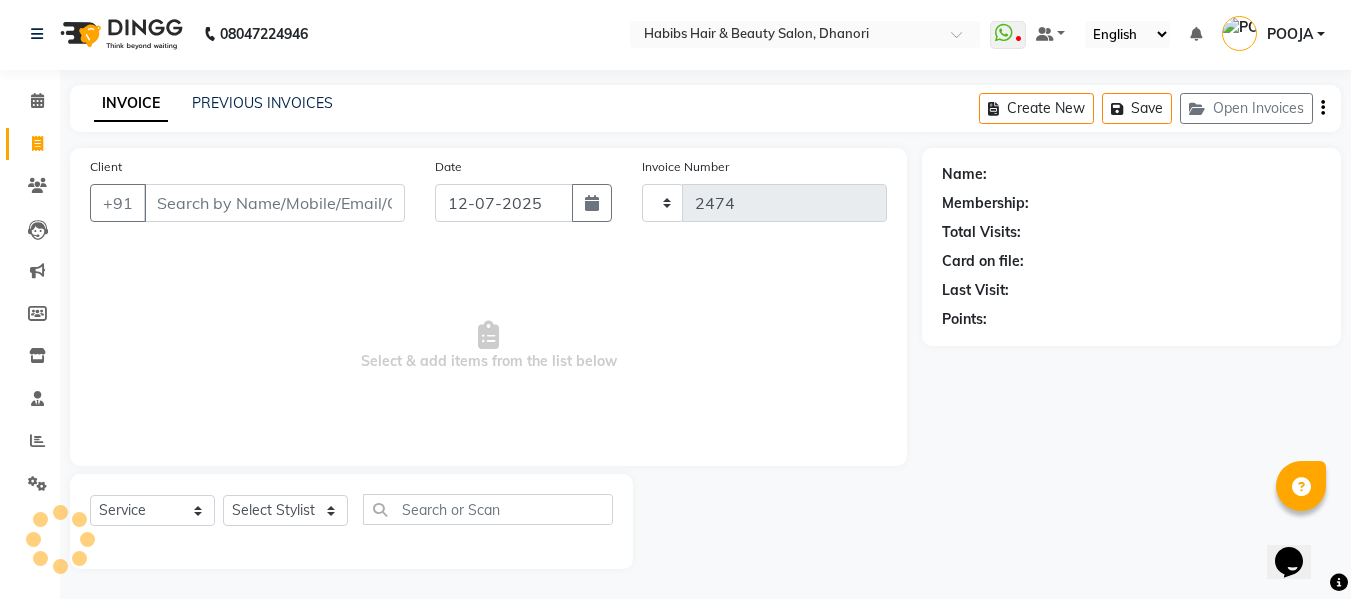 select on "4967" 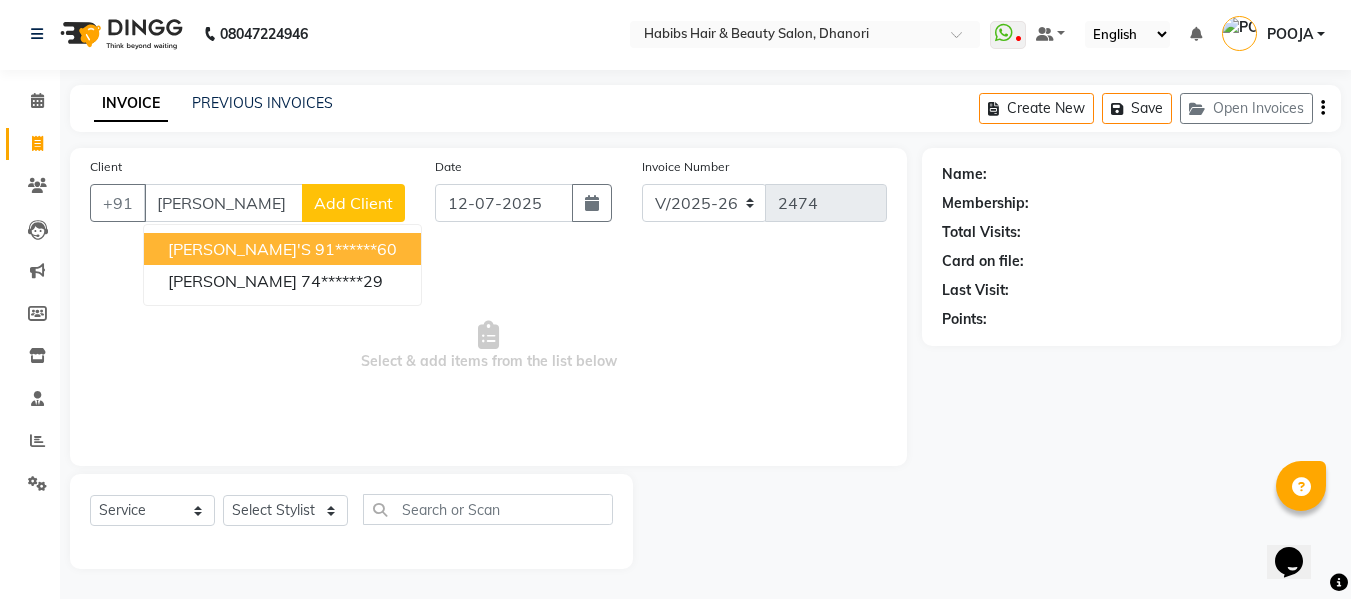 click on "91******60" at bounding box center [356, 249] 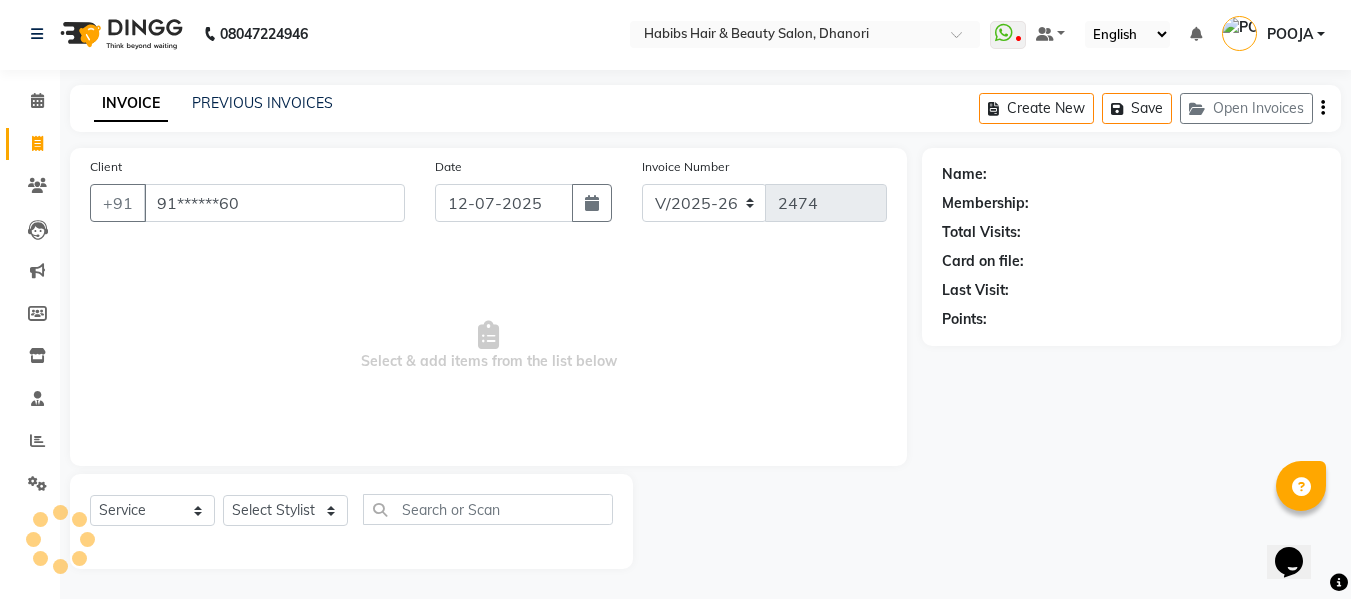 type on "91******60" 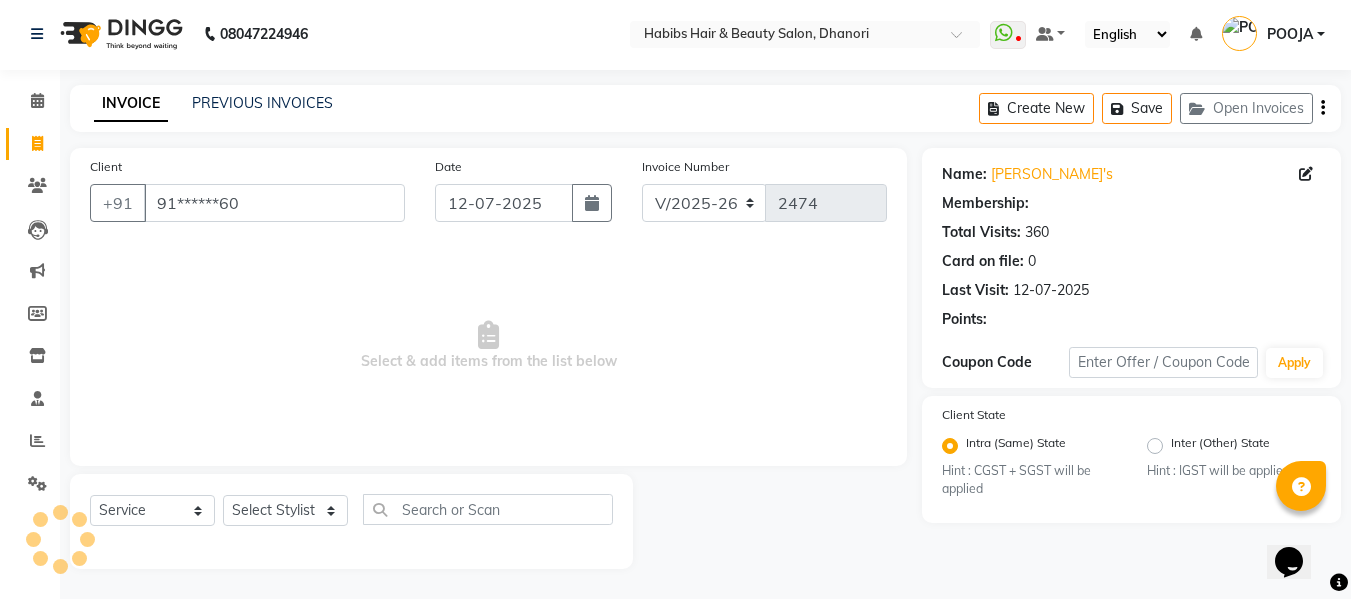 select on "1: Object" 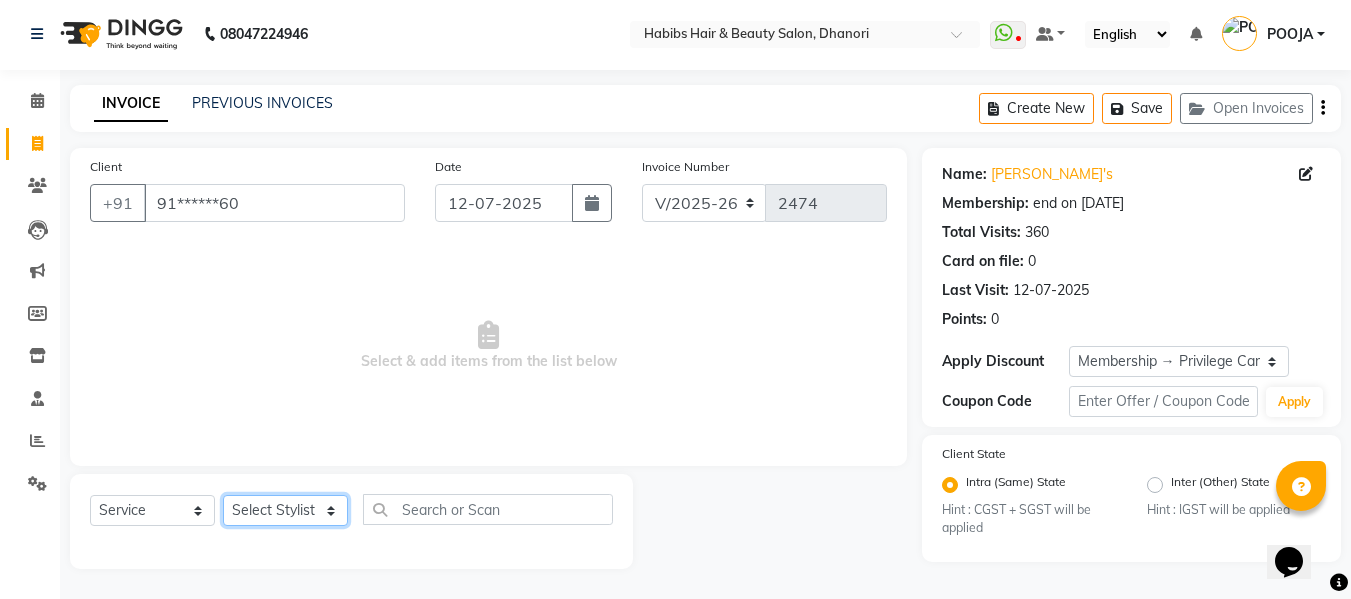 click on "Select Stylist Admin  [PERSON_NAME]  [PERSON_NAME] DARSHAN DIVYA [PERSON_NAME] POOJA POOJA J RAKESH [PERSON_NAME] [PERSON_NAME]" 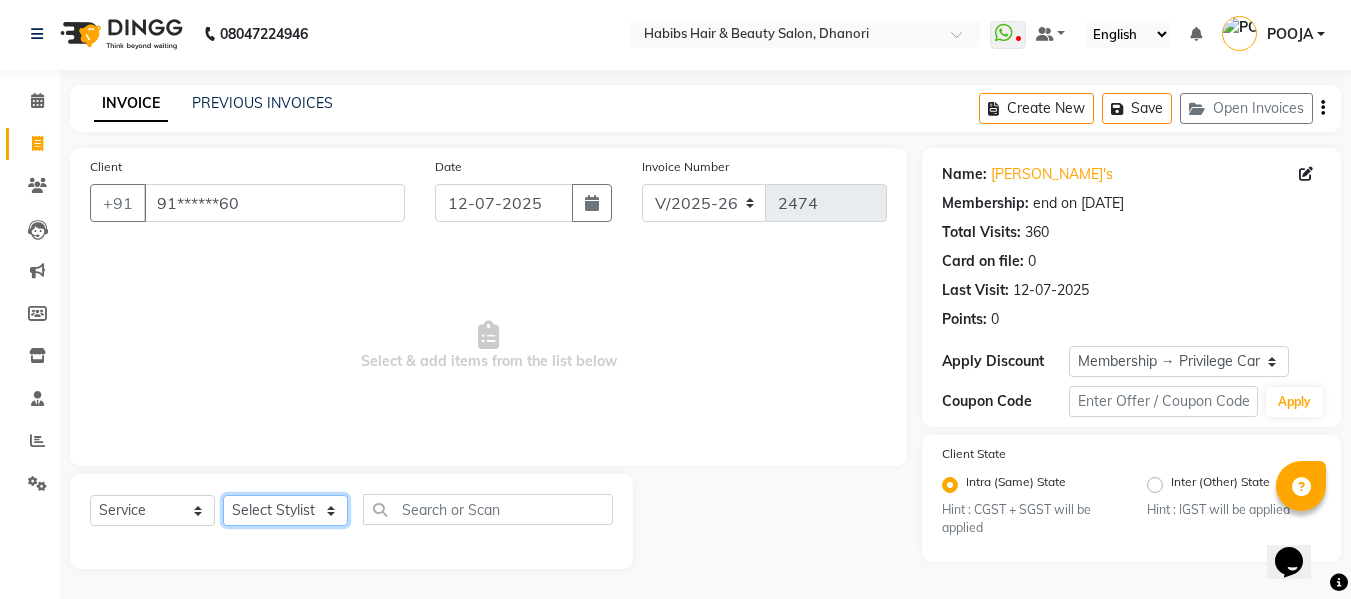 select on "39984" 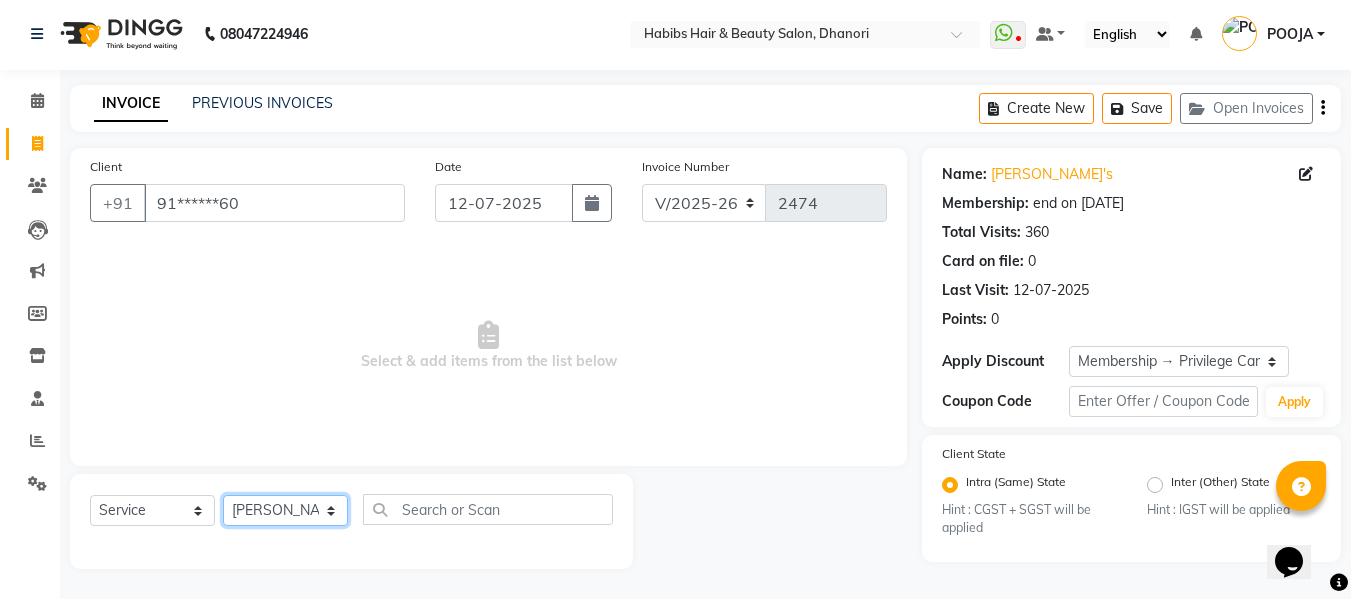 click on "Select Stylist Admin  [PERSON_NAME]  [PERSON_NAME] DARSHAN DIVYA [PERSON_NAME] POOJA POOJA J RAKESH [PERSON_NAME] [PERSON_NAME]" 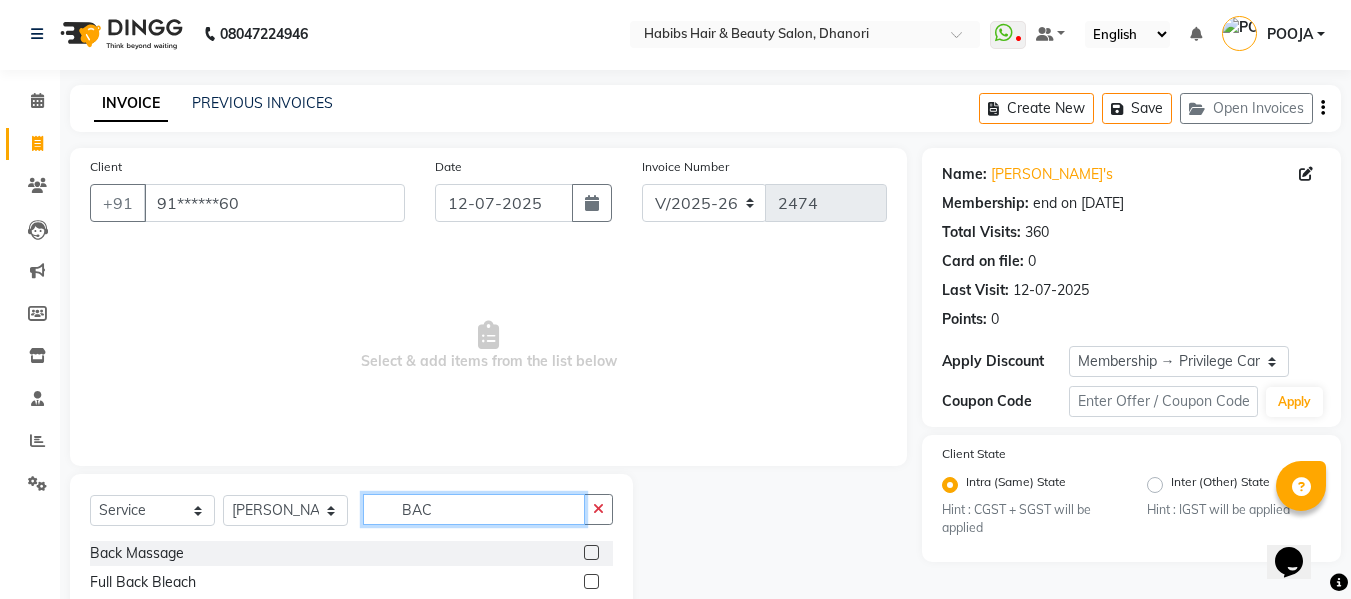 type on "BAC" 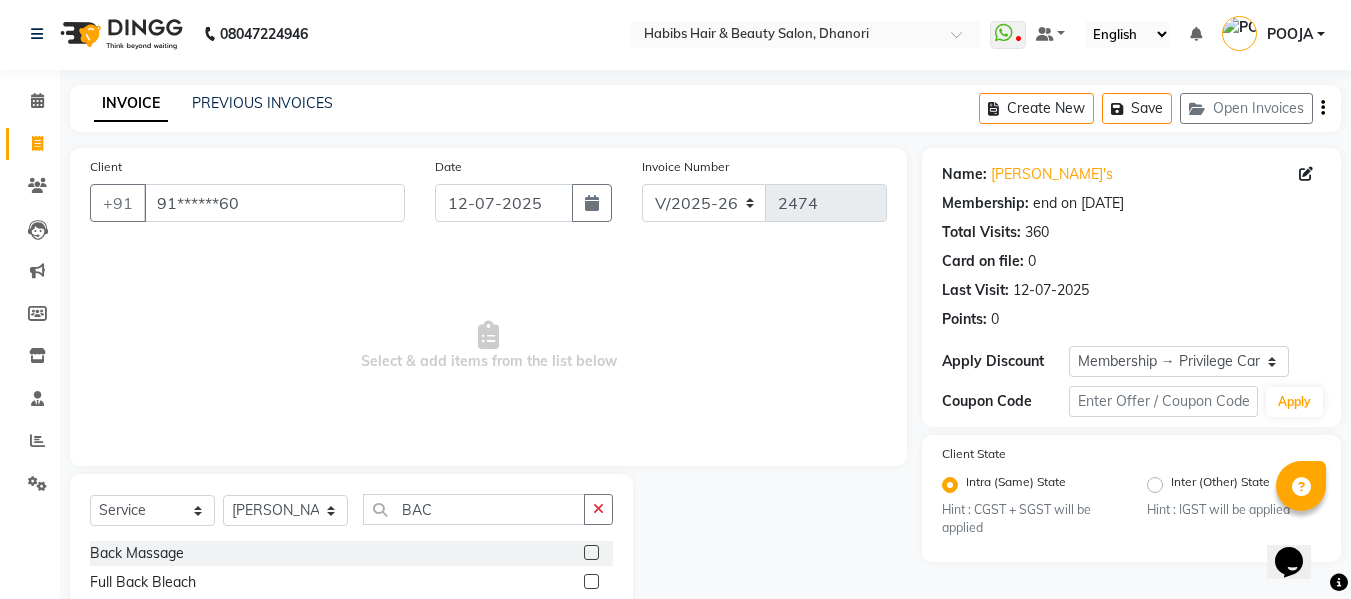 click 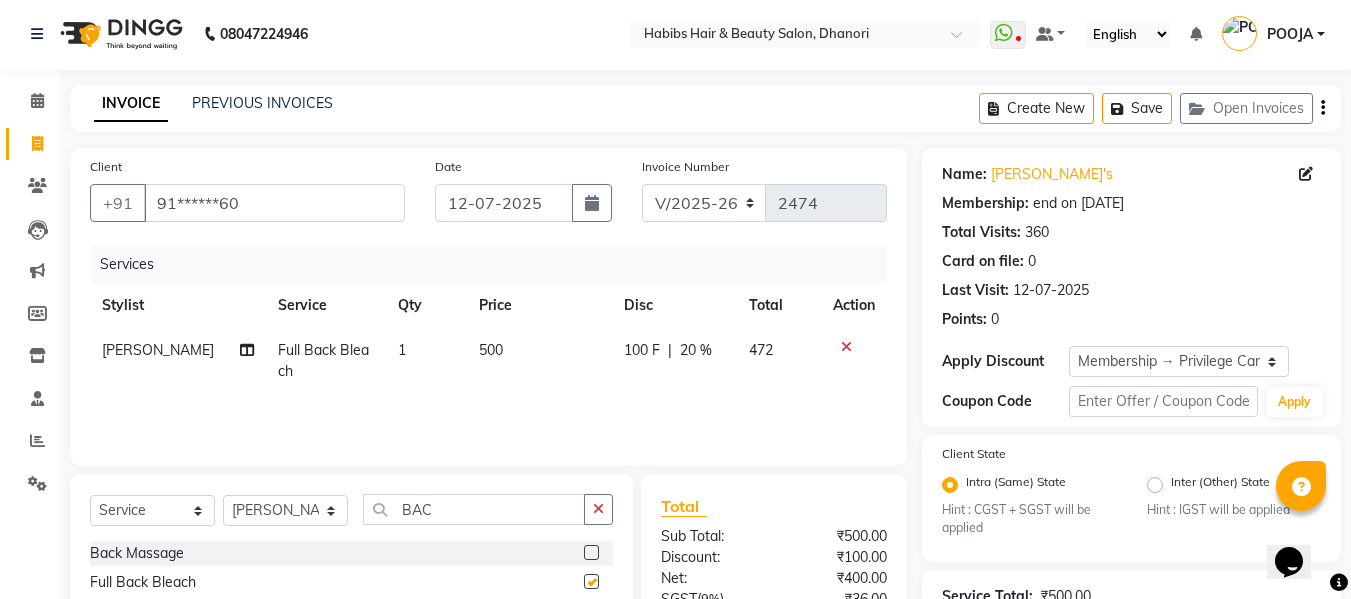 checkbox on "false" 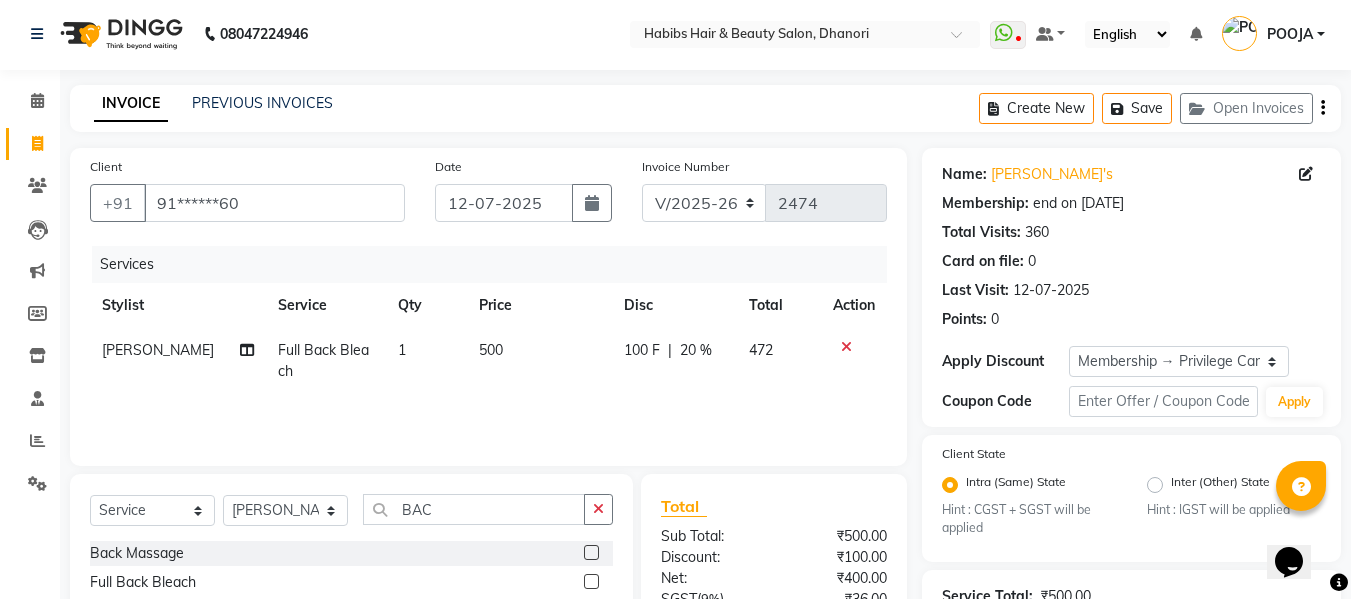 click on "500" 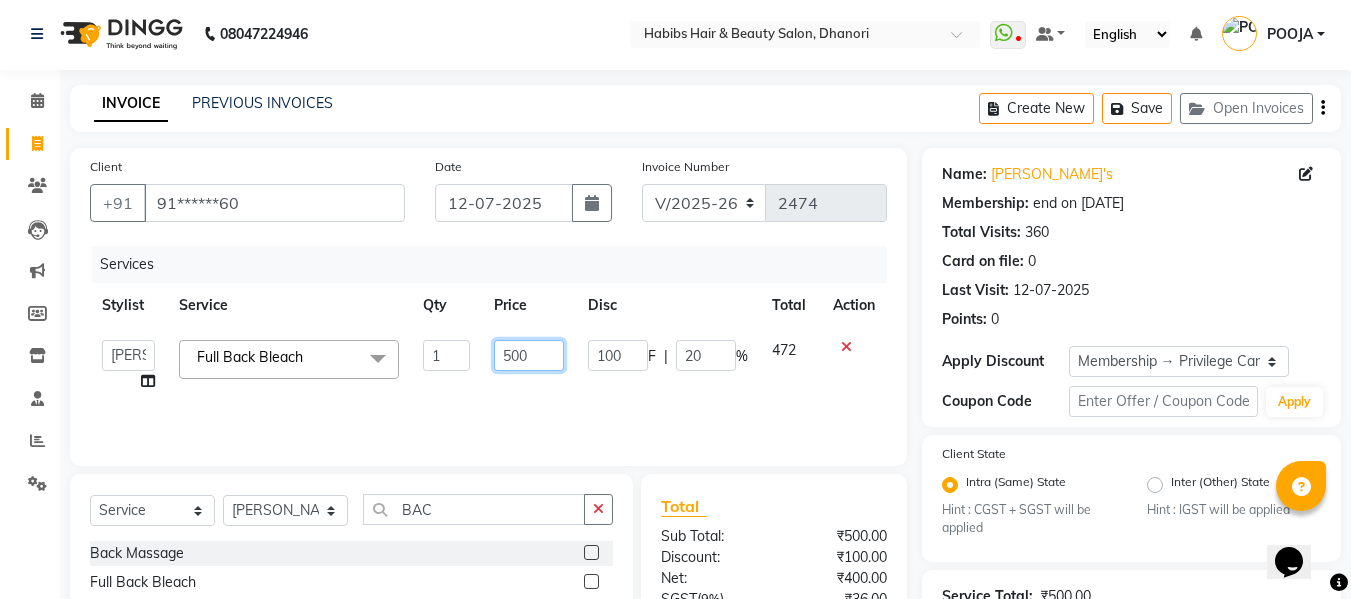 click on "500" 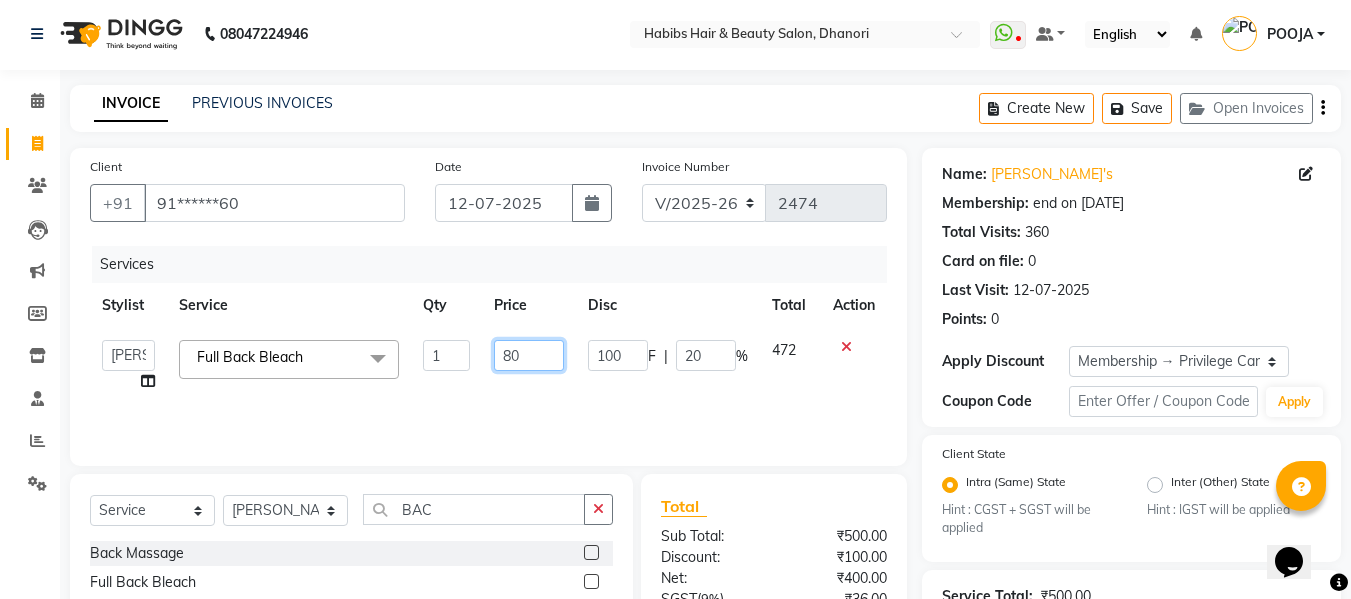 type on "800" 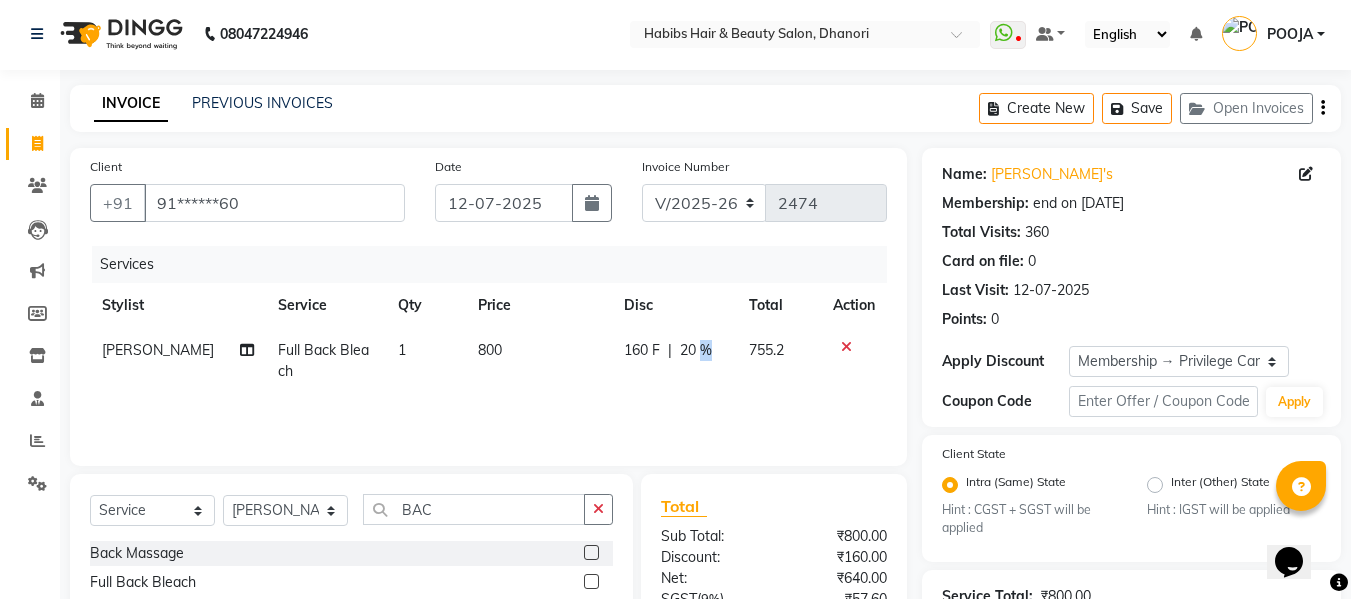 click on "20 %" 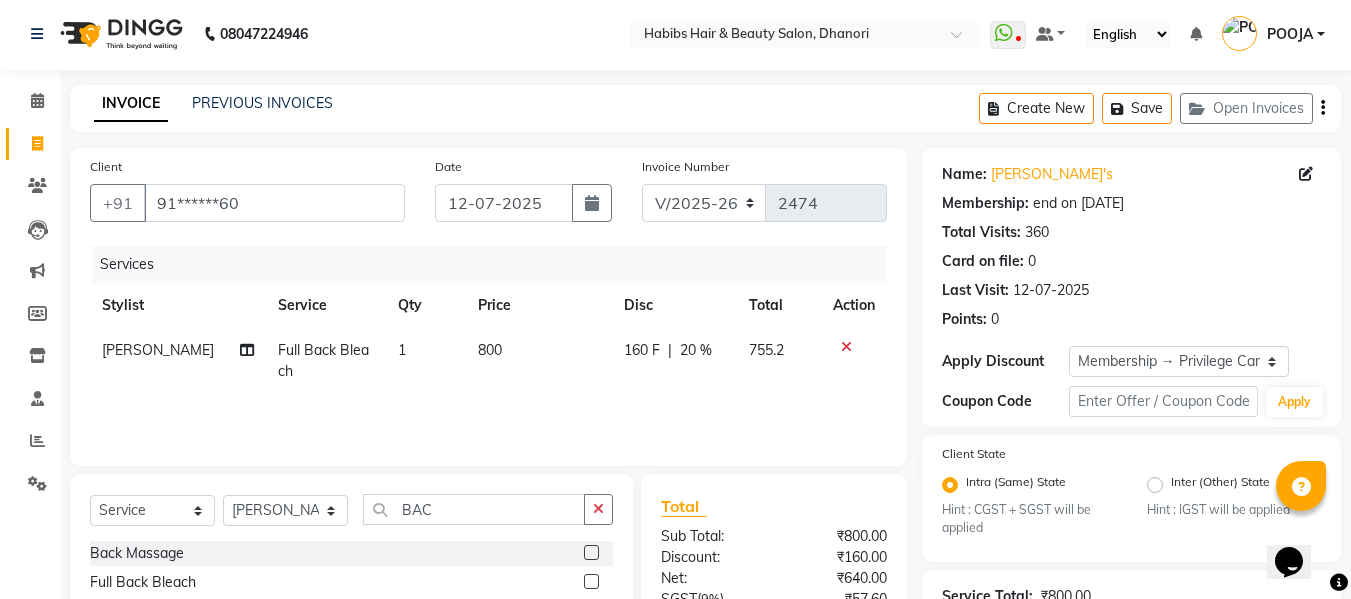 select on "39984" 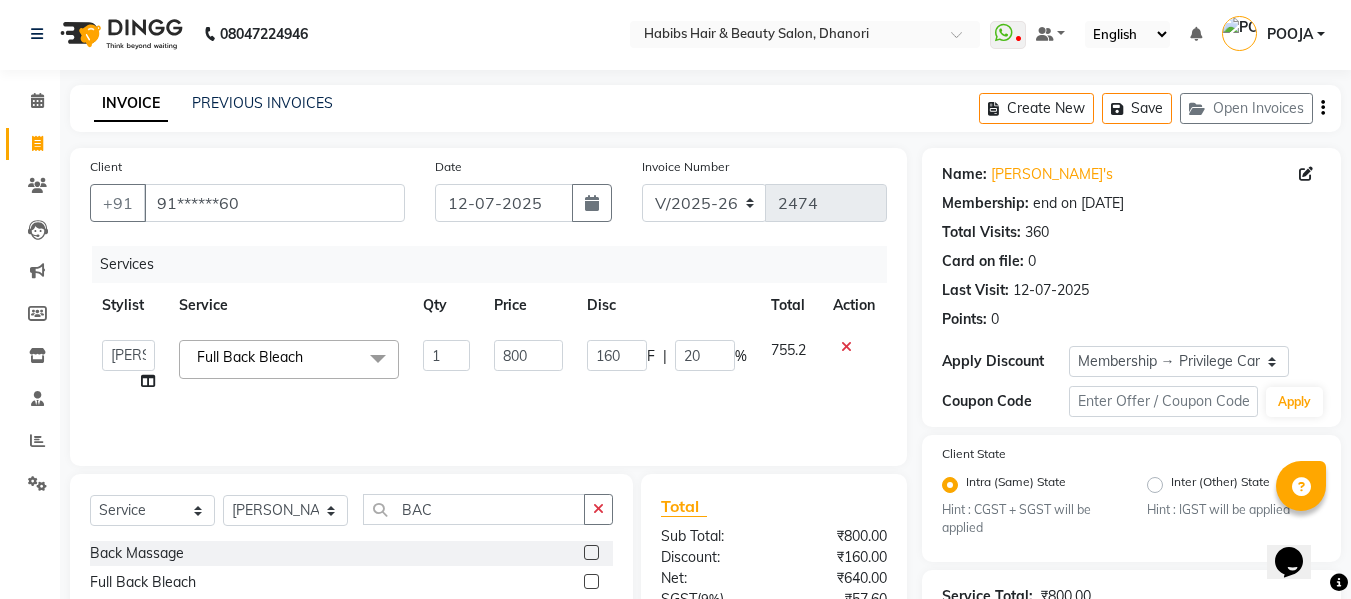 type on "0" 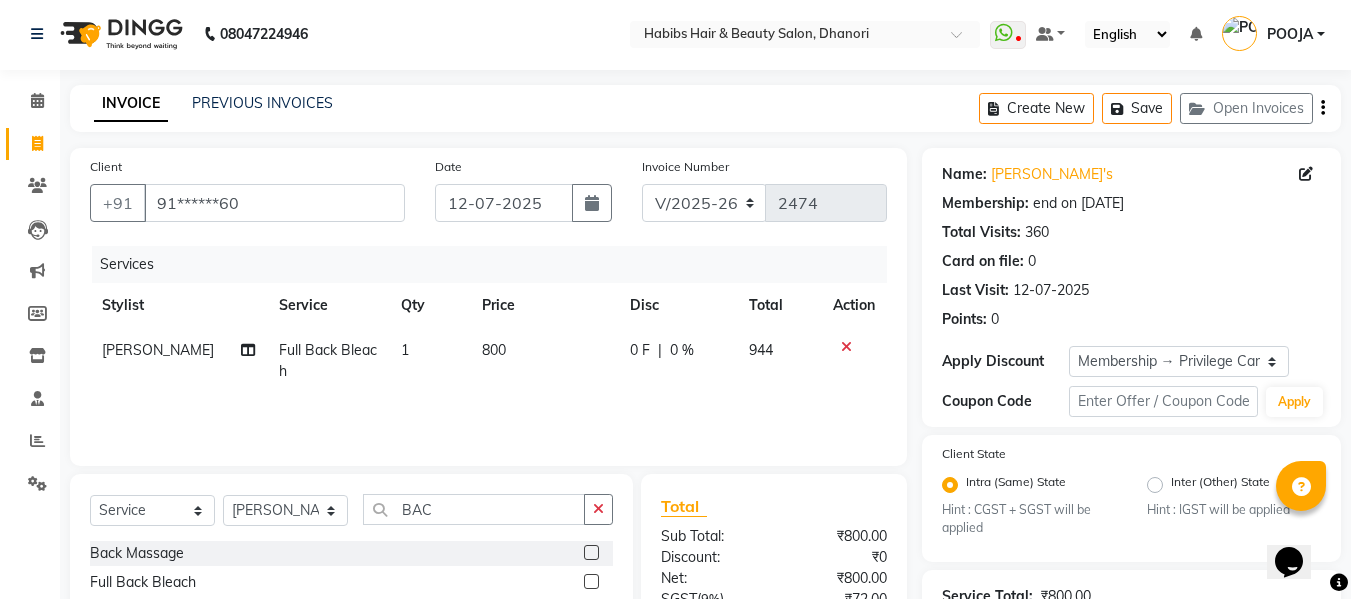 click on "0 F | 0 %" 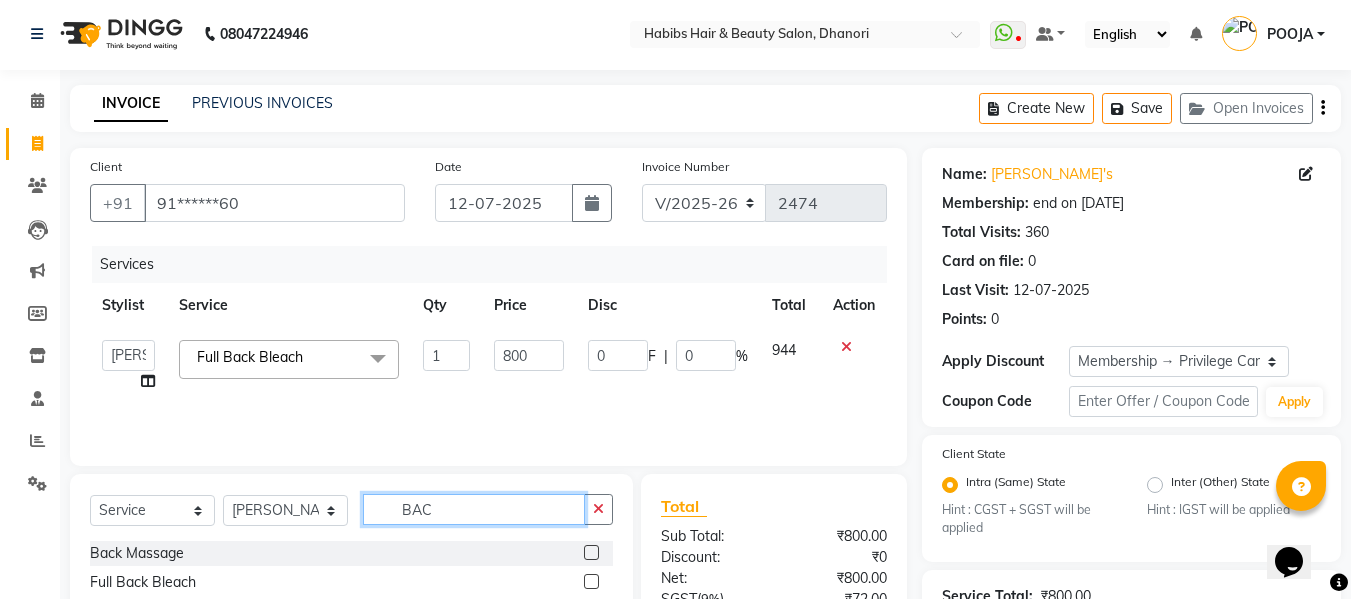 click on "BAC" 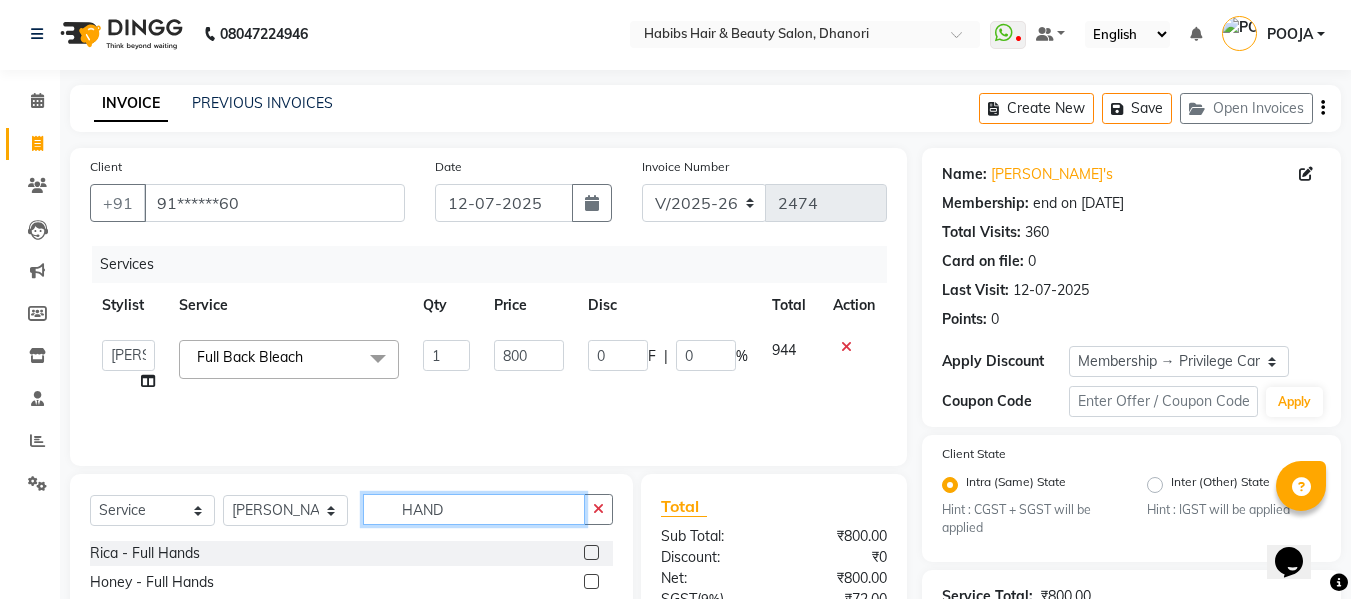 scroll, scrollTop: 250, scrollLeft: 0, axis: vertical 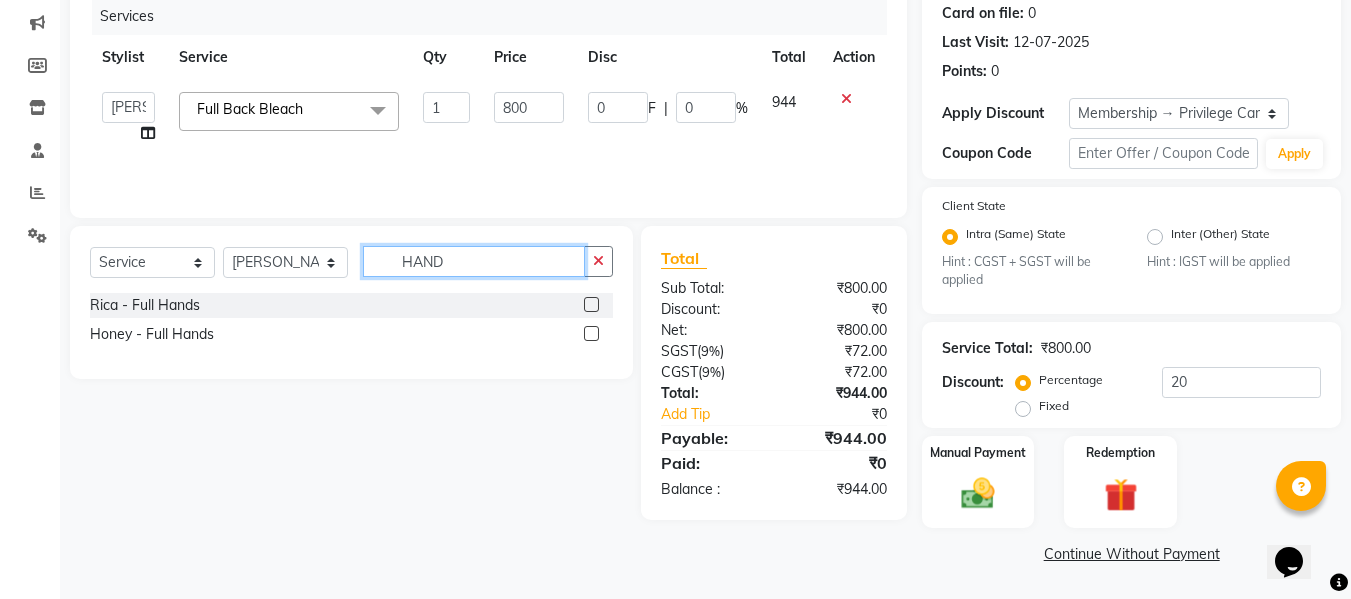 click on "HAND" 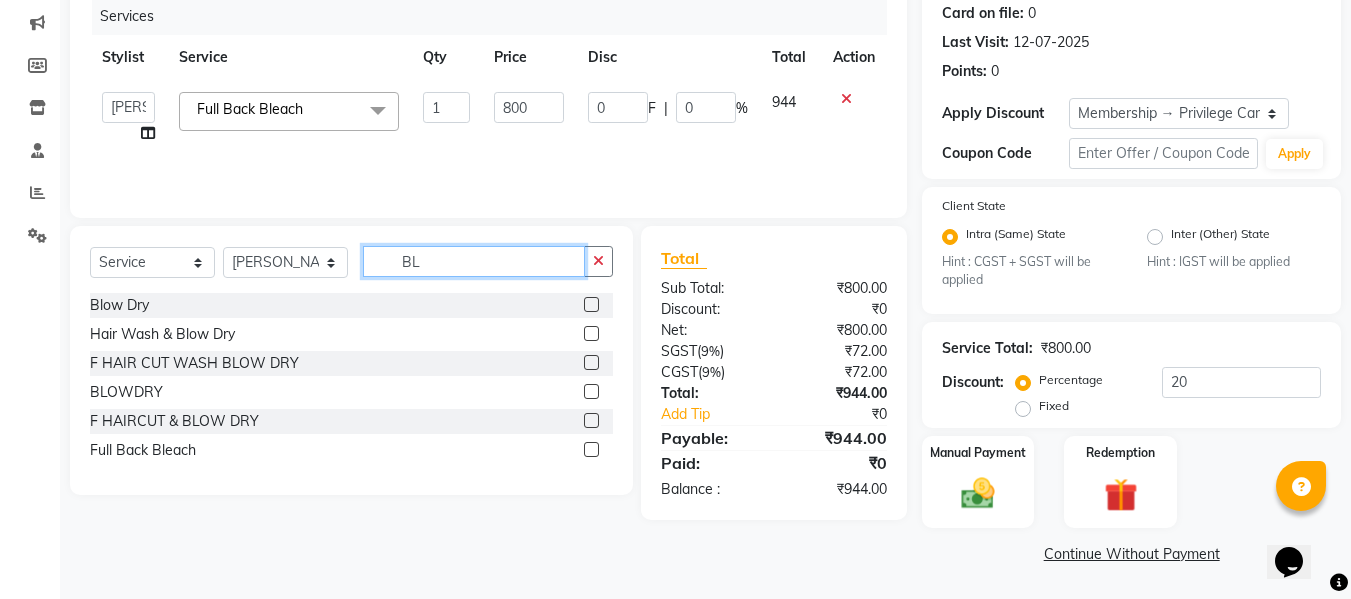 type on "B" 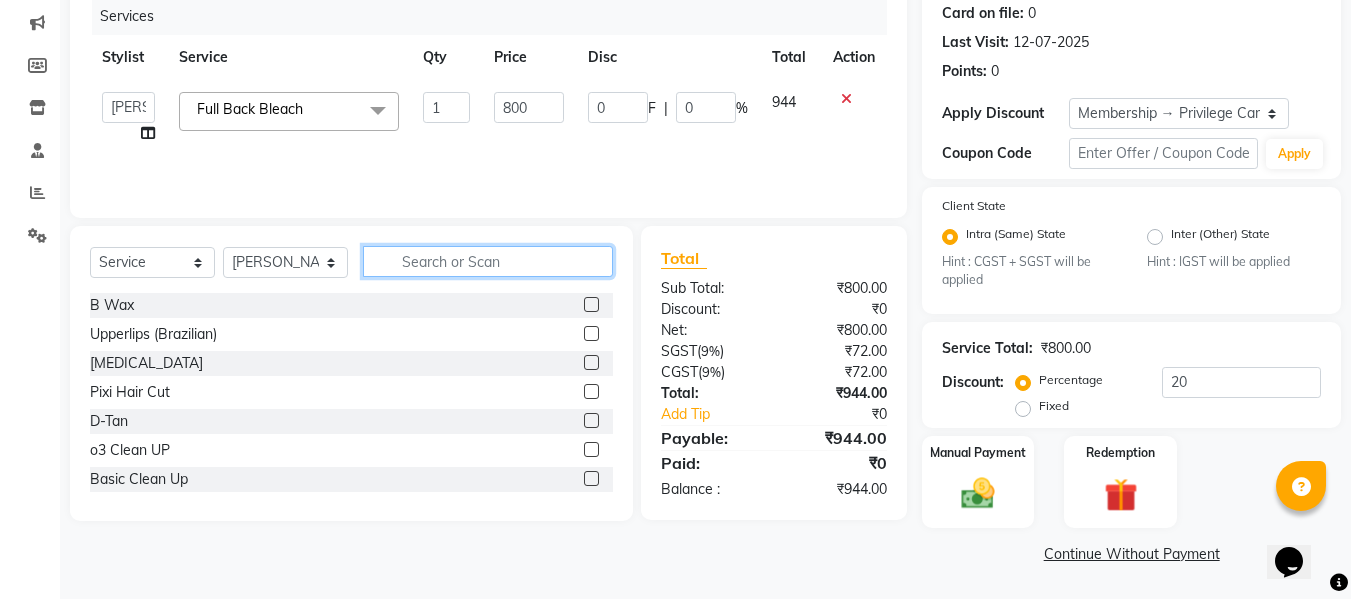 click 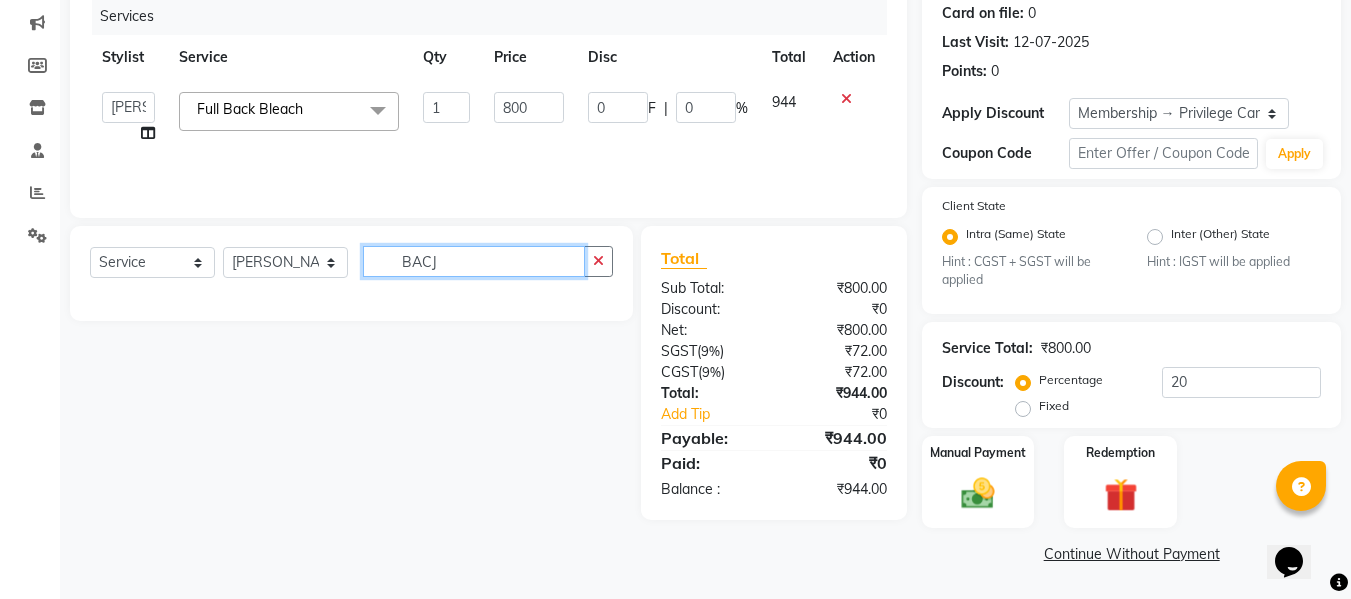 type on "BAC" 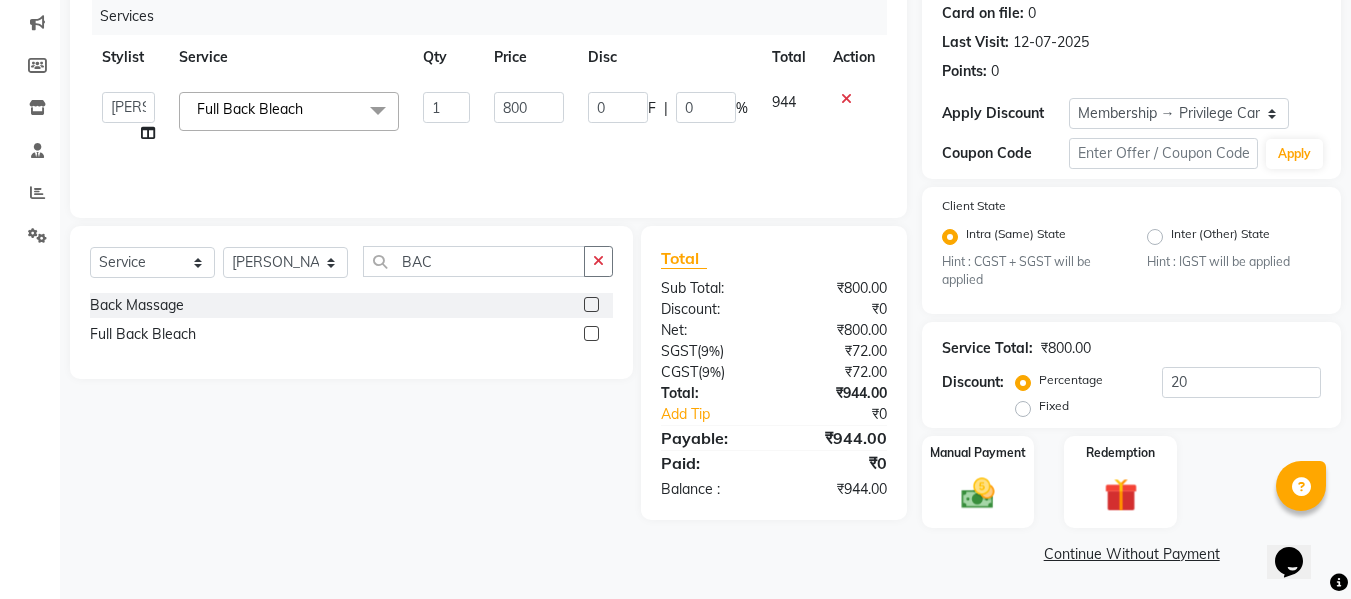 click 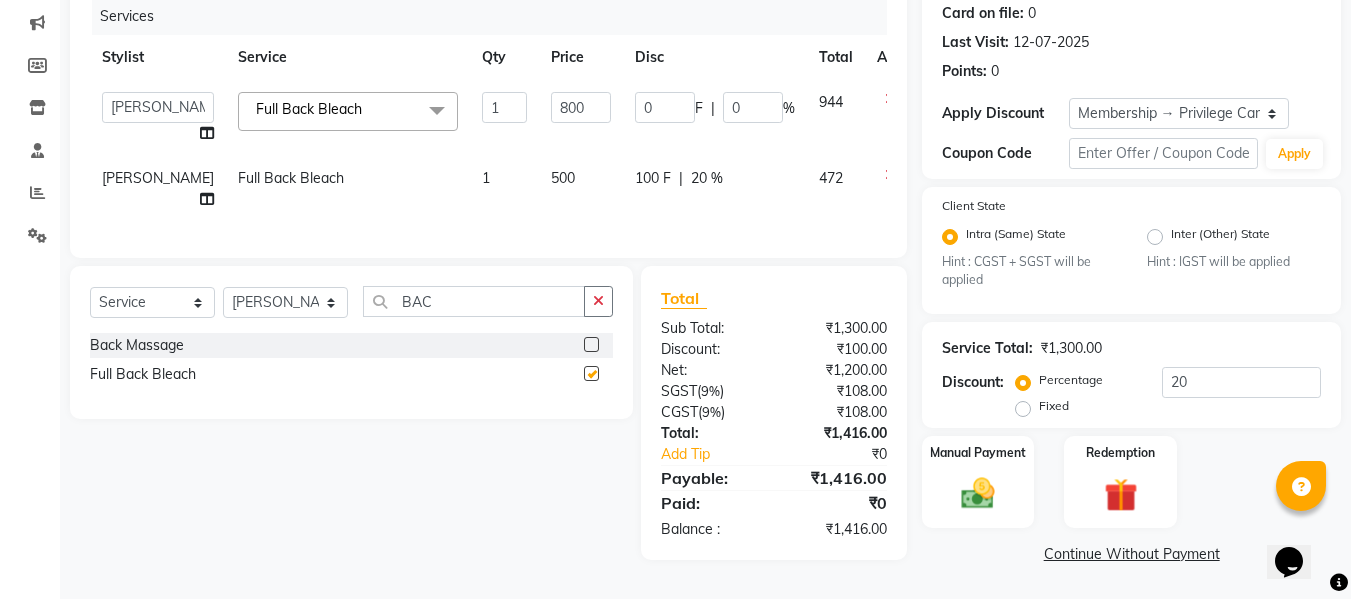 checkbox on "false" 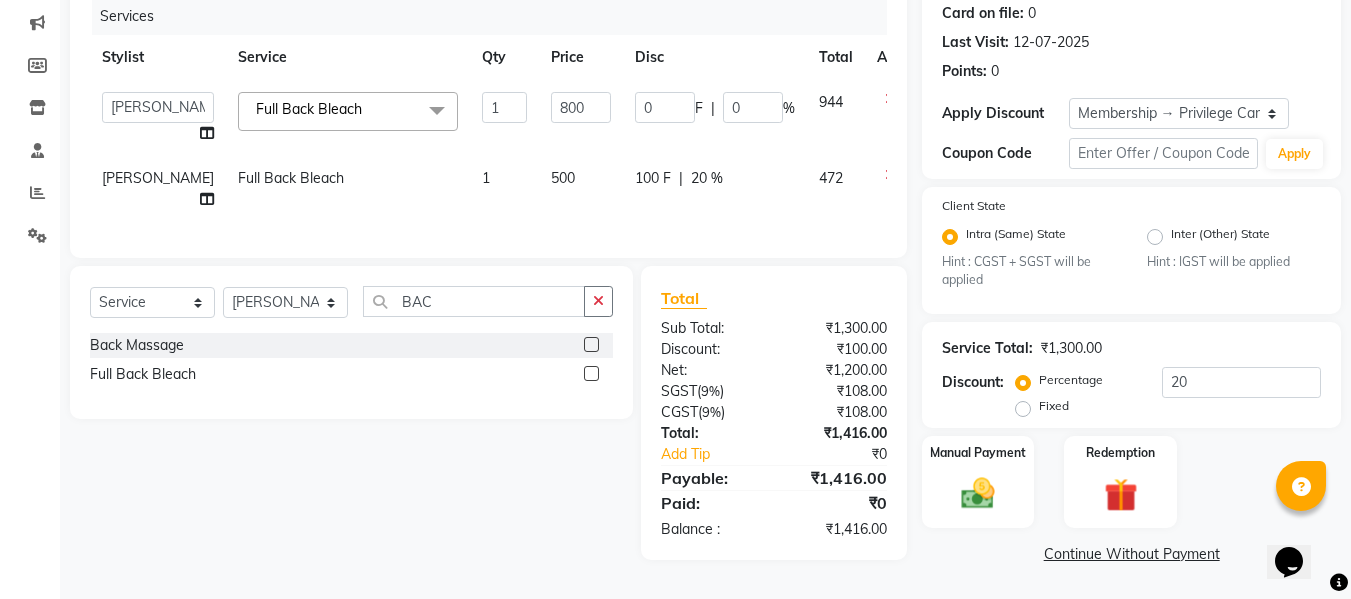 click on "500" 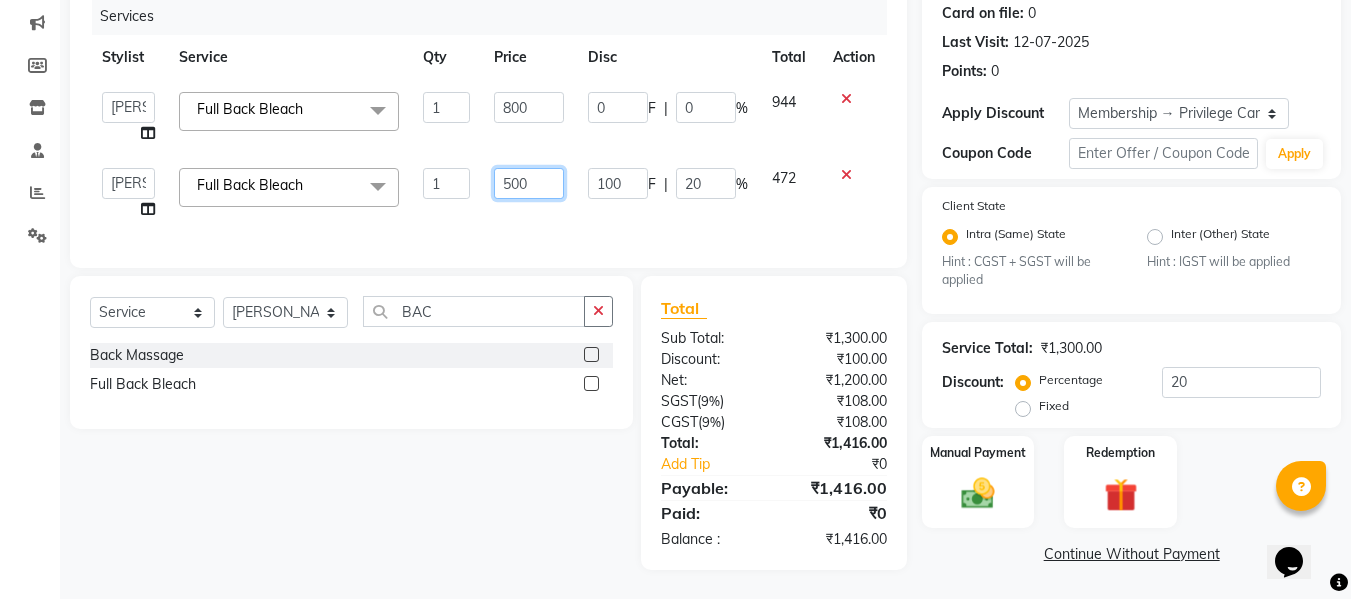 click on "500" 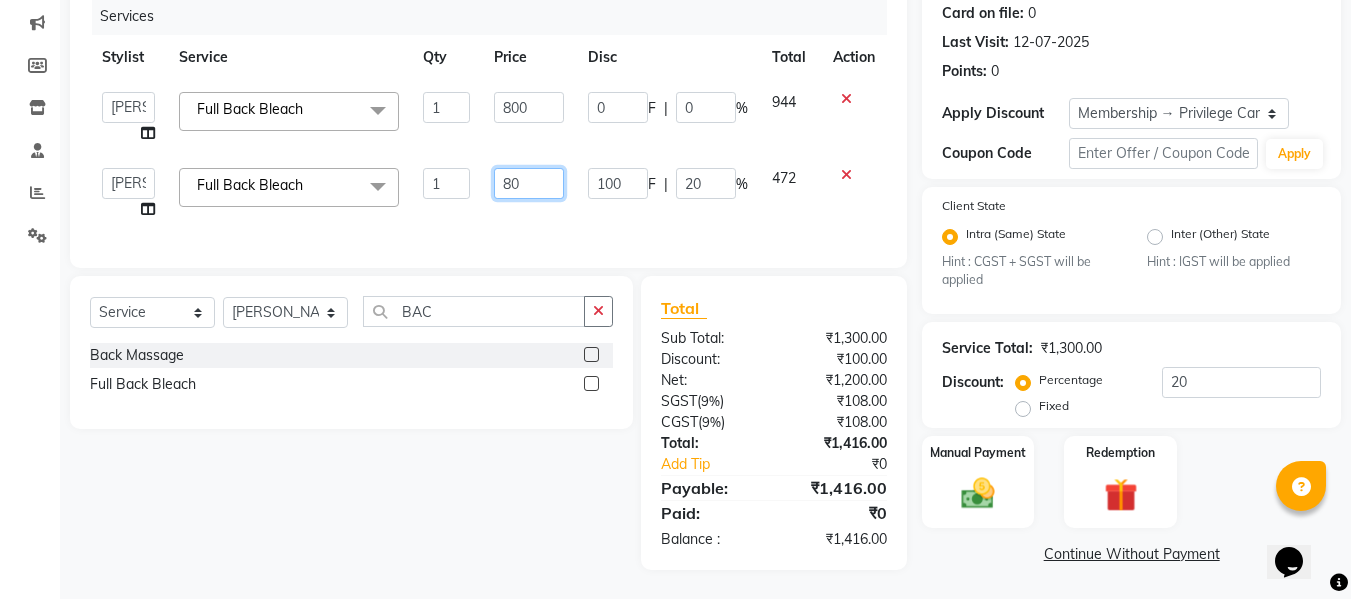 type on "800" 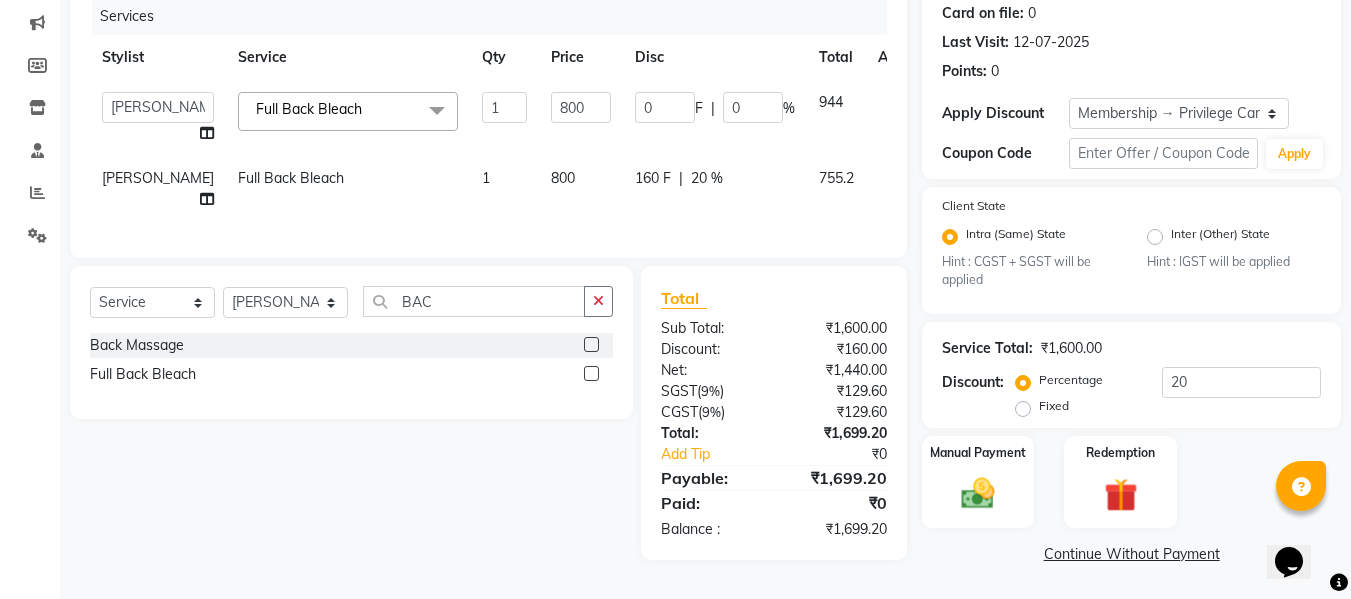 click on "160 F | 20 %" 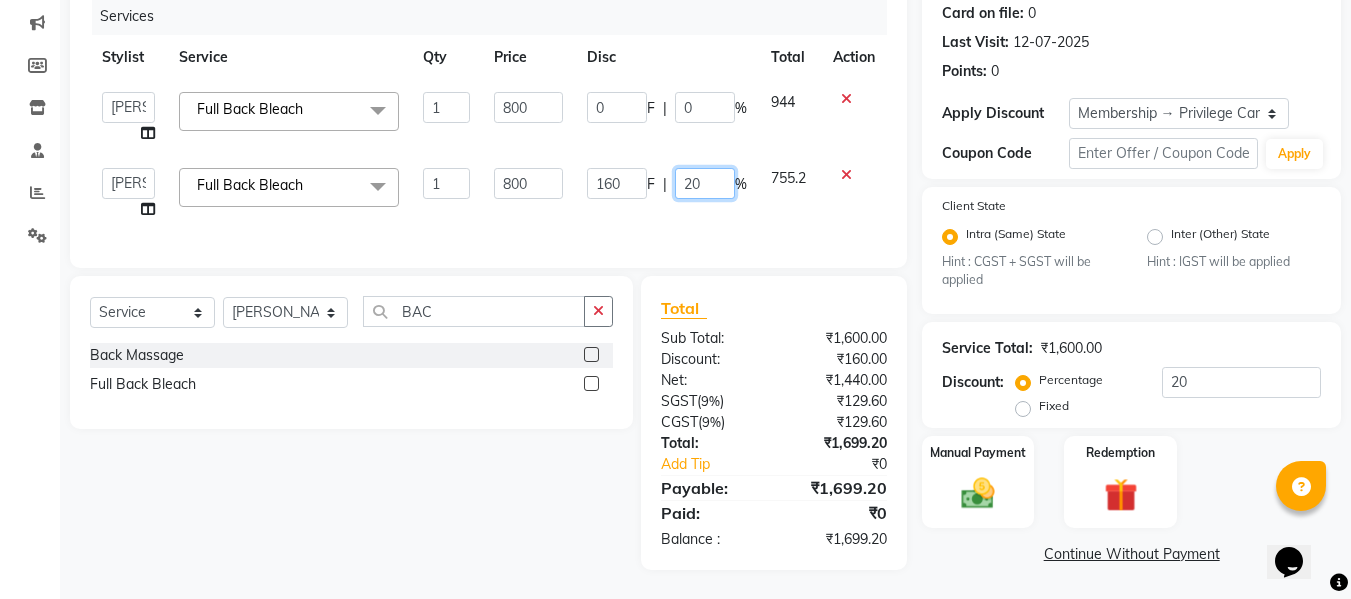 click on "20" 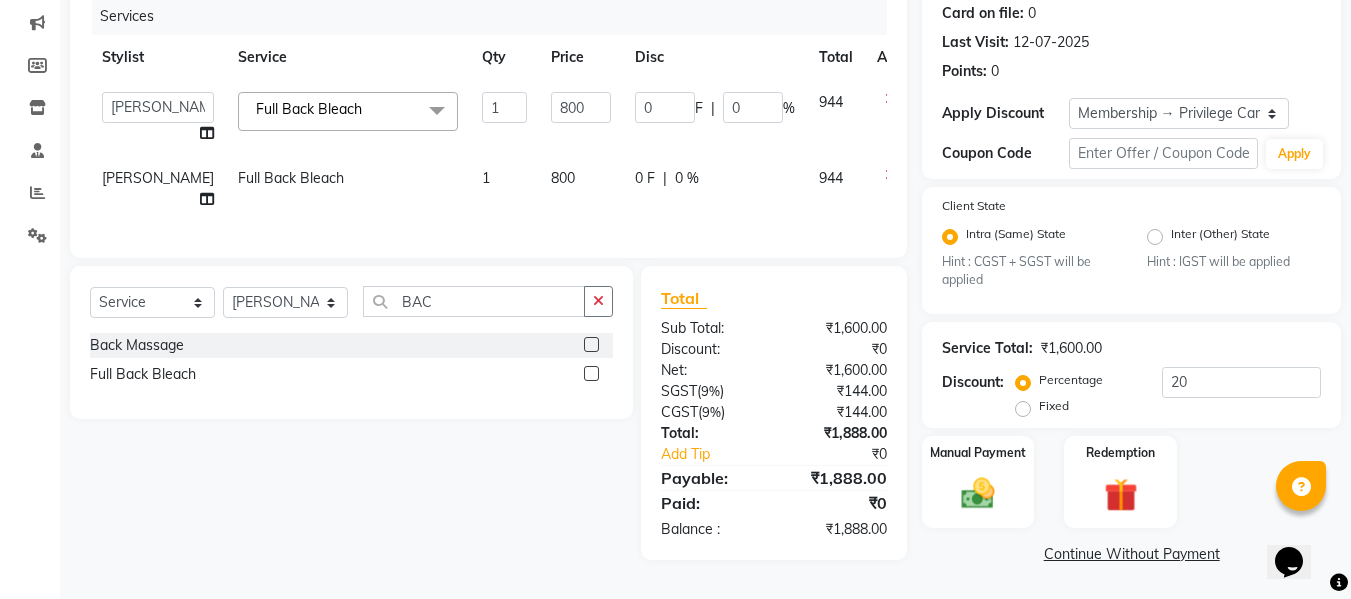 click on "Services Stylist Service Qty Price Disc Total Action  Admin    Alishan    [PERSON_NAME]   DARSHAN   DIVYA   [PERSON_NAME]   POOJA   POOJA J   RAKESH   [PERSON_NAME]   [PERSON_NAME]  Full Back Bleach  x B Wax Upperlips (Brazilian) [MEDICAL_DATA] Pixi Hair Cut D-Tan o3 Clean UP Basic Clean Up NANO Treatment HAIR CUT & B.Triming NAIL POLISH APPLICATION EYEBROW UPPERLIPS EYEBROWS CHIN UPPERLIPS FOOT MASSAGE HYDRA FACIAL O3+ ADVANCE PEDICURE Back Massage Basic Manicure Basic Pedicure Spa Manicure Spa Pedicure [PERSON_NAME] Colour [PERSON_NAME] Colour([MEDICAL_DATA] Free) [PERSON_NAME] Trimming Head Shave Blow Dry Boy Hair Cut Dry Haircut [DEMOGRAPHIC_DATA] Dry Haircut [DEMOGRAPHIC_DATA] Girl Hair Cut Hair-Set Shaving Wash Haircut [DEMOGRAPHIC_DATA] Wash Haircut [DEMOGRAPHIC_DATA] Hair Wash & Blow Dry F HAIR CUT WASH BLOW DRY M HAIR CUT WASH [PERSON_NAME] [PERSON_NAME] BLOWDRY F HAIRCUT & BLOW DRY Bridal Makeup Engagement Makeup Party Makeup(Sider Makeup) Reception Makeup Bwax Rica - Full Body(Without Bikini) Rica - Full Hands Rica - Full Legs Half Legs Ubderarms (Rica) Cheryals Luxuzry Facial O3+ Facial [PERSON_NAME]" 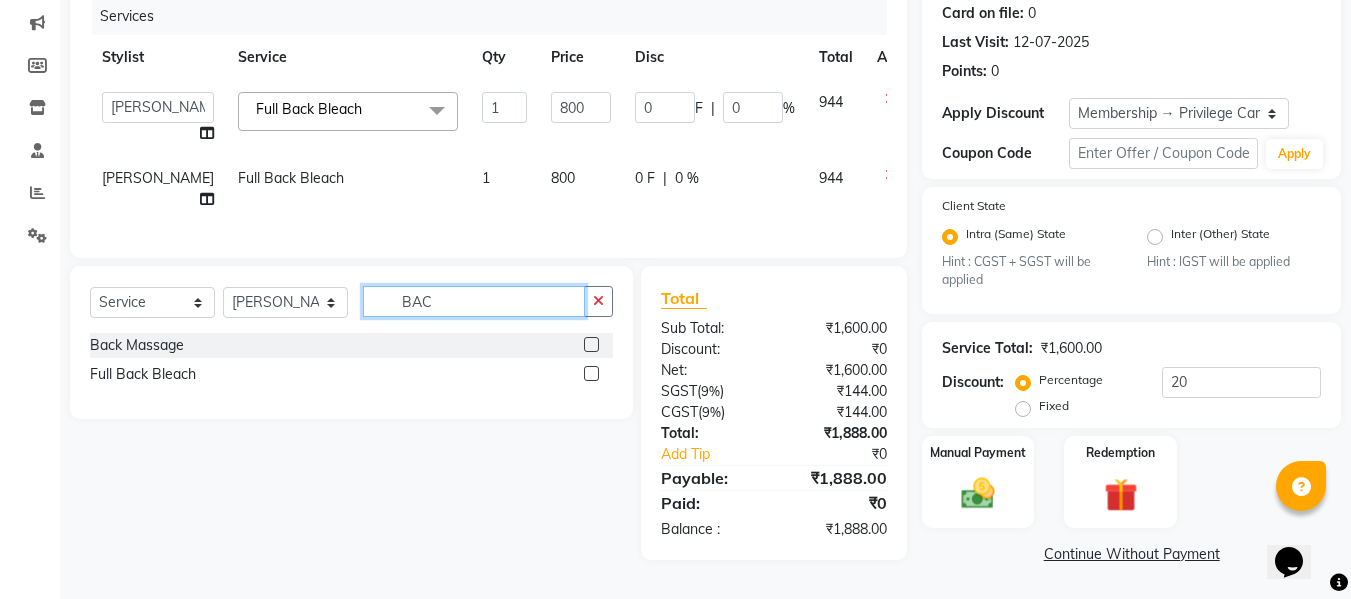click on "BAC" 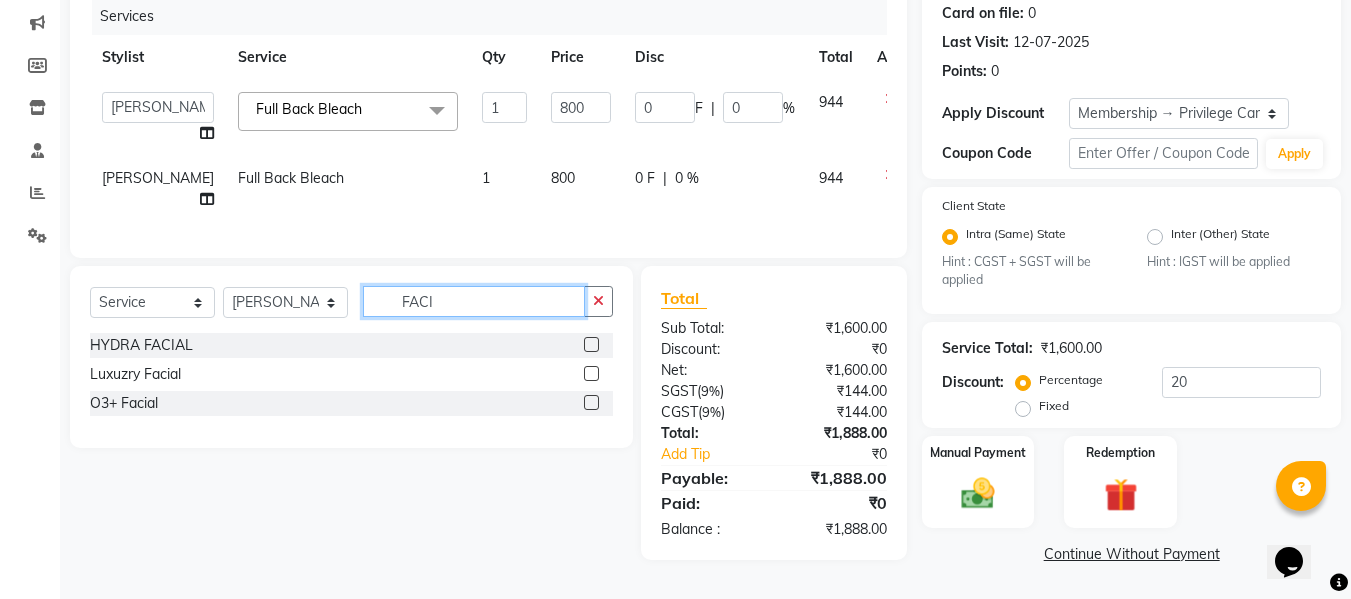 click on "FACI" 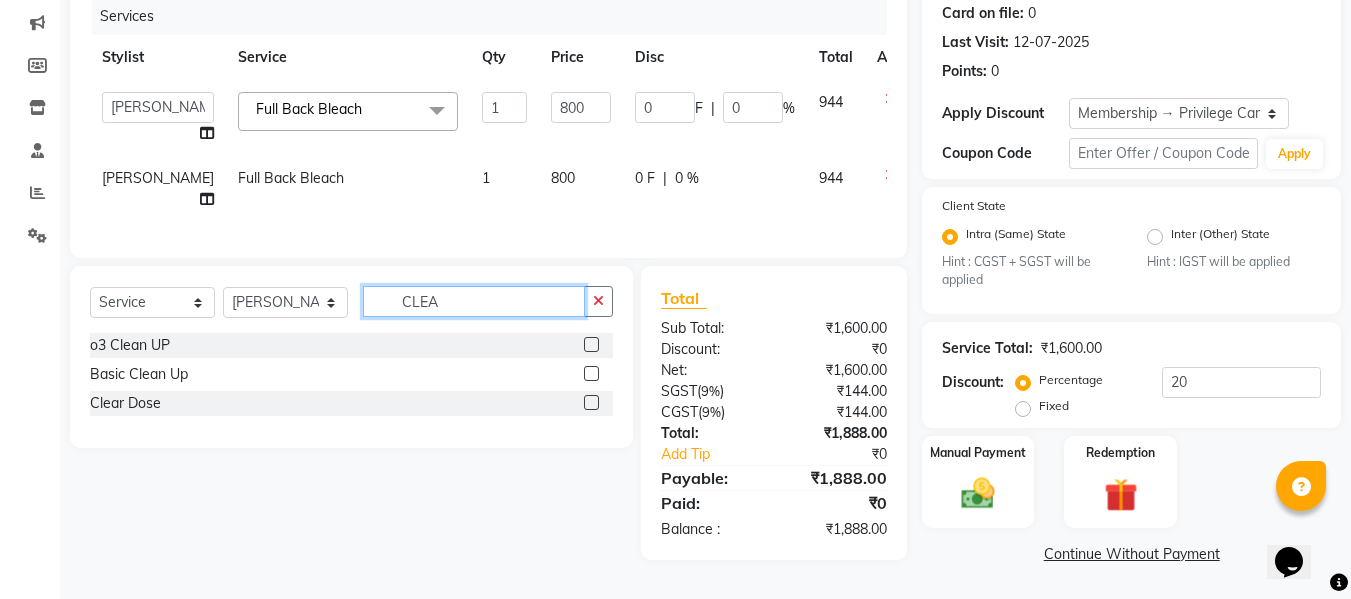 type on "CLEA" 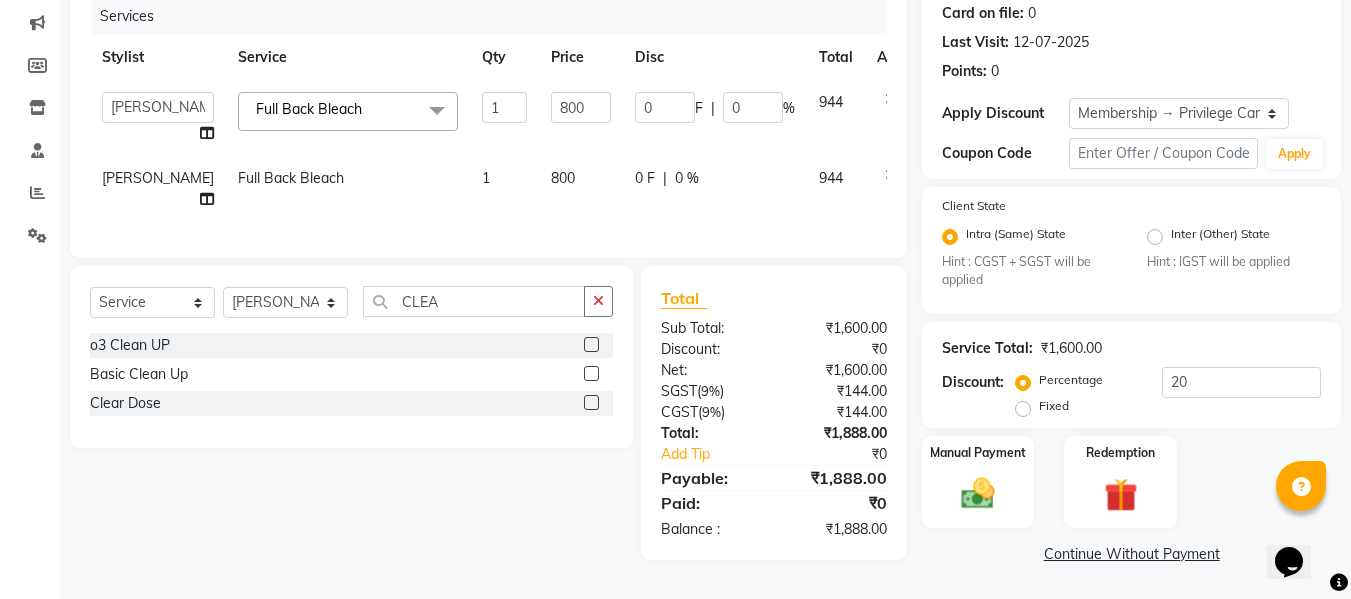 click 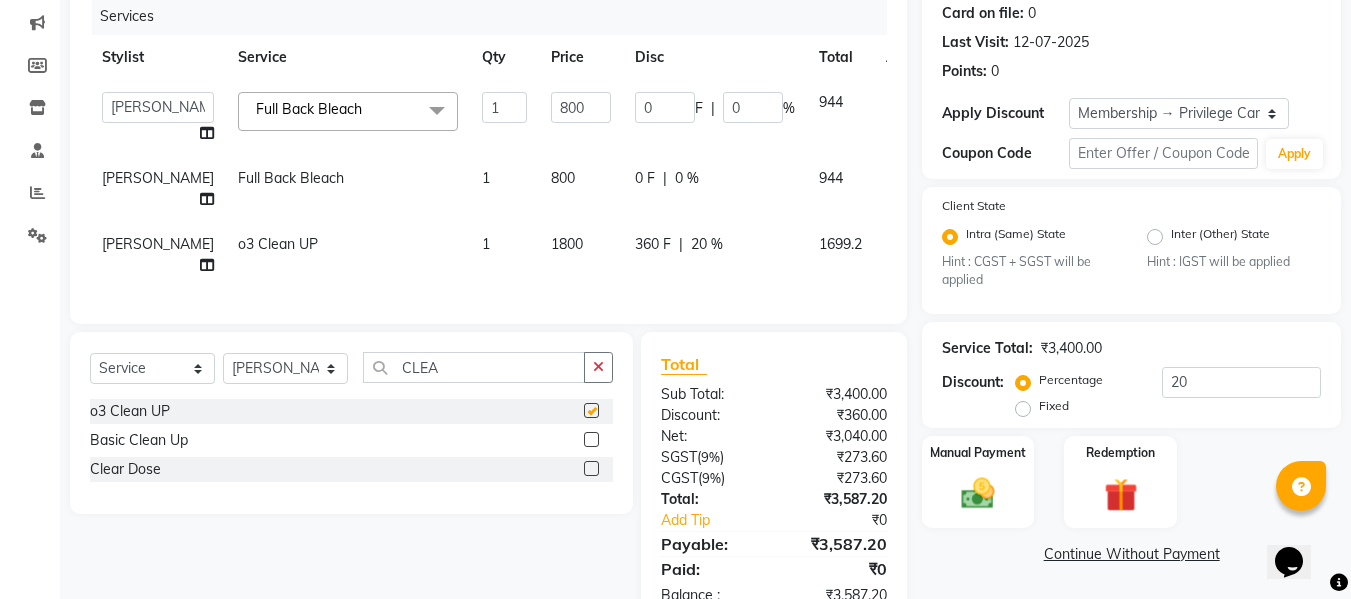 checkbox on "false" 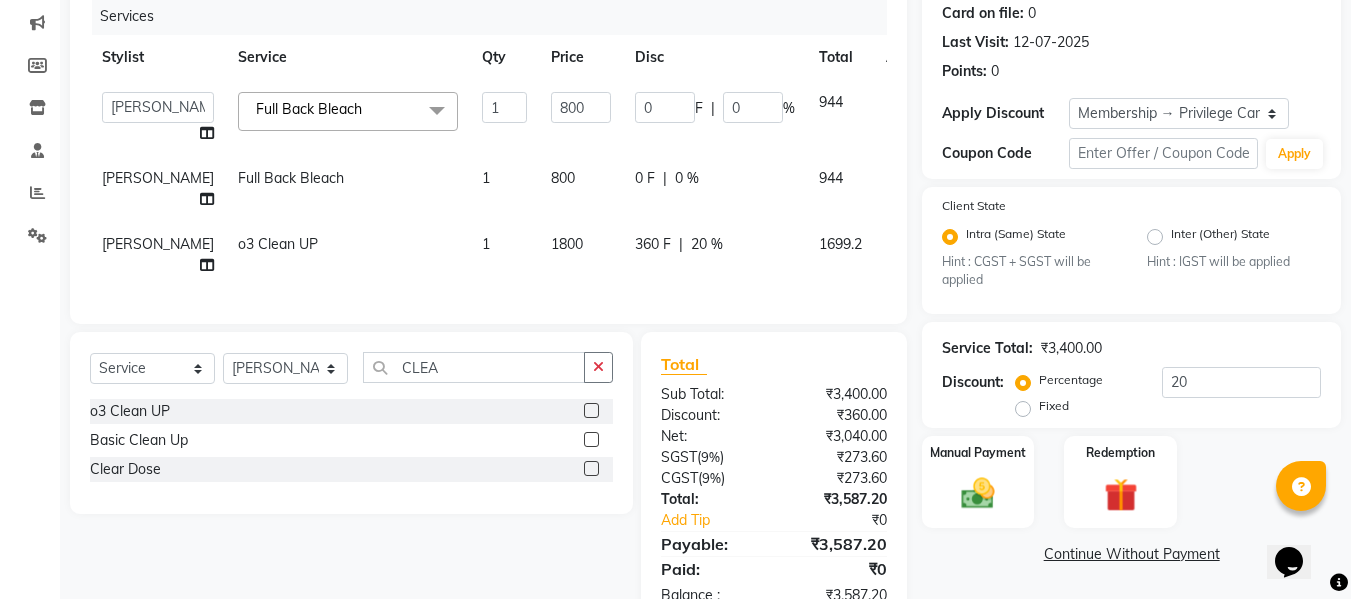 click on "1800" 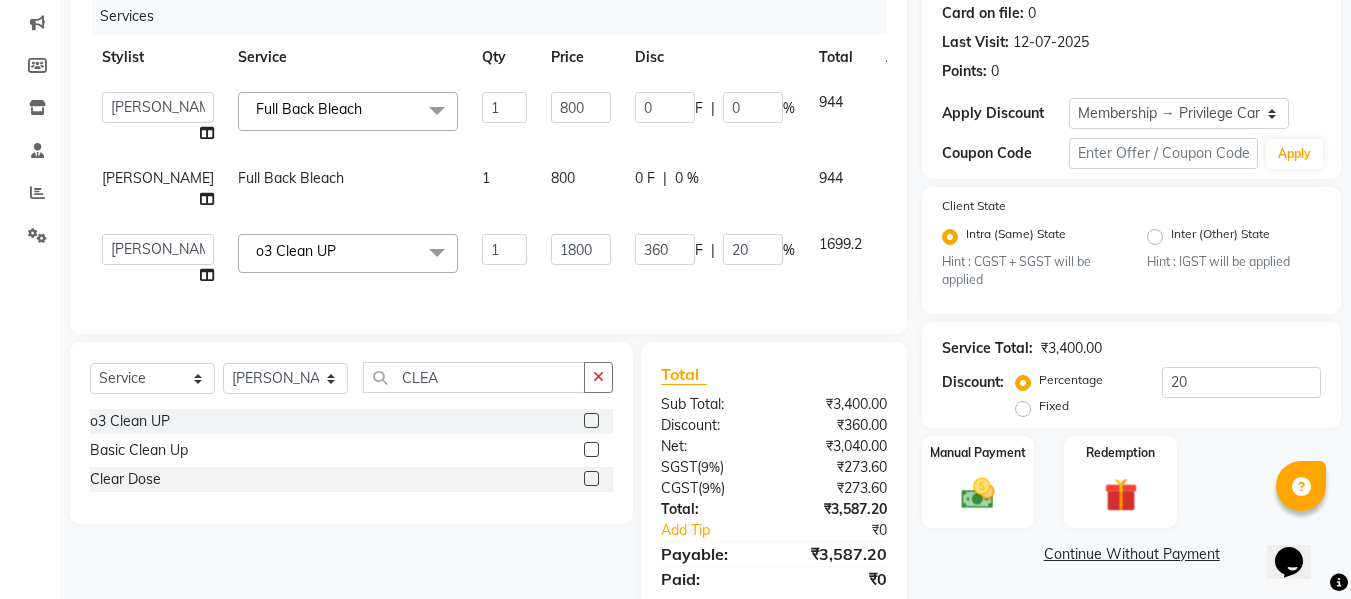 click on "1800" 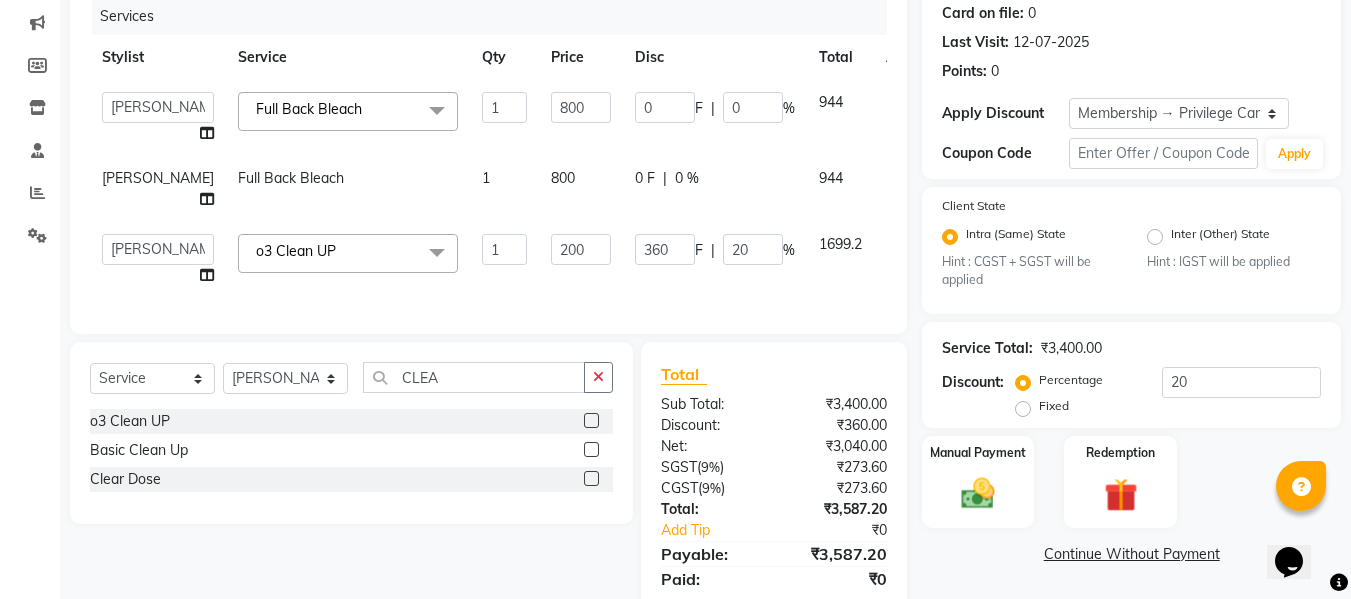 type on "2000" 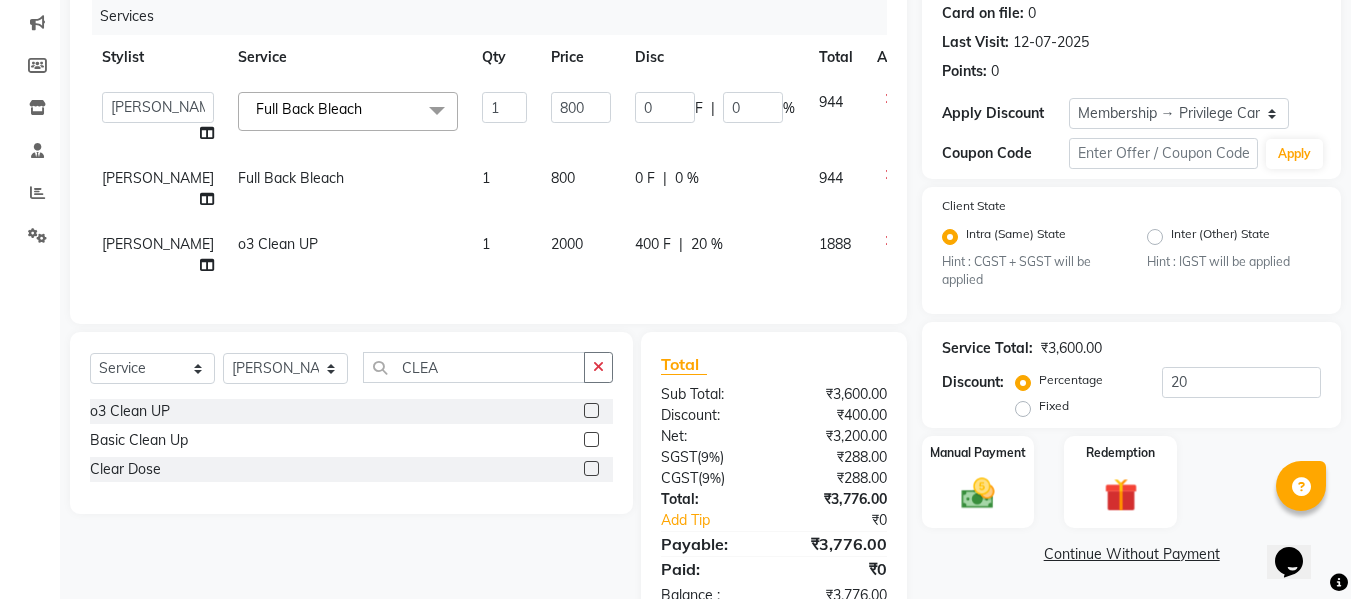 click on "Services Stylist Service Qty Price Disc Total Action  Admin    Alishan    [PERSON_NAME]   DARSHAN   DIVYA   [PERSON_NAME]   POOJA   POOJA J   RAKESH   [PERSON_NAME]   [PERSON_NAME]  Full Back Bleach  x B Wax Upperlips (Brazilian) [MEDICAL_DATA] Pixi Hair Cut D-Tan o3 Clean UP Basic Clean Up NANO Treatment HAIR CUT & B.Triming NAIL POLISH APPLICATION EYEBROW UPPERLIPS EYEBROWS CHIN UPPERLIPS FOOT MASSAGE HYDRA FACIAL O3+ ADVANCE PEDICURE Back Massage Basic Manicure Basic Pedicure Spa Manicure Spa Pedicure [PERSON_NAME] Colour [PERSON_NAME] Colour([MEDICAL_DATA] Free) [PERSON_NAME] Trimming Head Shave Blow Dry Boy Hair Cut Dry Haircut [DEMOGRAPHIC_DATA] Dry Haircut [DEMOGRAPHIC_DATA] Girl Hair Cut Hair-Set Shaving Wash Haircut [DEMOGRAPHIC_DATA] Wash Haircut [DEMOGRAPHIC_DATA] Hair Wash & Blow Dry F HAIR CUT WASH BLOW DRY M HAIR CUT WASH [PERSON_NAME] [PERSON_NAME] BLOWDRY F HAIRCUT & BLOW DRY Bridal Makeup Engagement Makeup Party Makeup(Sider Makeup) Reception Makeup Bwax Rica - Full Body(Without Bikini) Rica - Full Hands Rica - Full Legs Half Legs Ubderarms (Rica) Cheryals Luxuzry Facial O3+ Facial [PERSON_NAME]" 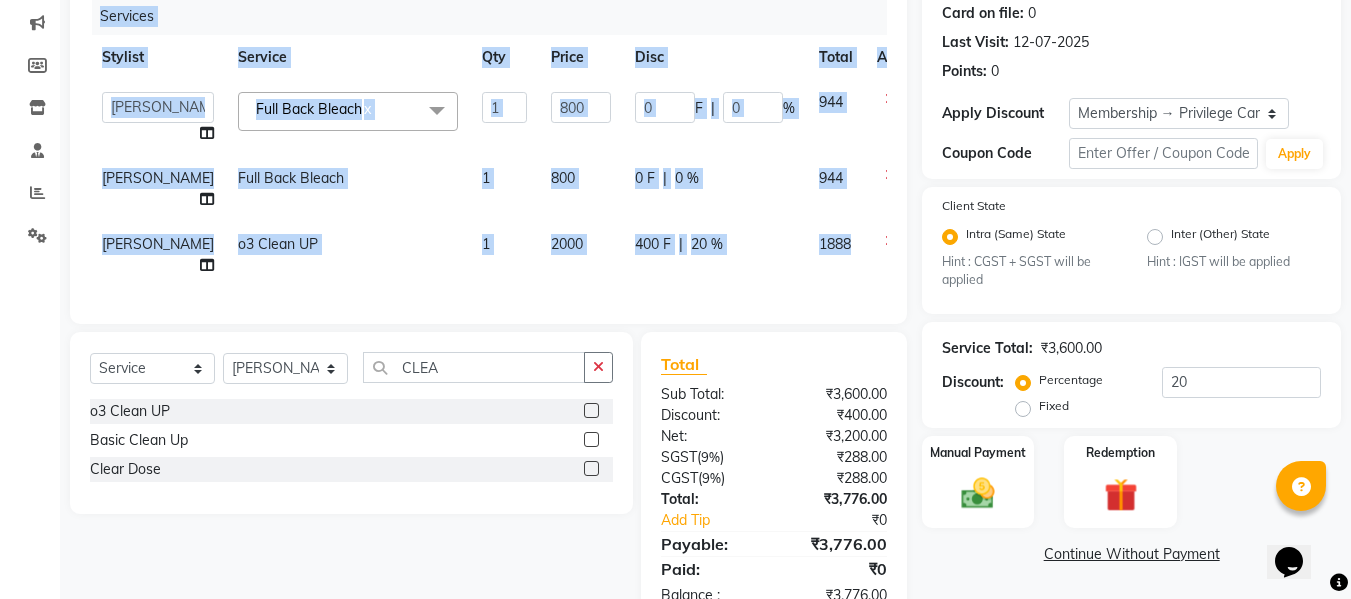 click on "Services Stylist Service Qty Price Disc Total Action  Admin    Alishan    [PERSON_NAME]   DARSHAN   DIVYA   [PERSON_NAME]   POOJA   POOJA J   RAKESH   [PERSON_NAME]   [PERSON_NAME]  Full Back Bleach  x B Wax Upperlips (Brazilian) [MEDICAL_DATA] Pixi Hair Cut D-Tan o3 Clean UP Basic Clean Up NANO Treatment HAIR CUT & B.Triming NAIL POLISH APPLICATION EYEBROW UPPERLIPS EYEBROWS CHIN UPPERLIPS FOOT MASSAGE HYDRA FACIAL O3+ ADVANCE PEDICURE Back Massage Basic Manicure Basic Pedicure Spa Manicure Spa Pedicure [PERSON_NAME] Colour [PERSON_NAME] Colour([MEDICAL_DATA] Free) [PERSON_NAME] Trimming Head Shave Blow Dry Boy Hair Cut Dry Haircut [DEMOGRAPHIC_DATA] Dry Haircut [DEMOGRAPHIC_DATA] Girl Hair Cut Hair-Set Shaving Wash Haircut [DEMOGRAPHIC_DATA] Wash Haircut [DEMOGRAPHIC_DATA] Hair Wash & Blow Dry F HAIR CUT WASH BLOW DRY M HAIR CUT WASH [PERSON_NAME] [PERSON_NAME] BLOWDRY F HAIRCUT & BLOW DRY Bridal Makeup Engagement Makeup Party Makeup(Sider Makeup) Reception Makeup Bwax Rica - Full Body(Without Bikini) Rica - Full Hands Rica - Full Legs Half Legs Ubderarms (Rica) Cheryals Luxuzry Facial O3+ Facial [PERSON_NAME]" 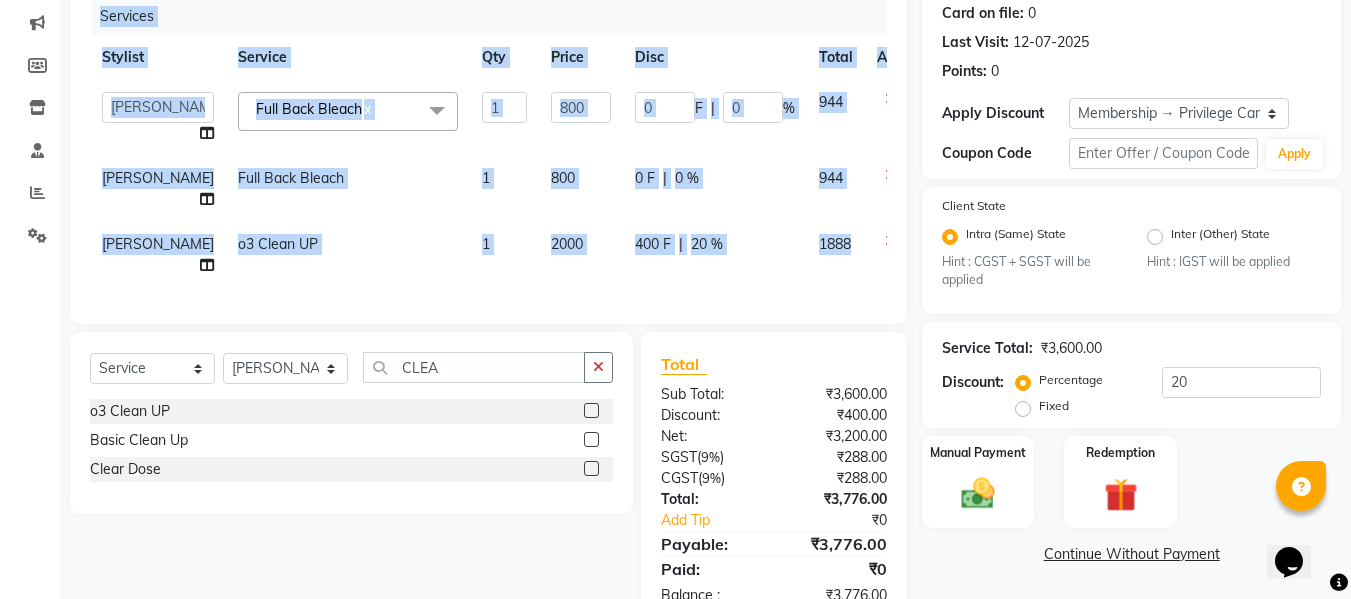 click on "20 %" 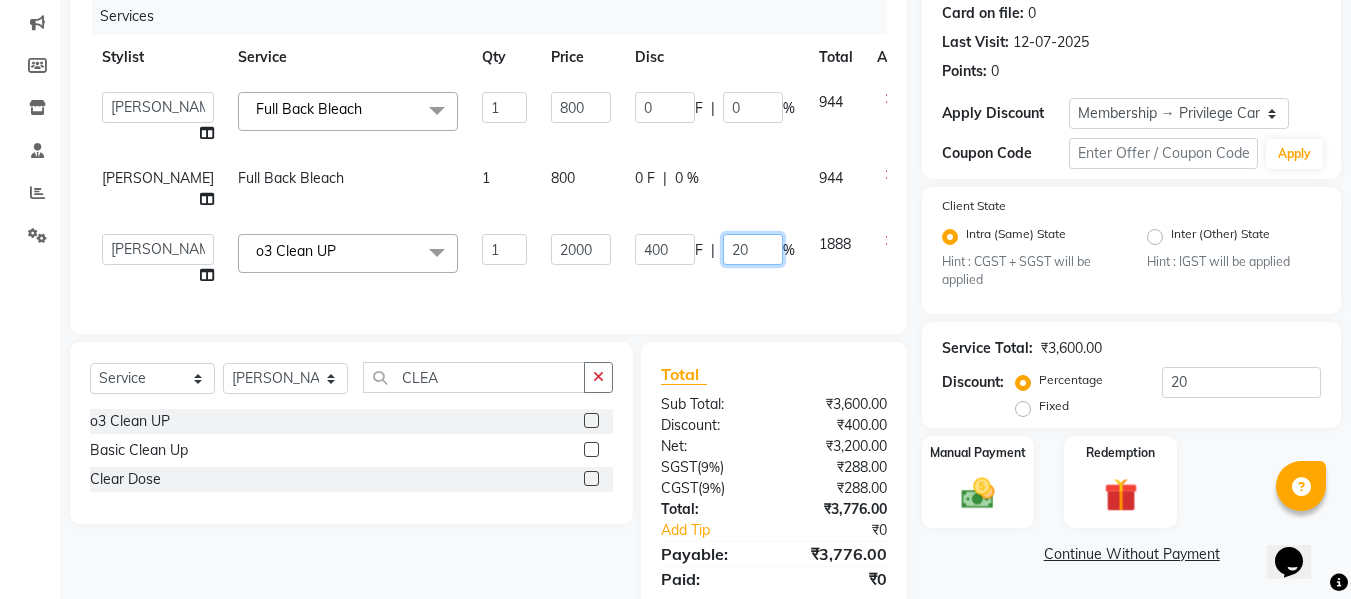 click on "20" 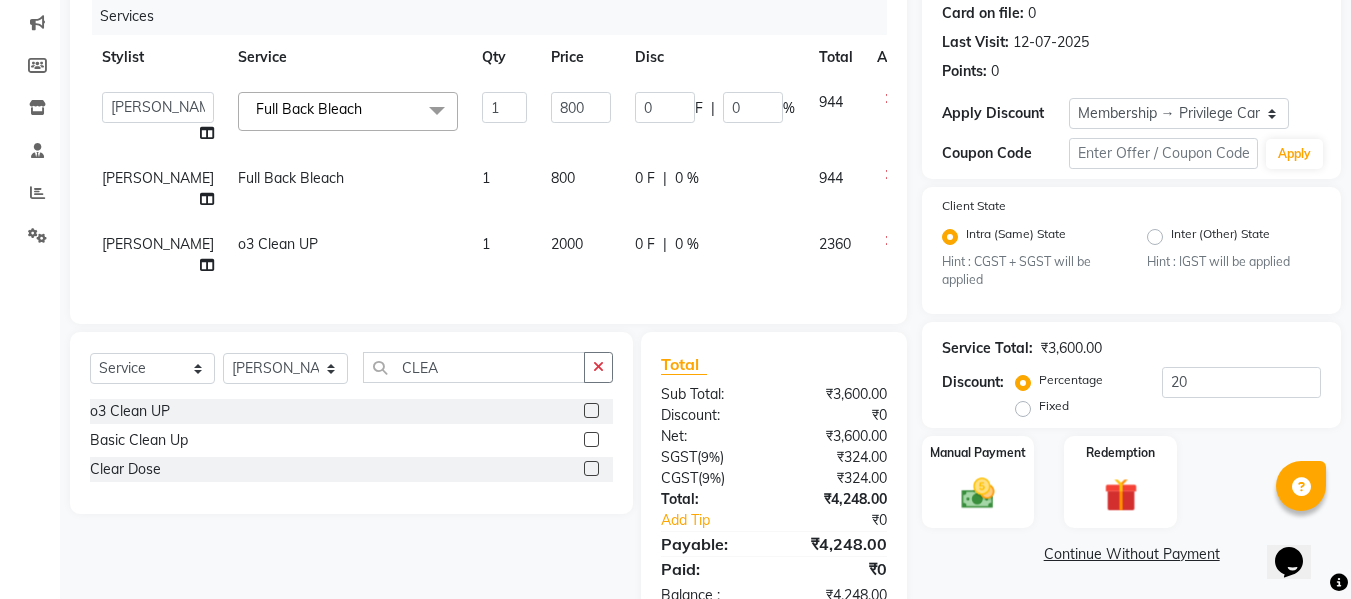 click on "Client +91 91******60 Date [DATE] Invoice Number V/2025 V/[PHONE_NUMBER] Services Stylist Service Qty Price Disc Total Action  Admin    Alishan    [PERSON_NAME]   DARSHAN   DIVYA   [PERSON_NAME]   POOJA   POOJA J   RAKESH   [PERSON_NAME]   [PERSON_NAME]  Full Back Bleach  x B Wax Upperlips (Brazilian) [MEDICAL_DATA] Pixi Hair Cut D-Tan o3 Clean UP Basic Clean Up NANO Treatment HAIR CUT & B.Triming NAIL POLISH APPLICATION EYEBROW UPPERLIPS EYEBROWS CHIN UPPERLIPS FOOT MASSAGE HYDRA FACIAL O3+ ADVANCE PEDICURE Back Massage Basic Manicure Basic Pedicure Spa Manicure Spa Pedicure [PERSON_NAME] Colour [PERSON_NAME] Colour([MEDICAL_DATA] Free) [PERSON_NAME] Trimming Head Shave Blow Dry Boy Hair Cut Dry Haircut [DEMOGRAPHIC_DATA] Dry Haircut [DEMOGRAPHIC_DATA] Girl Hair Cut Hair-Set Shaving Wash Haircut [DEMOGRAPHIC_DATA] Wash Haircut [DEMOGRAPHIC_DATA] Hair Wash & Blow Dry F HAIR CUT WASH BLOW DRY M HAIR CUT WASH [PERSON_NAME] [PERSON_NAME] BLOWDRY F HAIRCUT & BLOW DRY Bridal Makeup Engagement Makeup Party Makeup(Sider Makeup) Reception Makeup Bwax Rica - Full Body(Without Bikini) Rica - Full Hands Half Legs Chin" 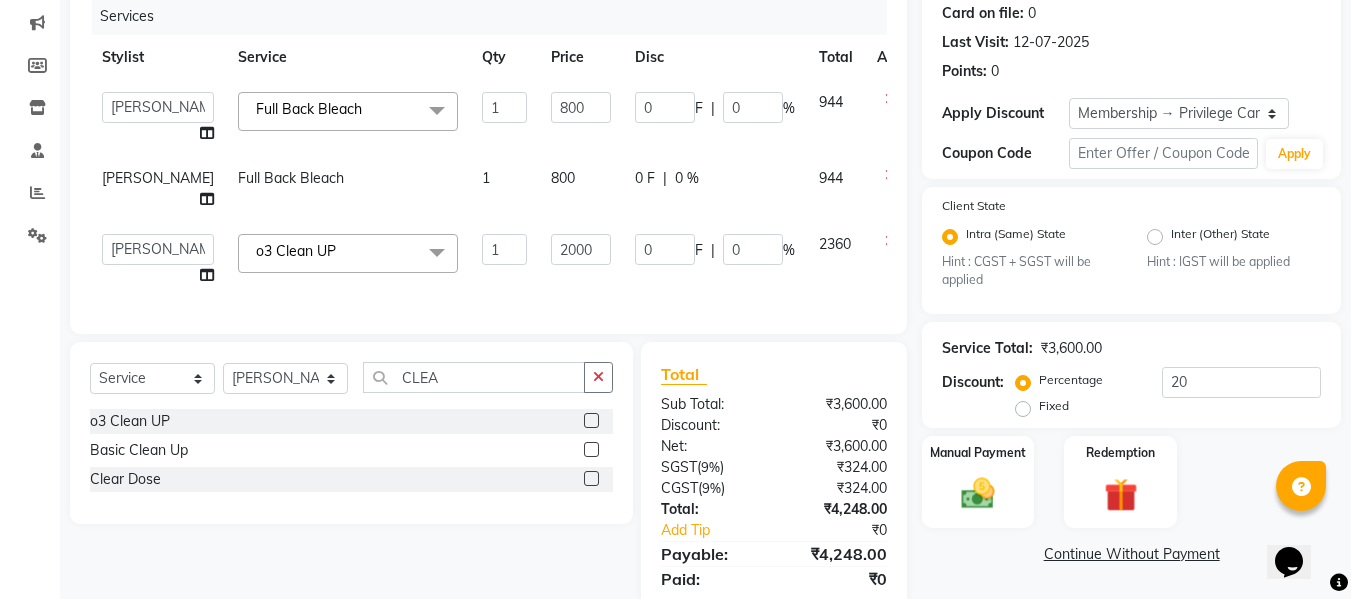 click on "2000" 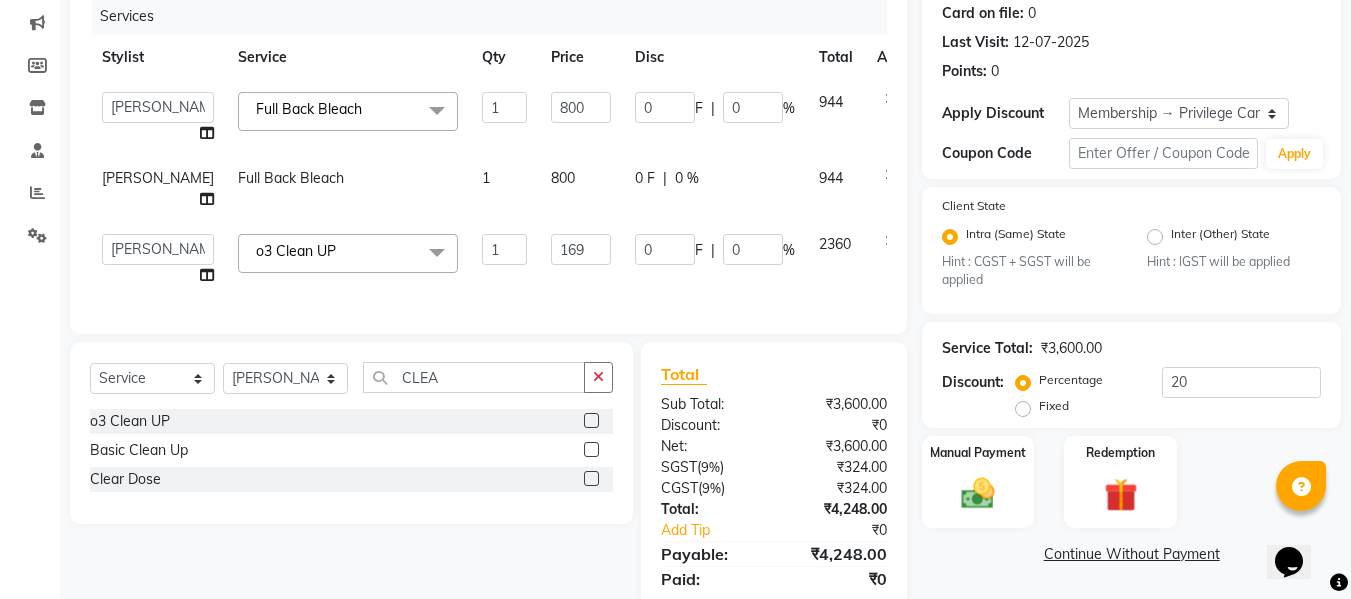 type on "1694" 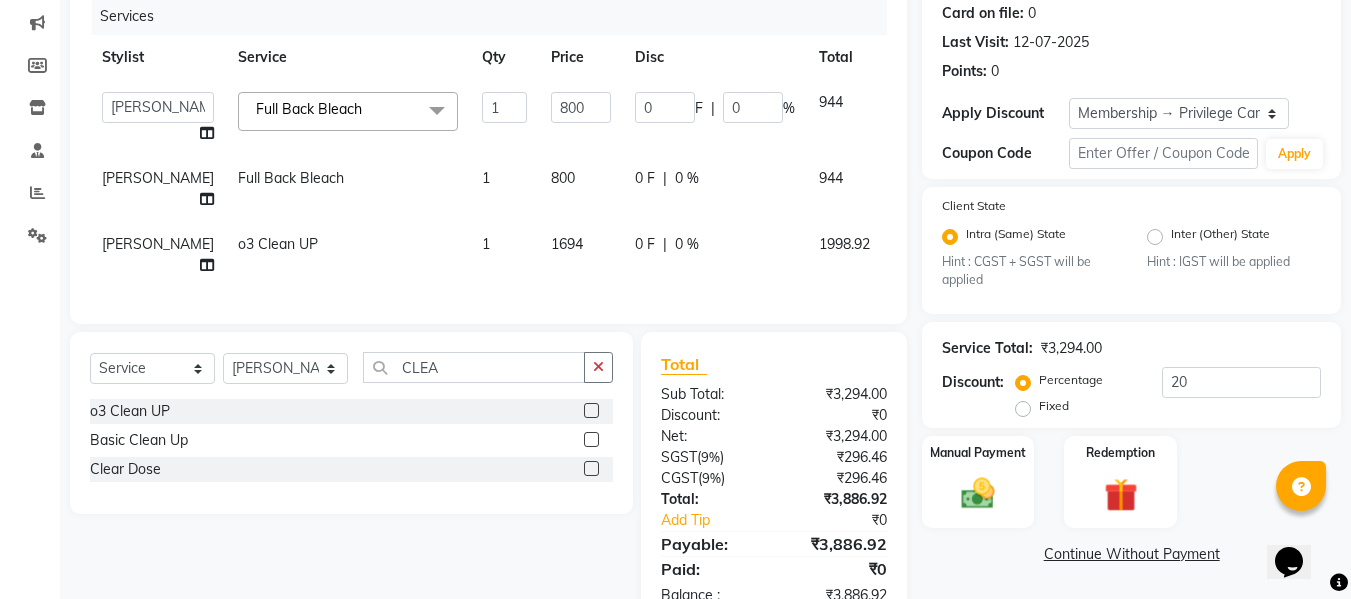 click on "0 F | 0 %" 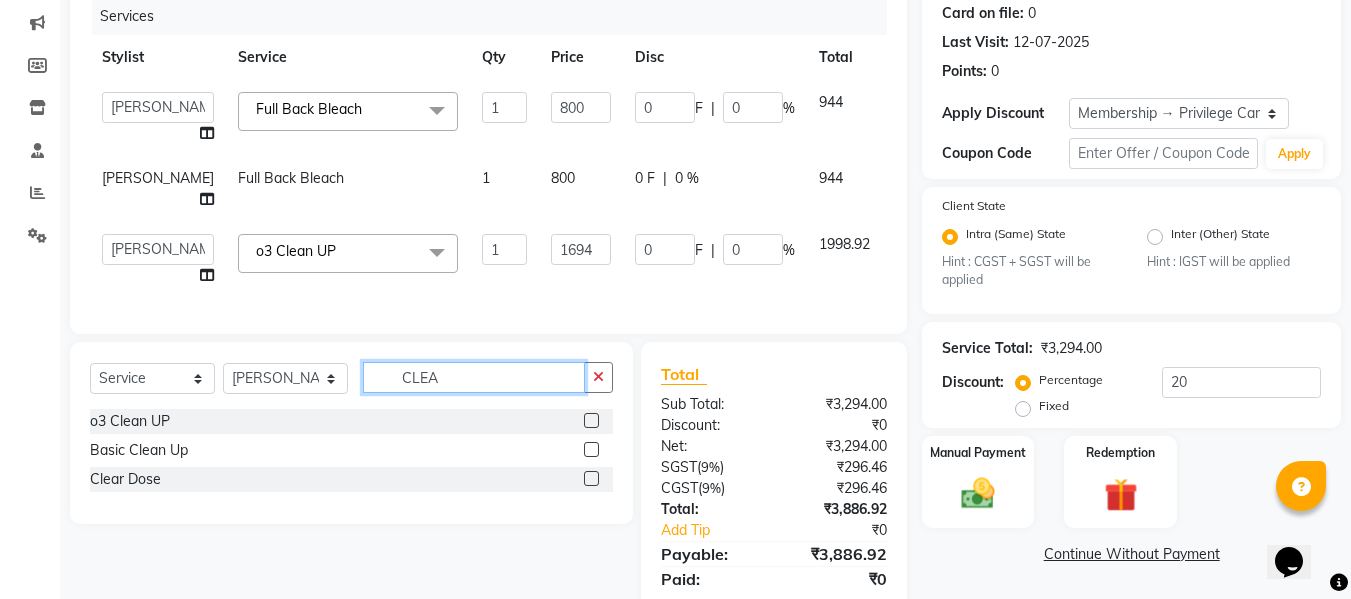click on "CLEA" 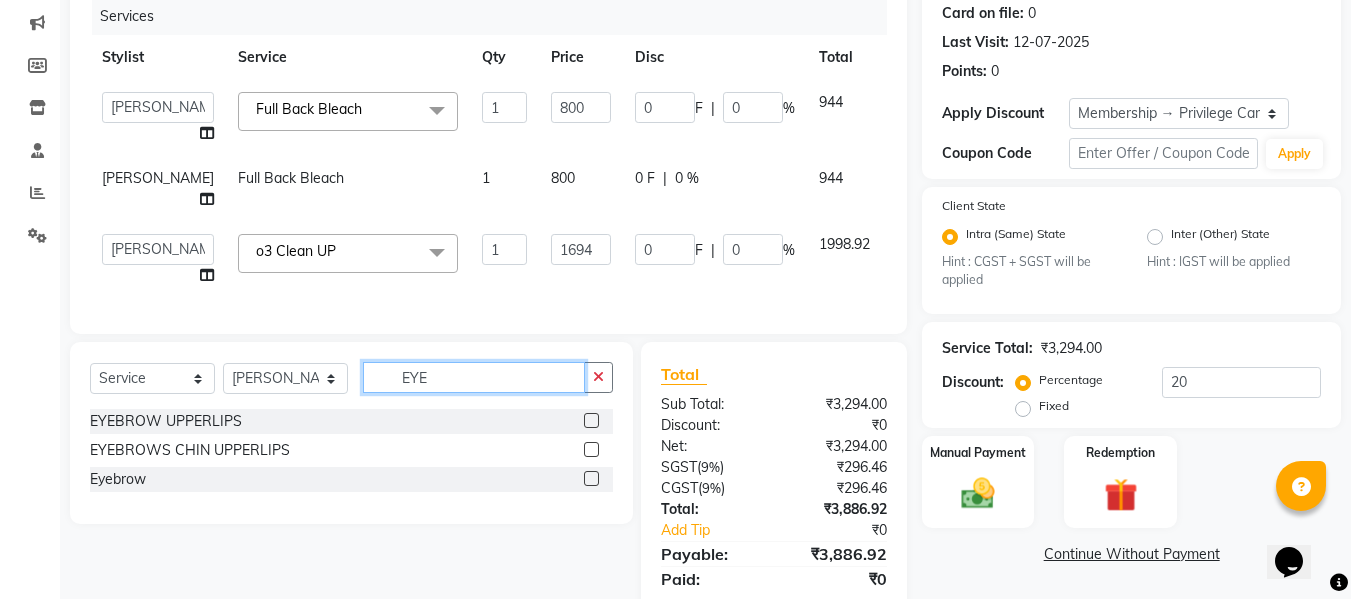 type on "EYE" 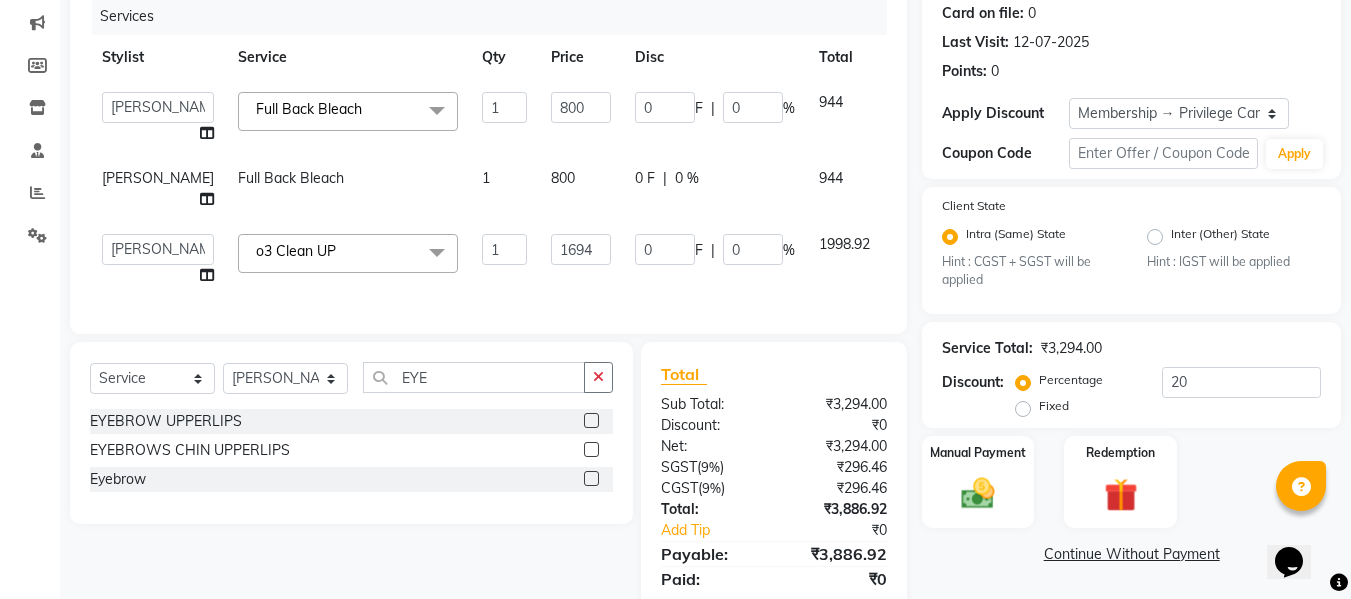 click 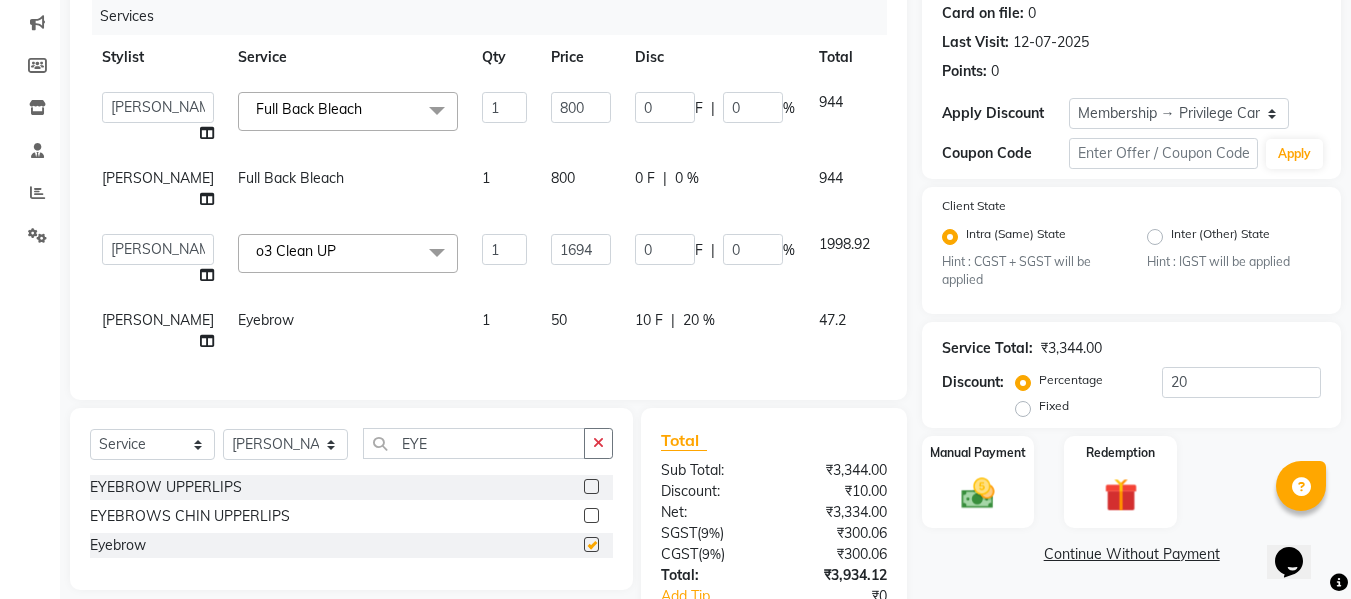 checkbox on "false" 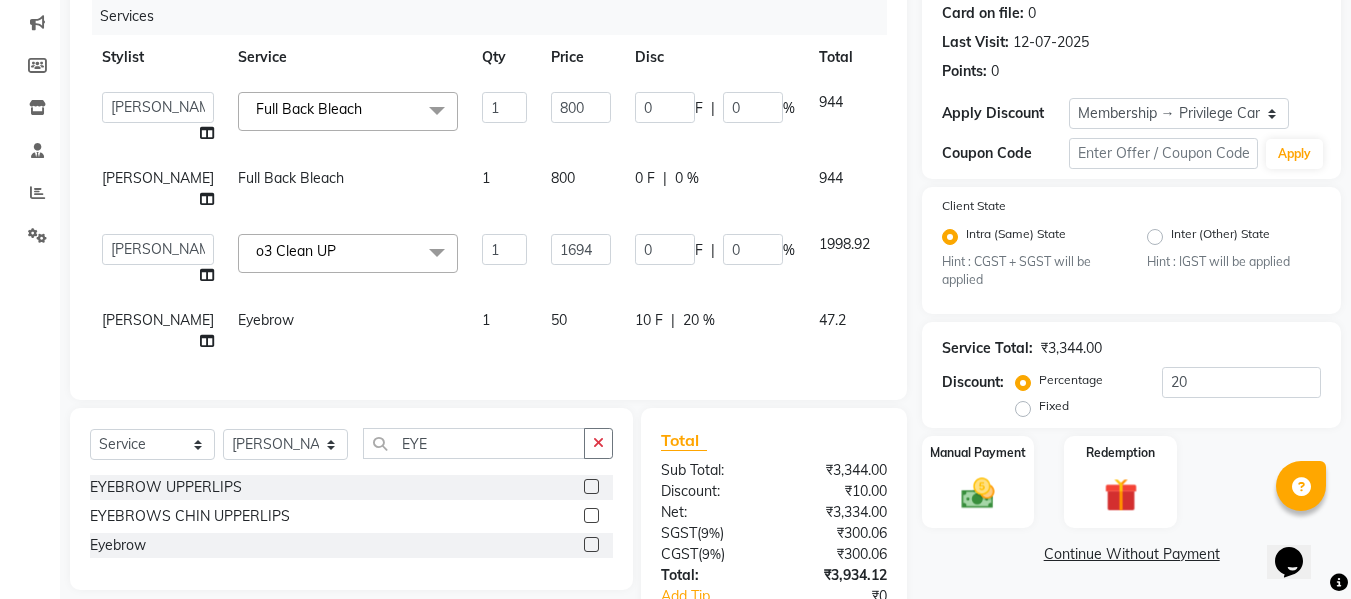 click on "50" 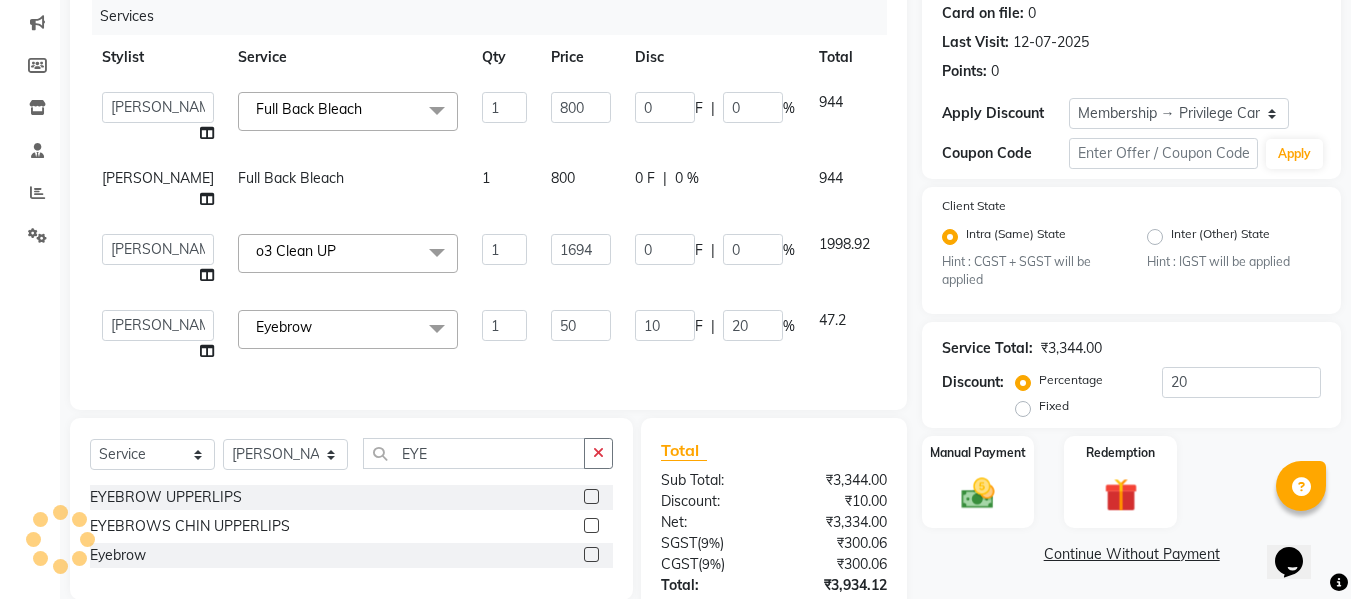 click on "50" 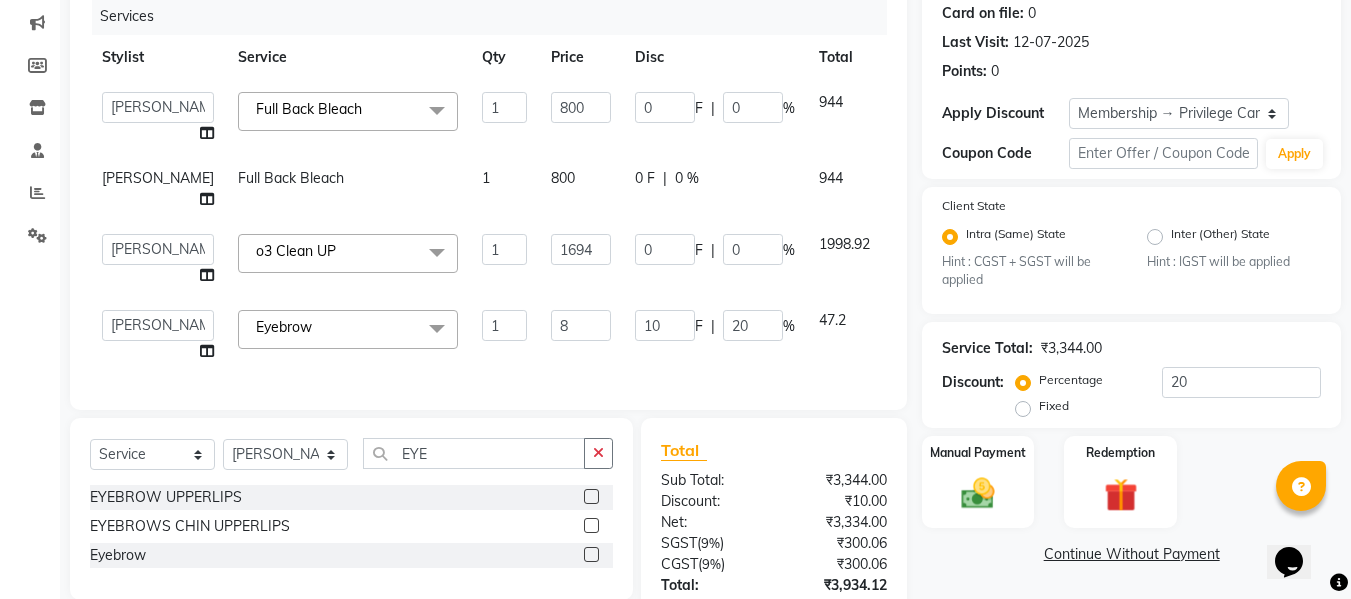 type on "84" 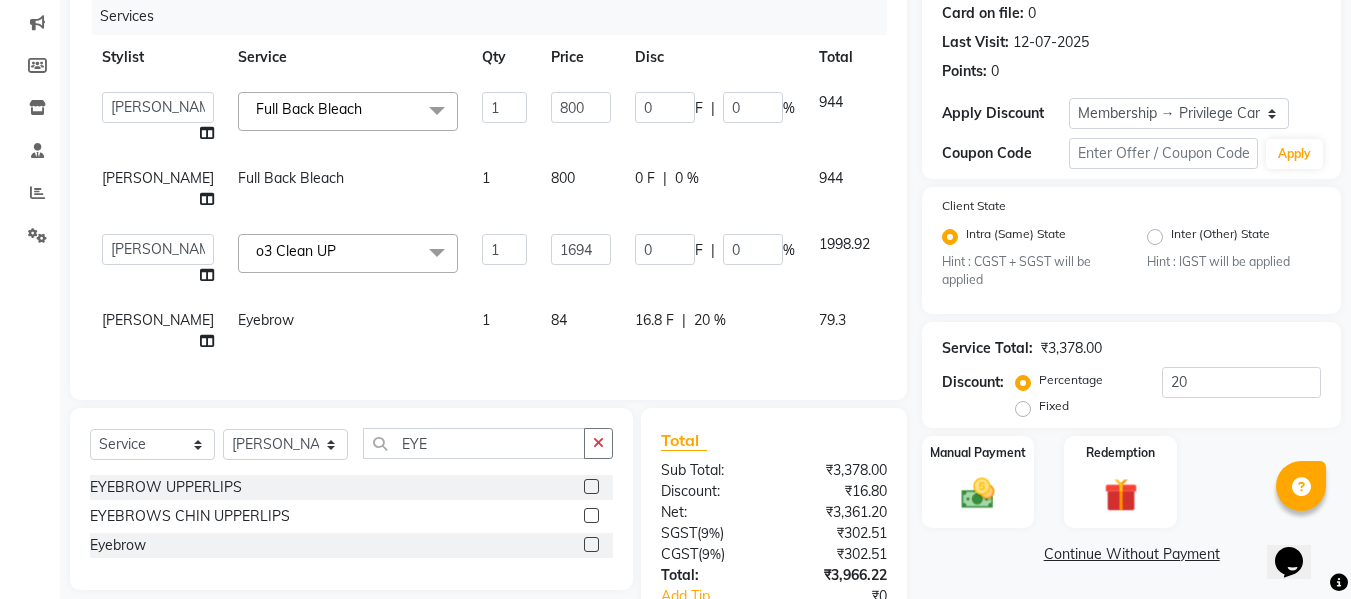 click on "16.8 F | 20 %" 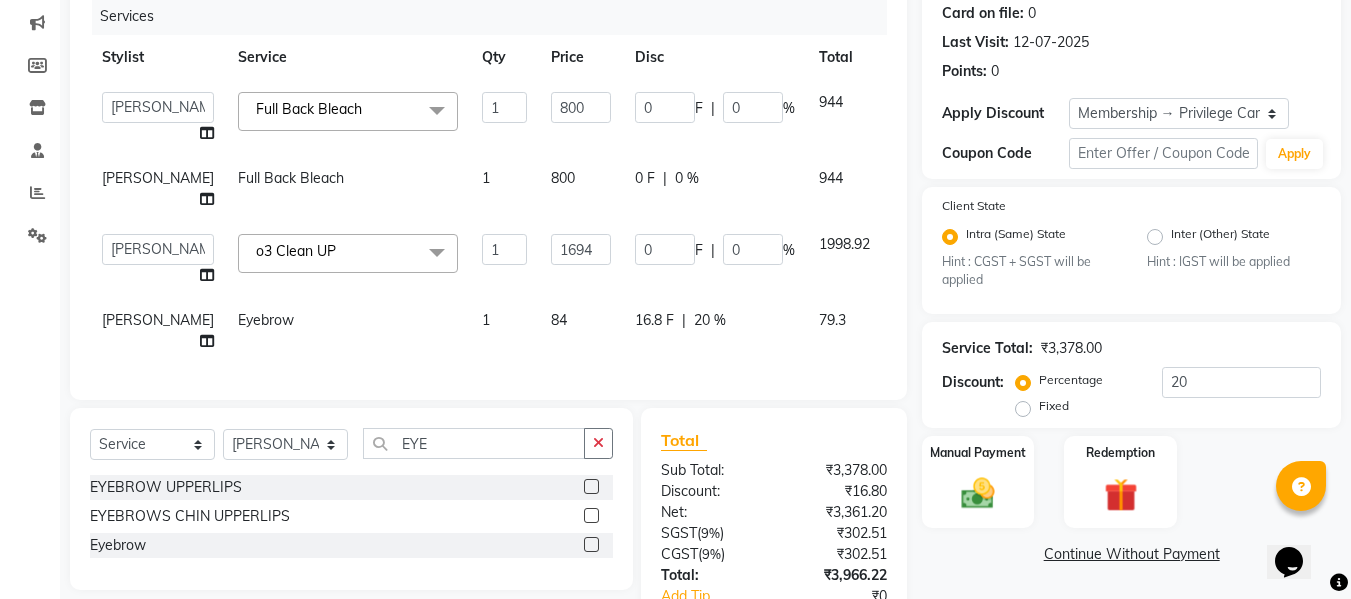 select on "39984" 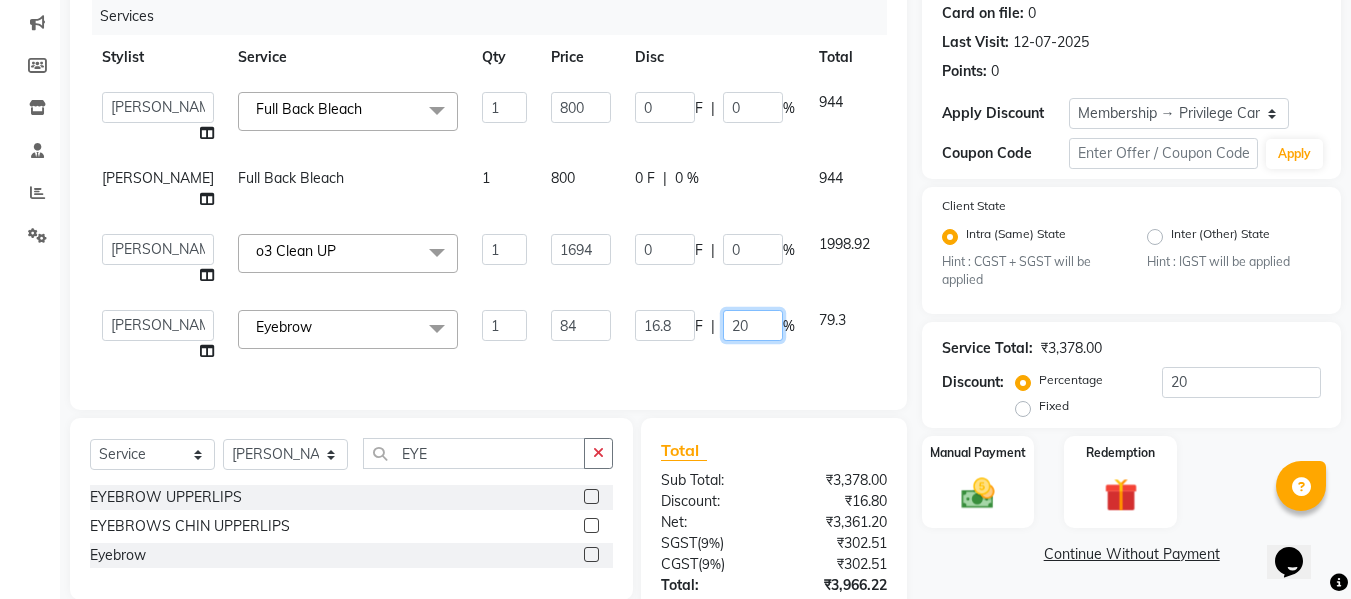 click on "20" 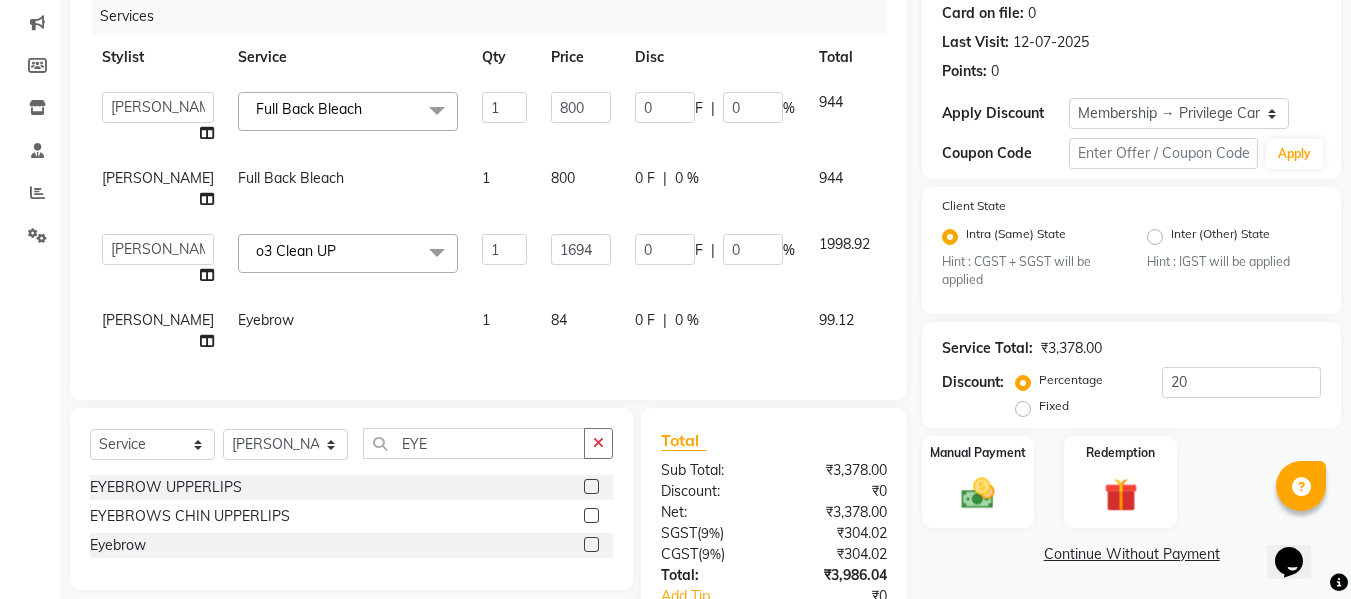 click on "Services Stylist Service Qty Price Disc Total Action  Admin    Alishan    [PERSON_NAME]   DARSHAN   DIVYA   [PERSON_NAME]   POOJA   POOJA J   RAKESH   [PERSON_NAME]   [PERSON_NAME]  Full Back Bleach  x B Wax Upperlips (Brazilian) [MEDICAL_DATA] Pixi Hair Cut D-Tan o3 Clean UP Basic Clean Up NANO Treatment HAIR CUT & B.Triming NAIL POLISH APPLICATION EYEBROW UPPERLIPS EYEBROWS CHIN UPPERLIPS FOOT MASSAGE HYDRA FACIAL O3+ ADVANCE PEDICURE Back Massage Basic Manicure Basic Pedicure Spa Manicure Spa Pedicure [PERSON_NAME] Colour [PERSON_NAME] Colour([MEDICAL_DATA] Free) [PERSON_NAME] Trimming Head Shave Blow Dry Boy Hair Cut Dry Haircut [DEMOGRAPHIC_DATA] Dry Haircut [DEMOGRAPHIC_DATA] Girl Hair Cut Hair-Set Shaving Wash Haircut [DEMOGRAPHIC_DATA] Wash Haircut [DEMOGRAPHIC_DATA] Hair Wash & Blow Dry F HAIR CUT WASH BLOW DRY M HAIR CUT WASH [PERSON_NAME] [PERSON_NAME] BLOWDRY F HAIRCUT & BLOW DRY Bridal Makeup Engagement Makeup Party Makeup(Sider Makeup) Reception Makeup Bwax Rica - Full Body(Without Bikini) Rica - Full Hands Rica - Full Legs Half Legs Ubderarms (Rica) Cheryals Luxuzry Facial O3+ Facial [PERSON_NAME]" 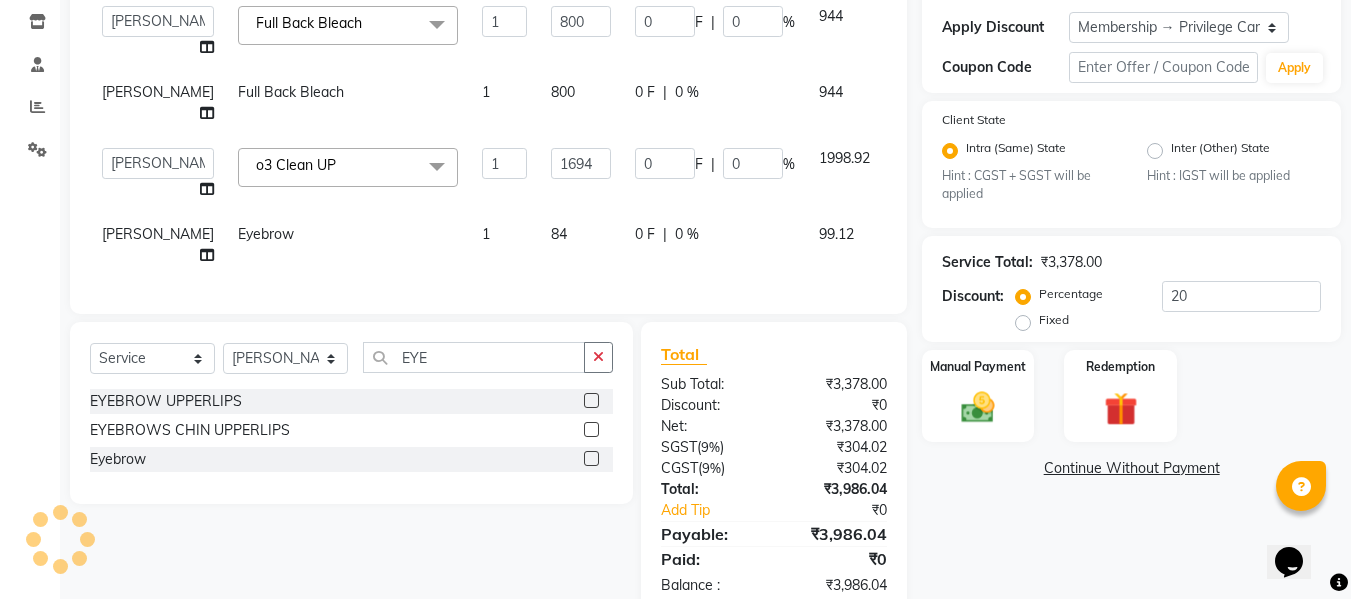 scroll, scrollTop: 398, scrollLeft: 0, axis: vertical 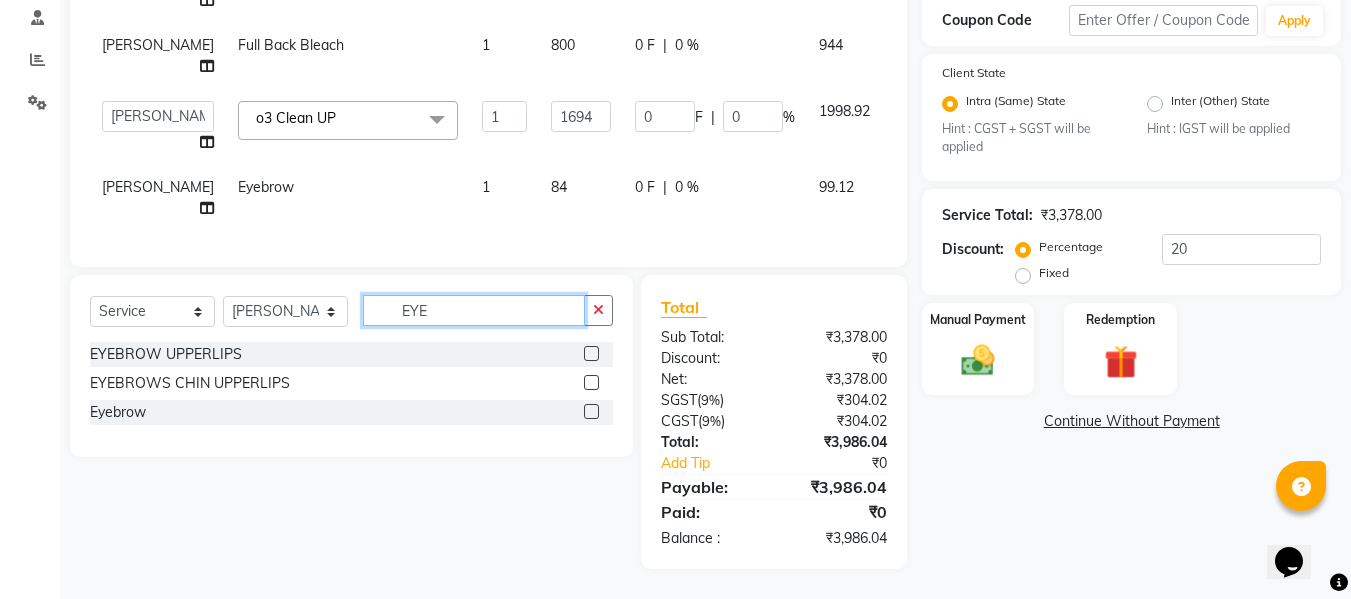 click on "EYE" 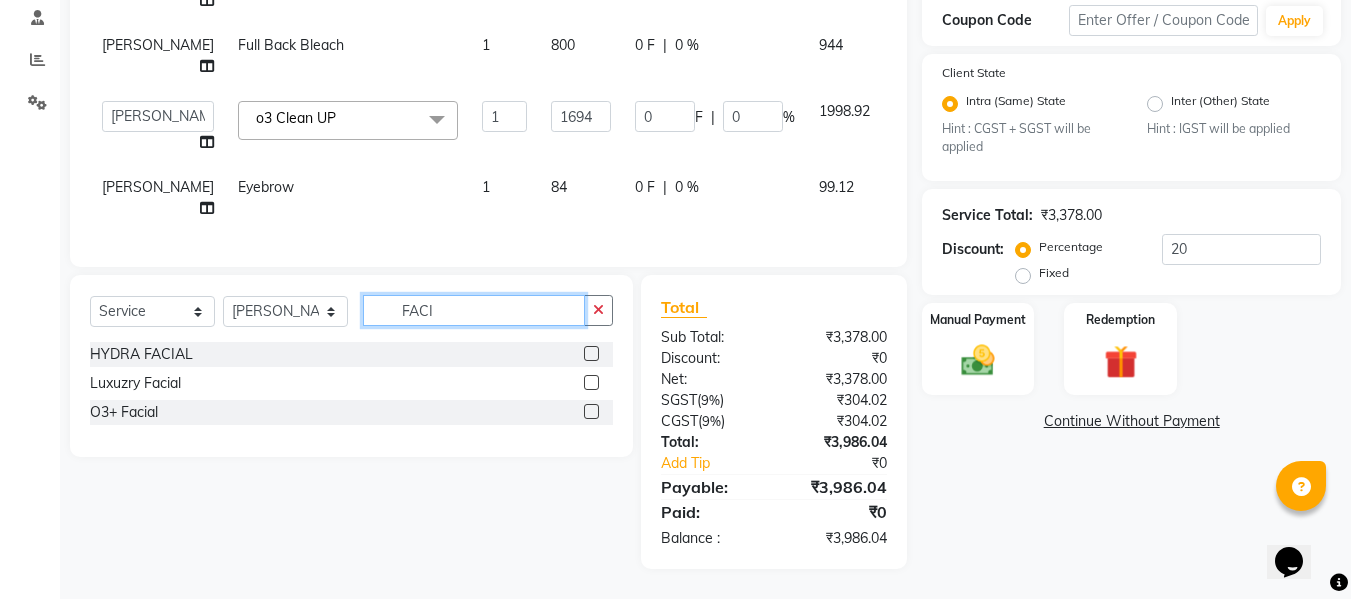 type on "FACI" 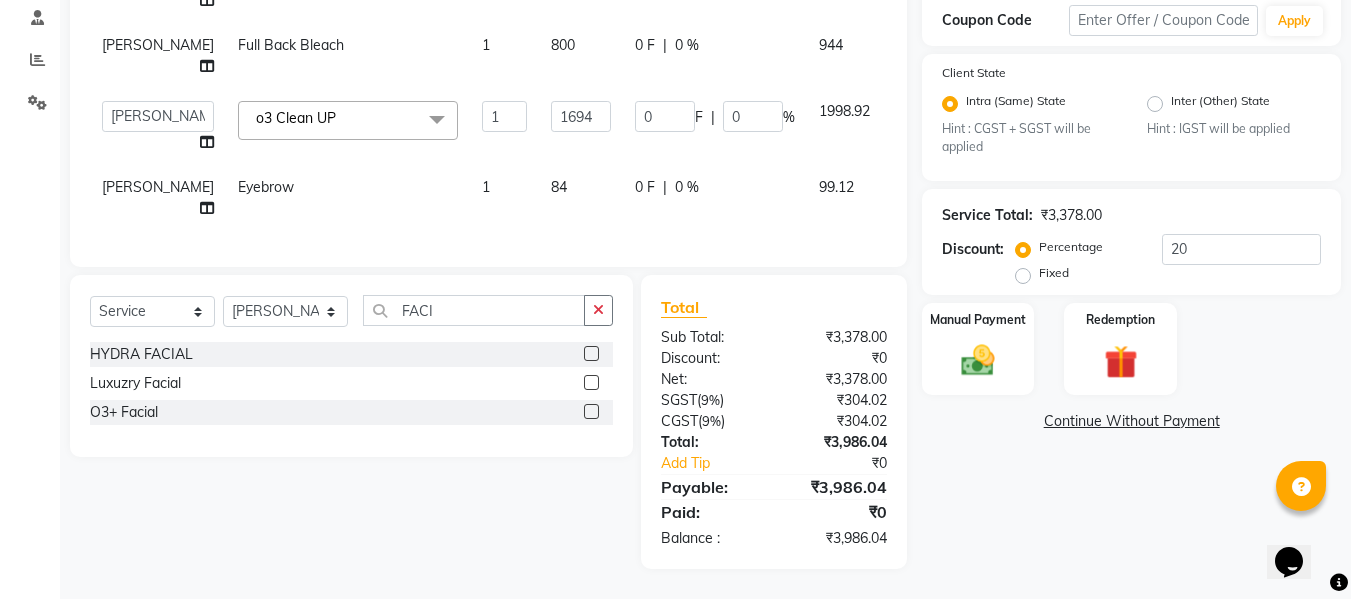 click 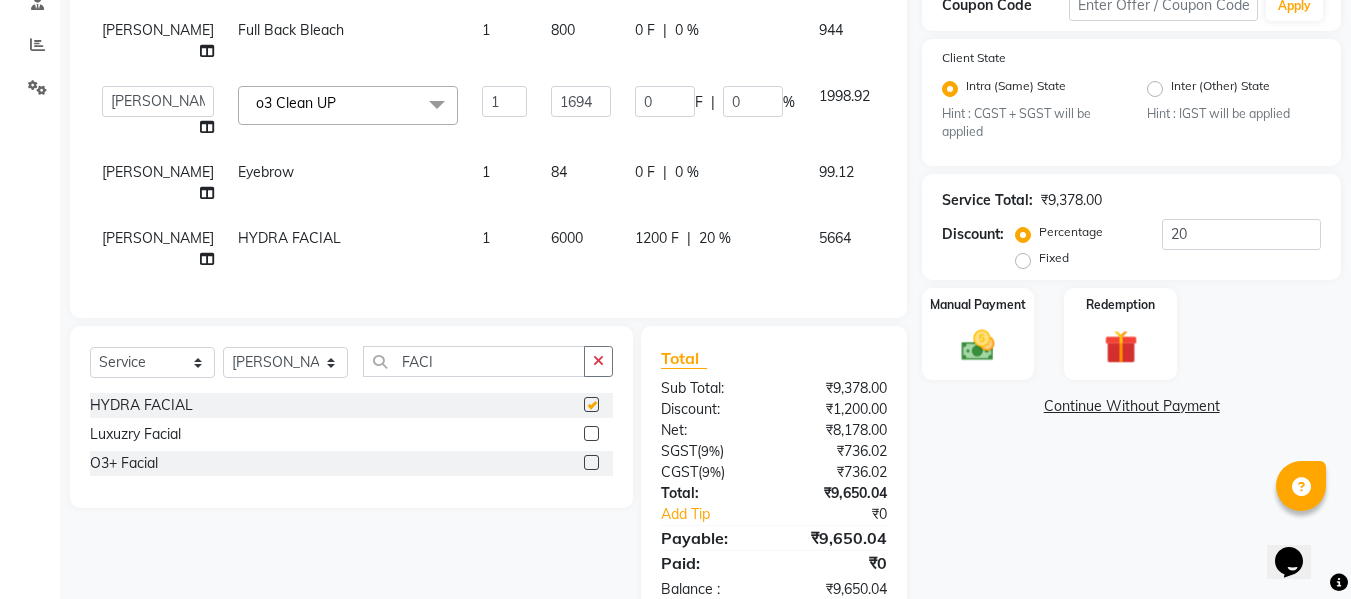 checkbox on "false" 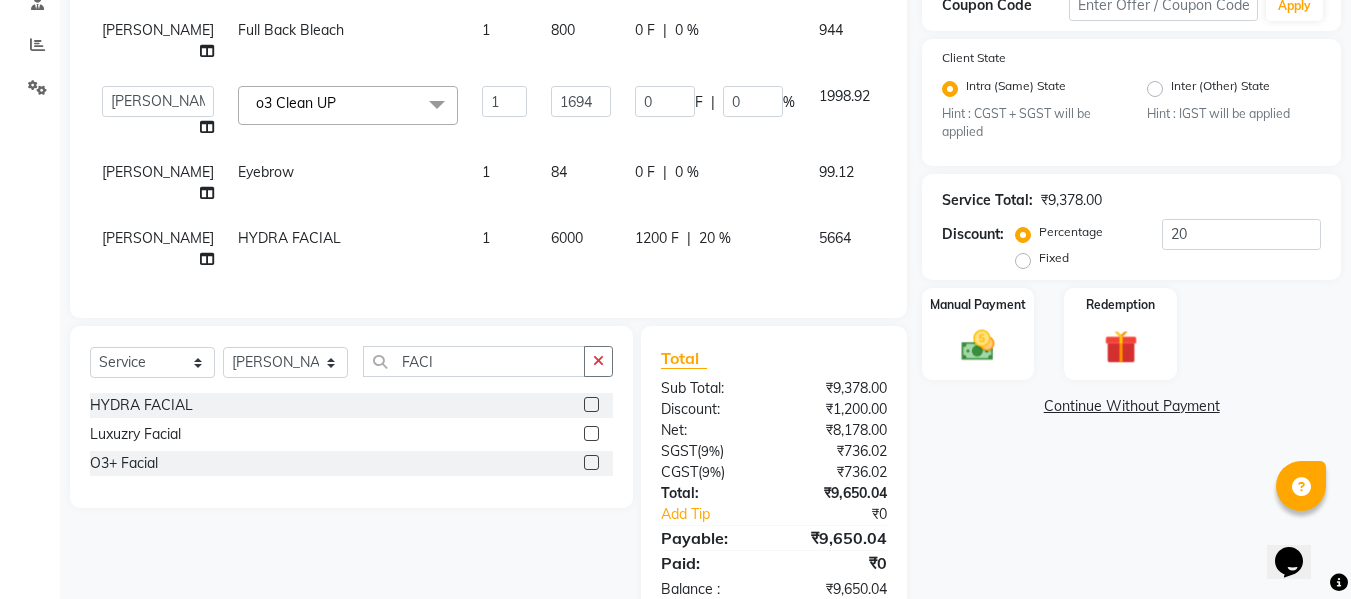 click on "20 %" 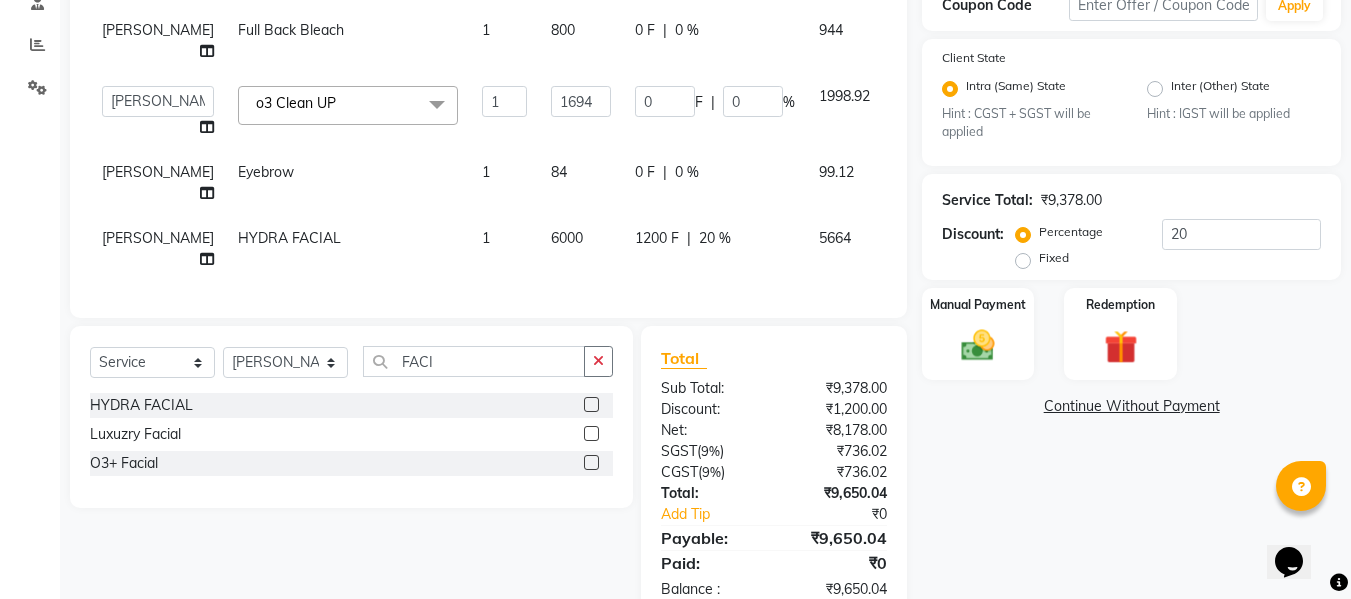 select on "39984" 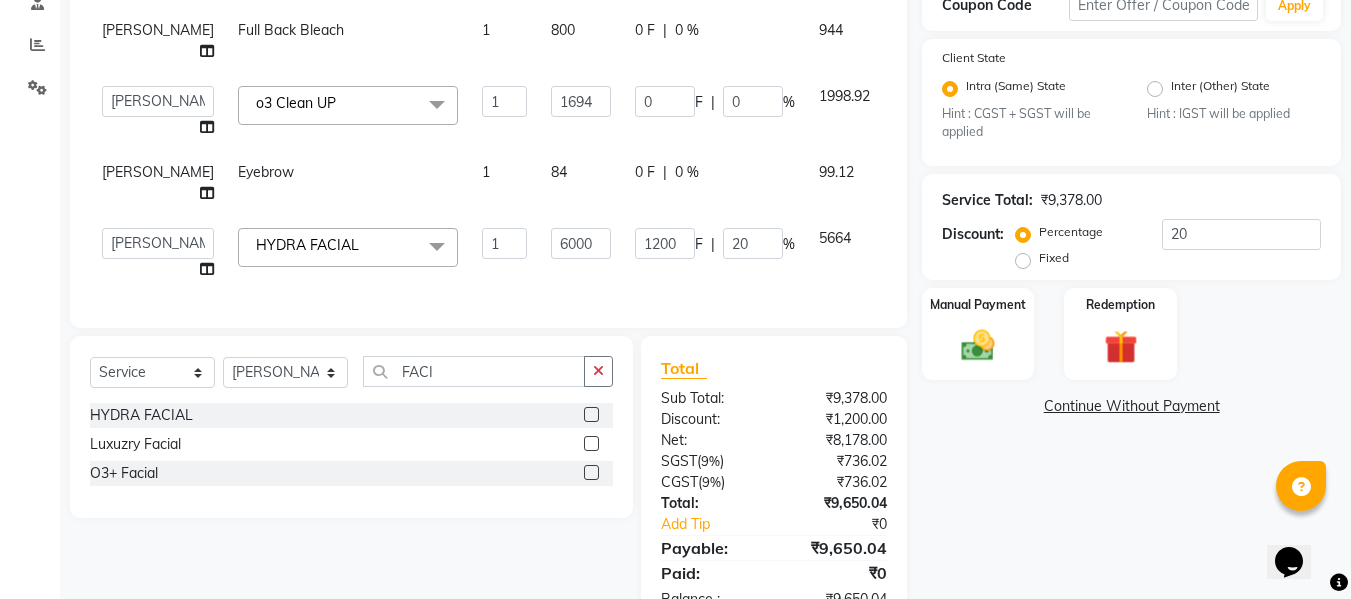 click on "1200 F | 20 %" 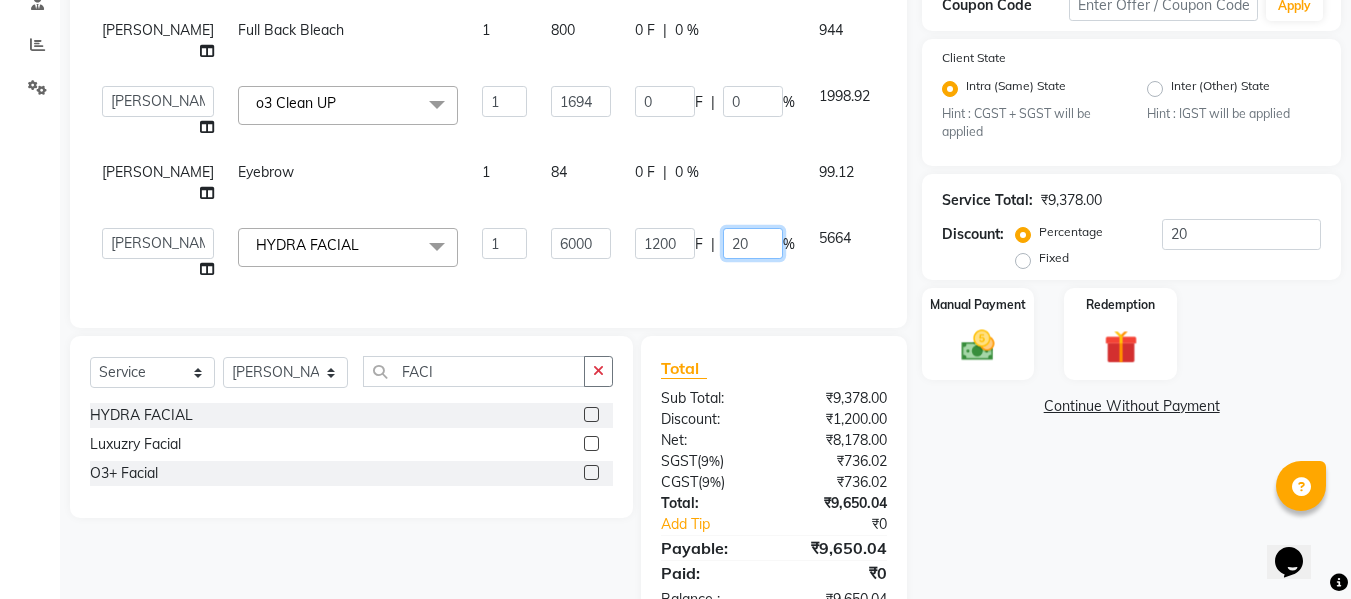 click on "20" 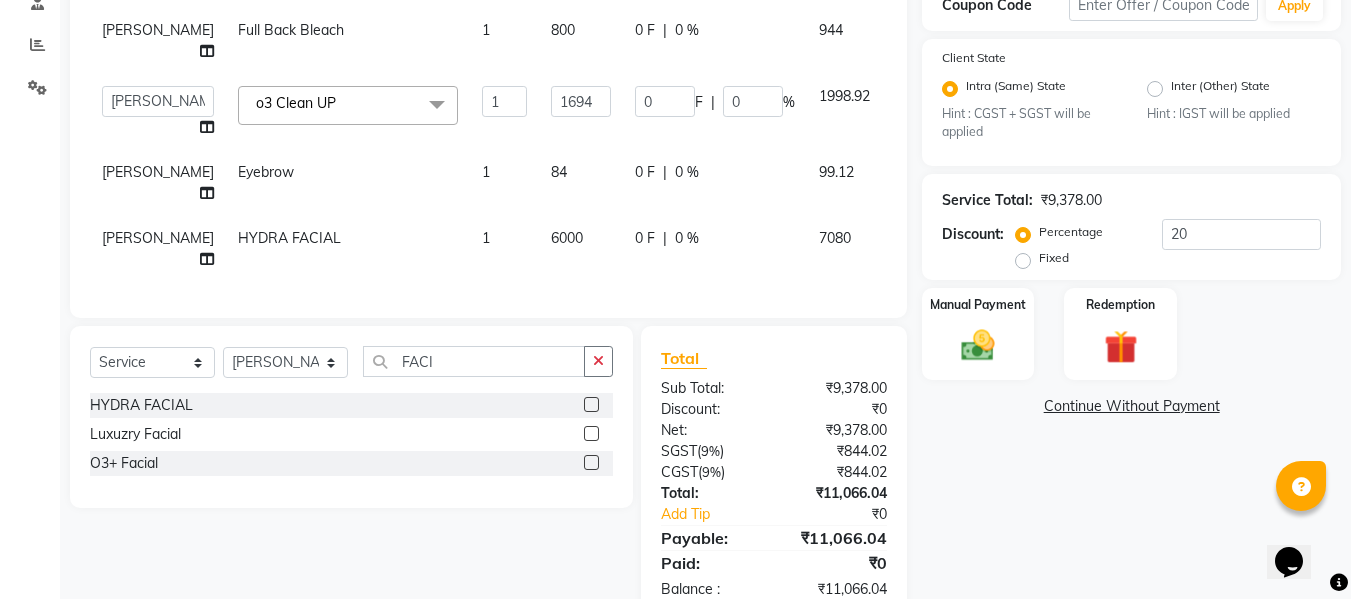 click on "6000" 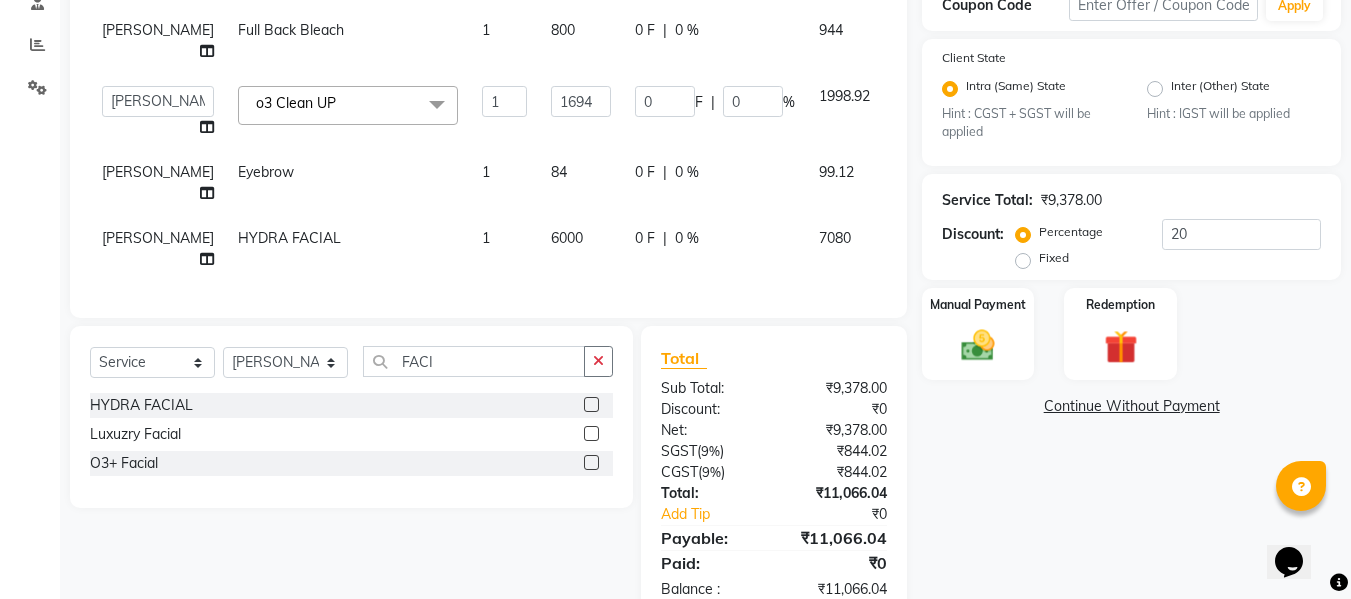 select on "39984" 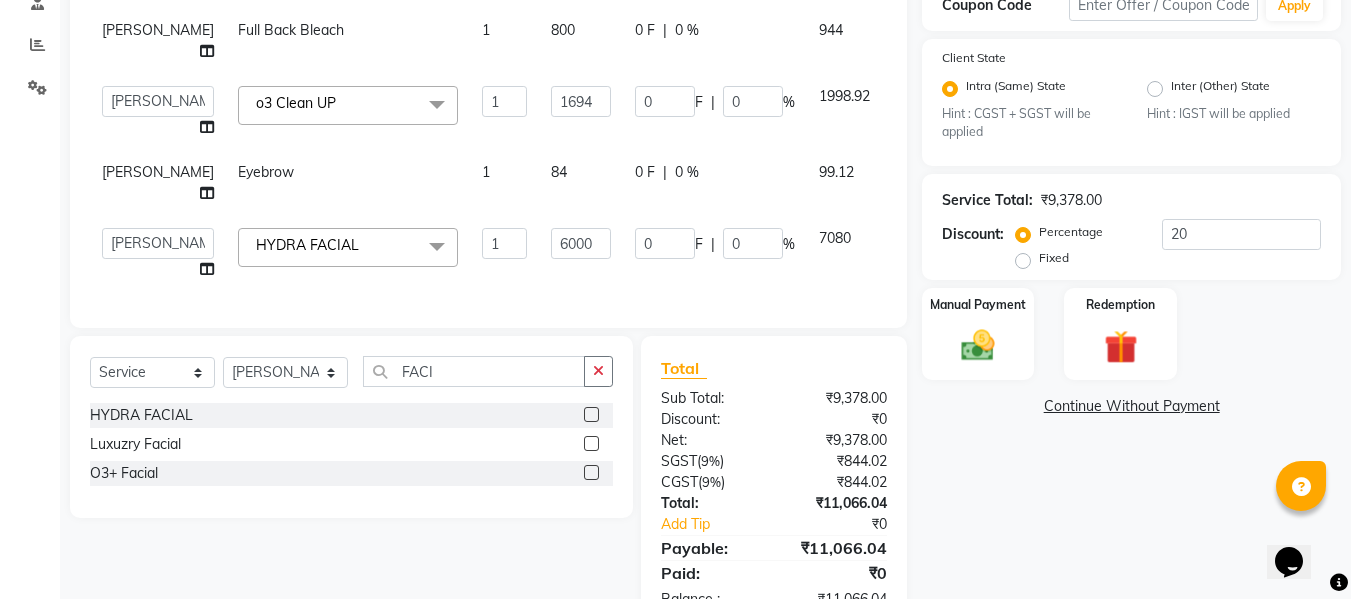 click on "6000" 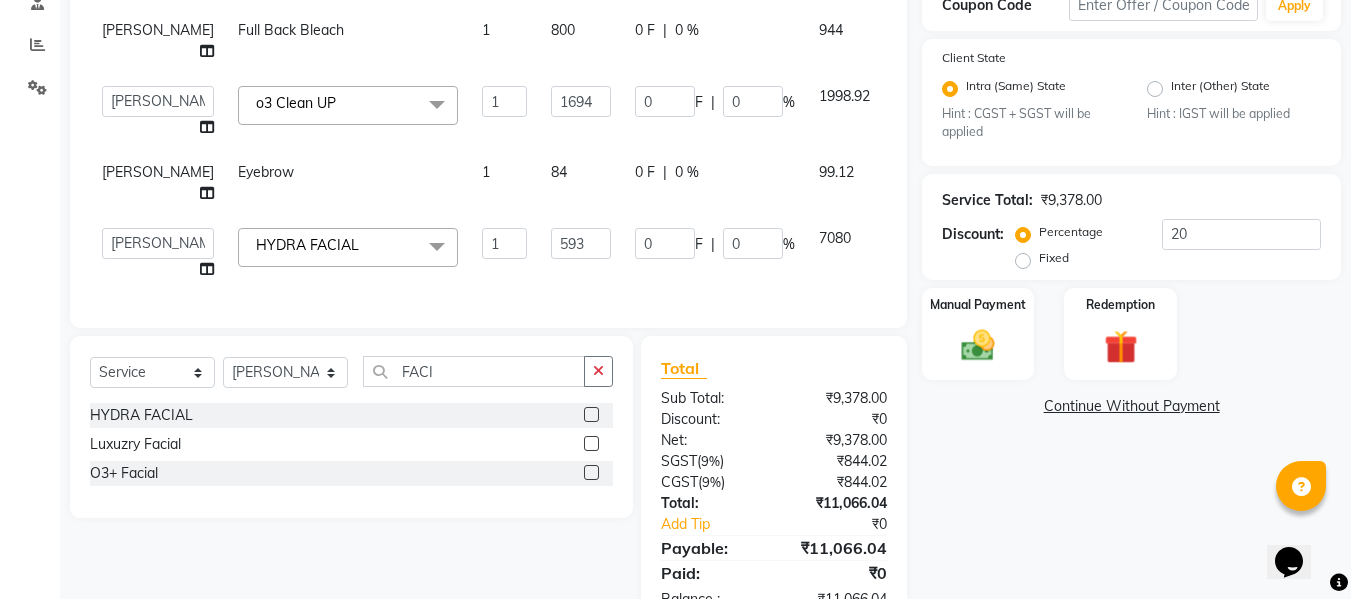 type on "5932" 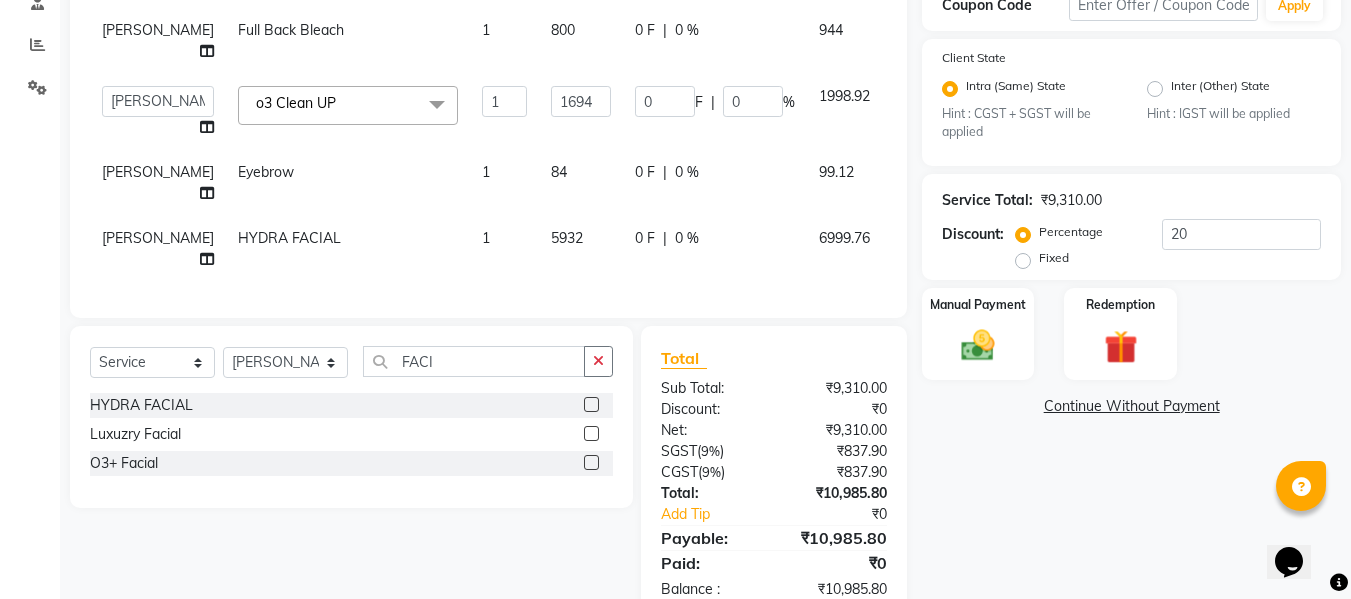 click on "0 F | 0 %" 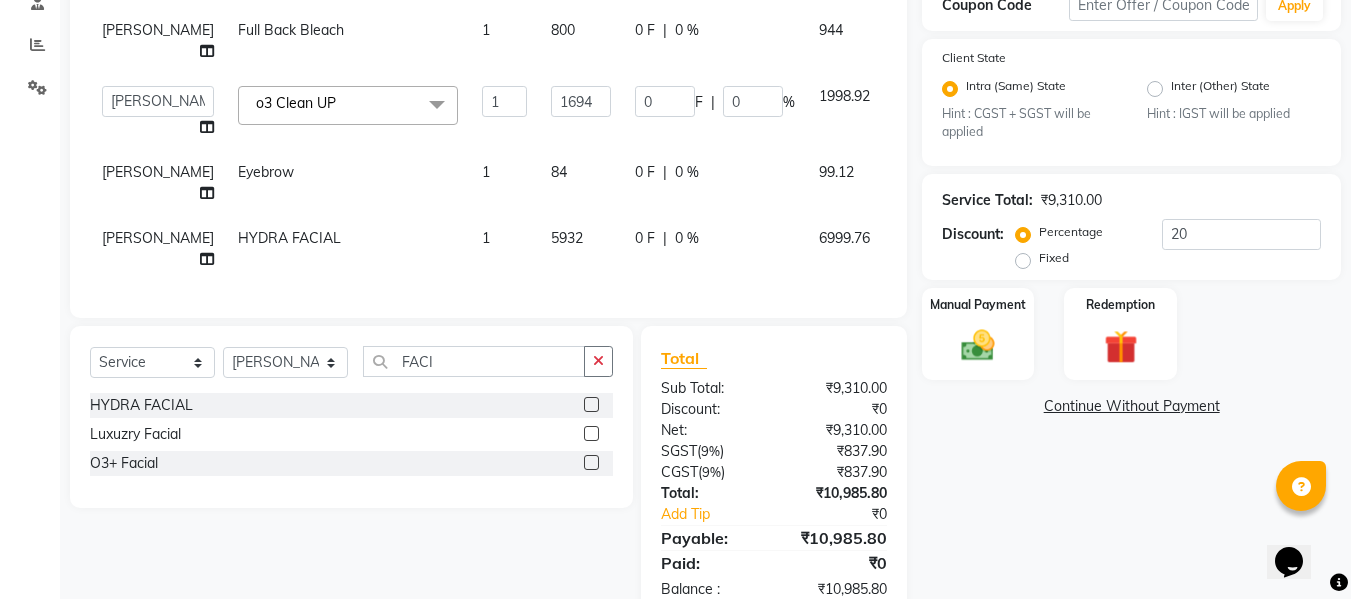 select on "39984" 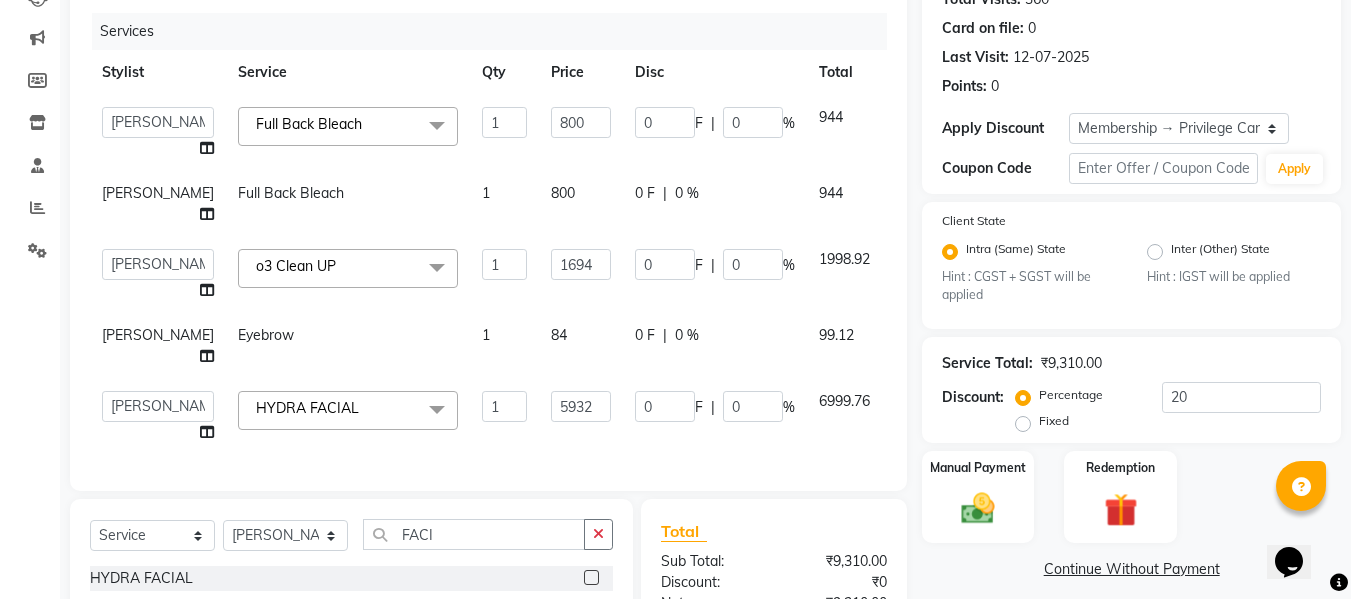 scroll, scrollTop: 234, scrollLeft: 0, axis: vertical 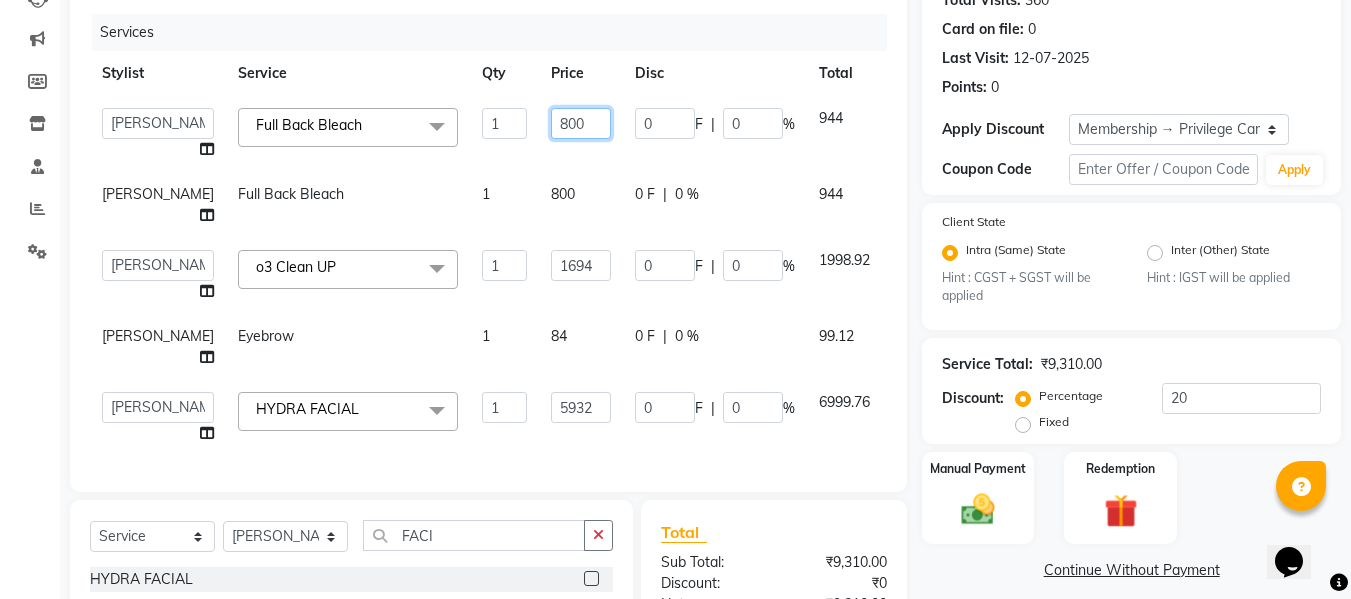 click on "800" 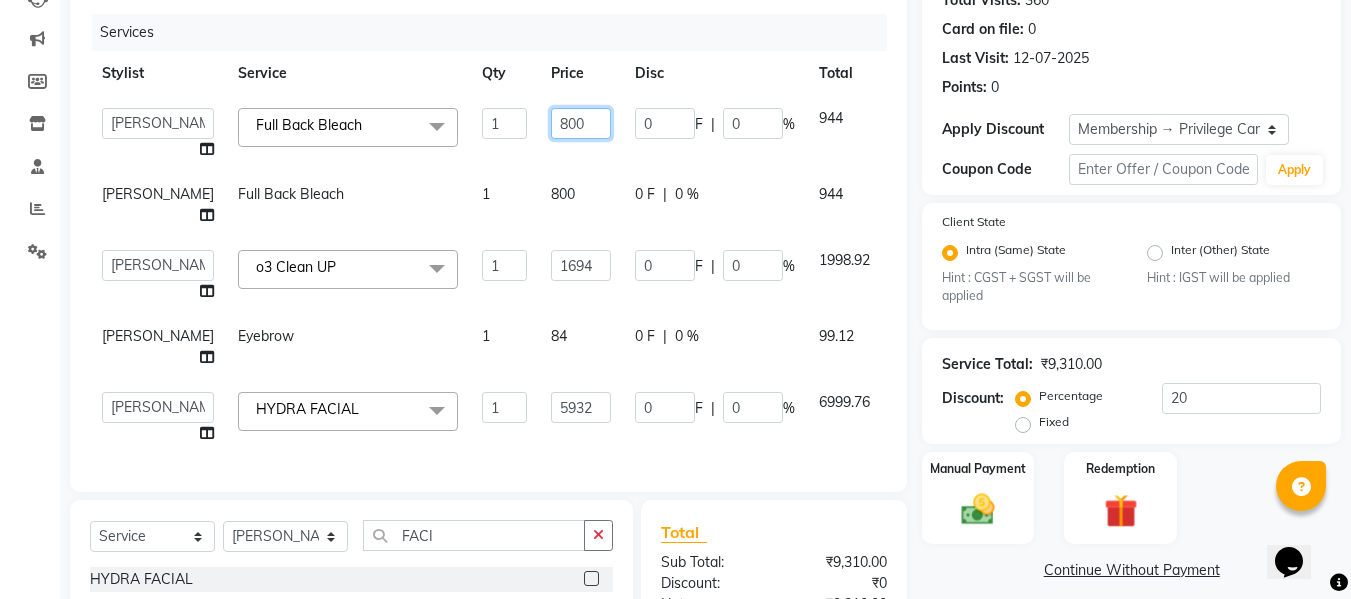 click on "800" 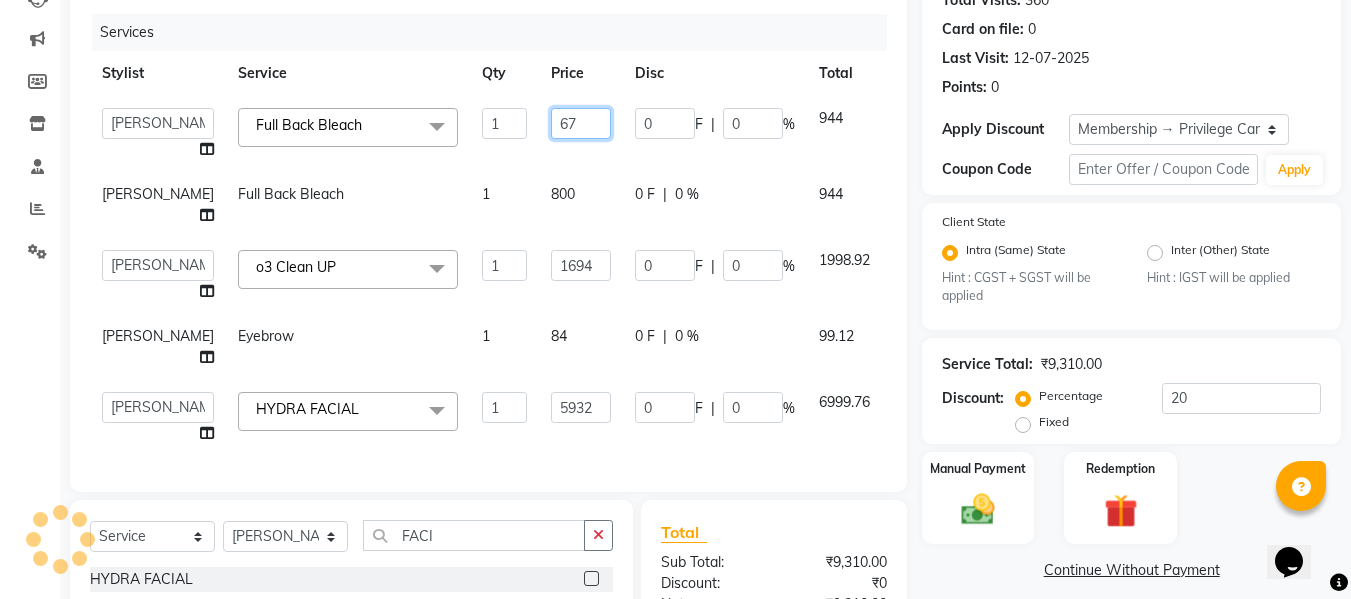 type on "677" 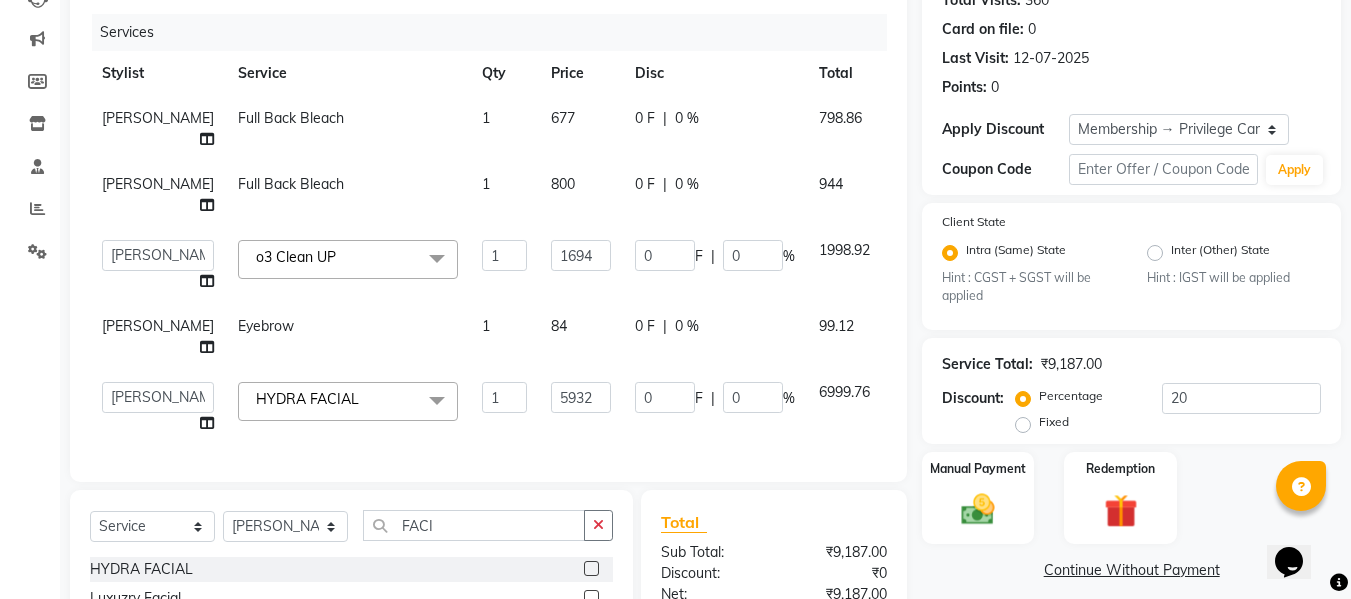 click on "800" 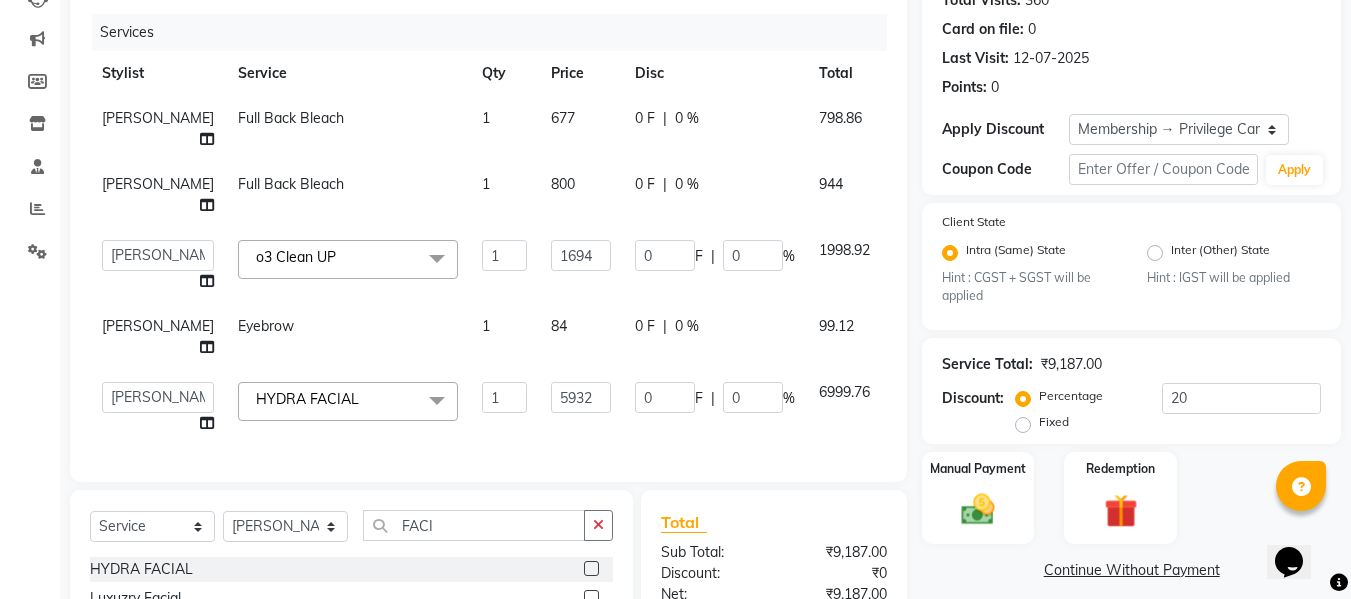 select on "39984" 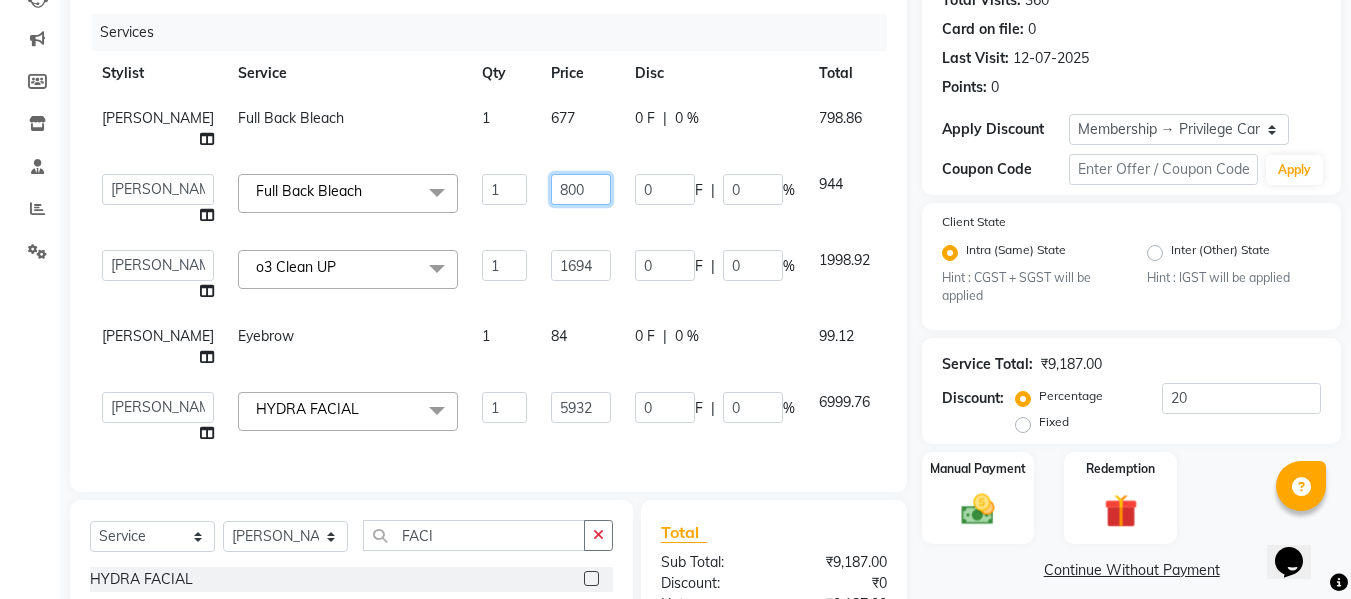 click on "800" 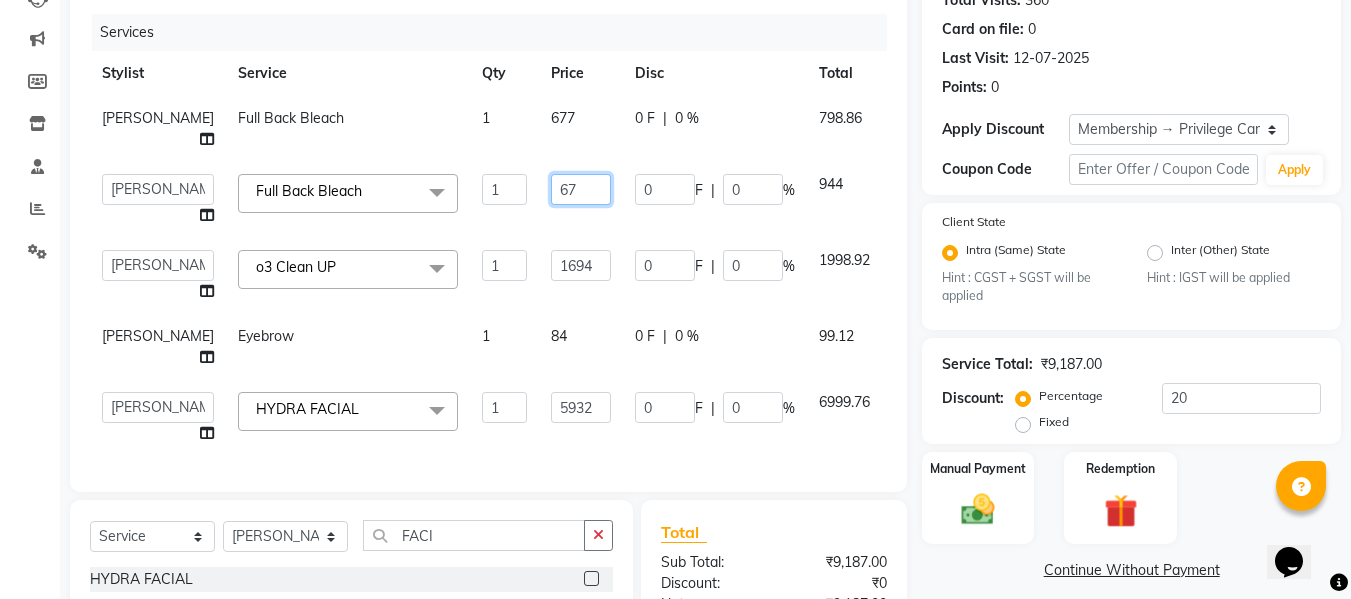 type on "677" 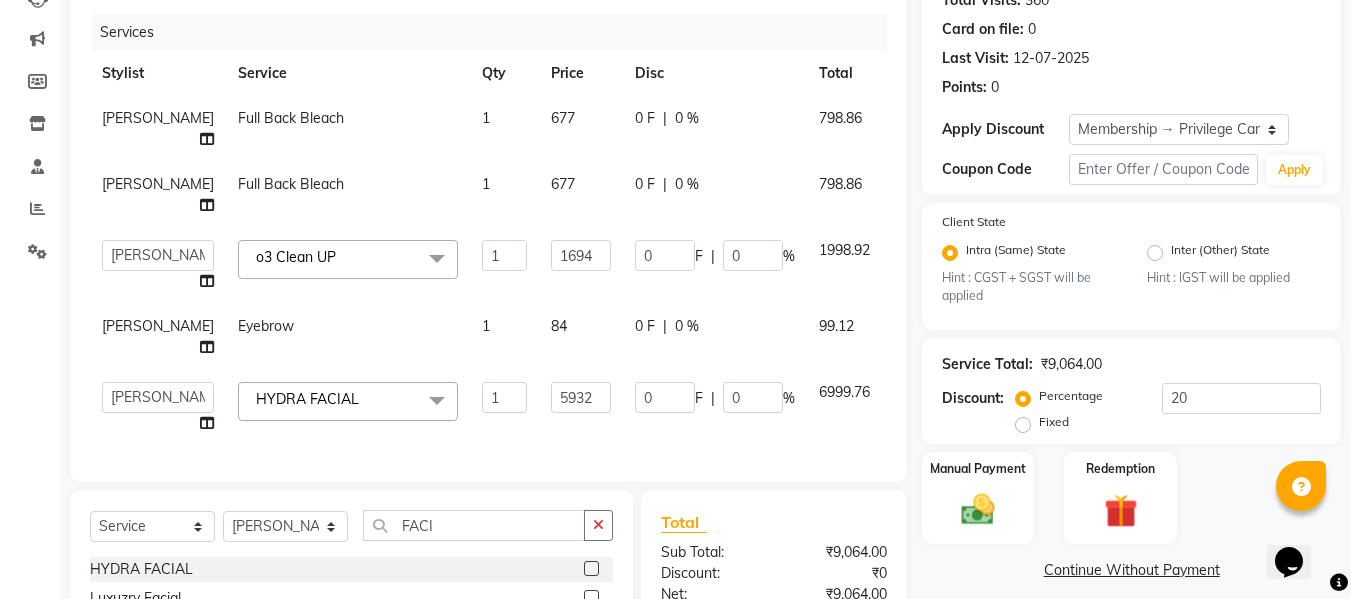 click on "677" 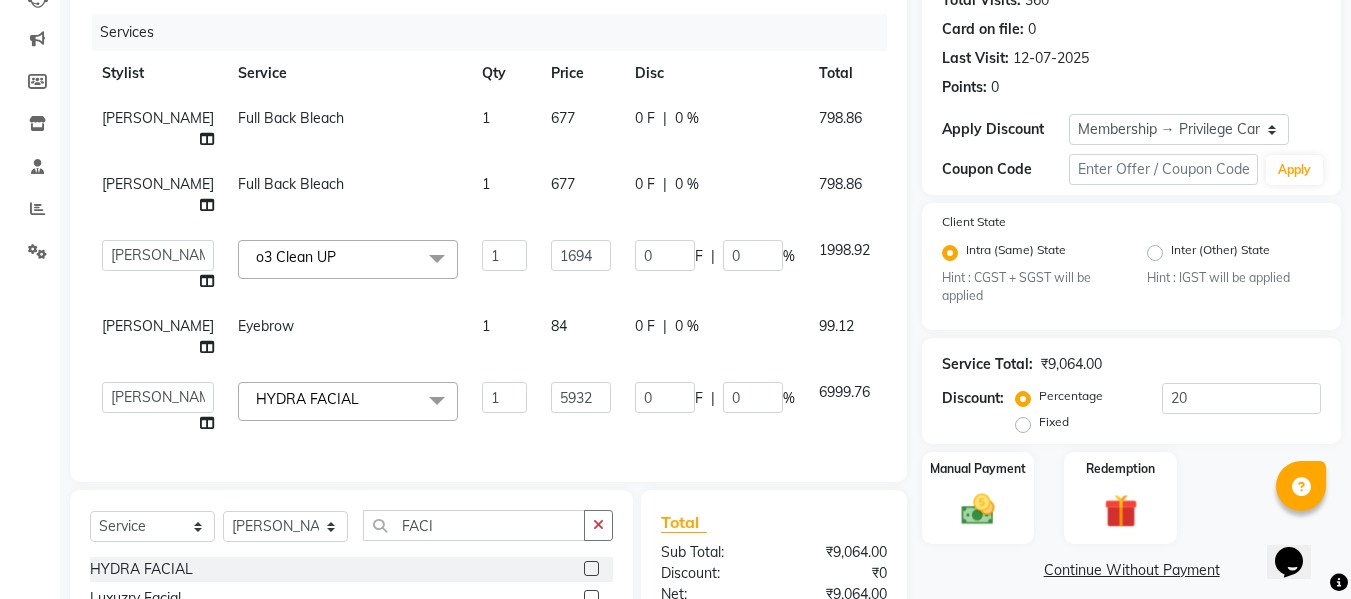 select on "39984" 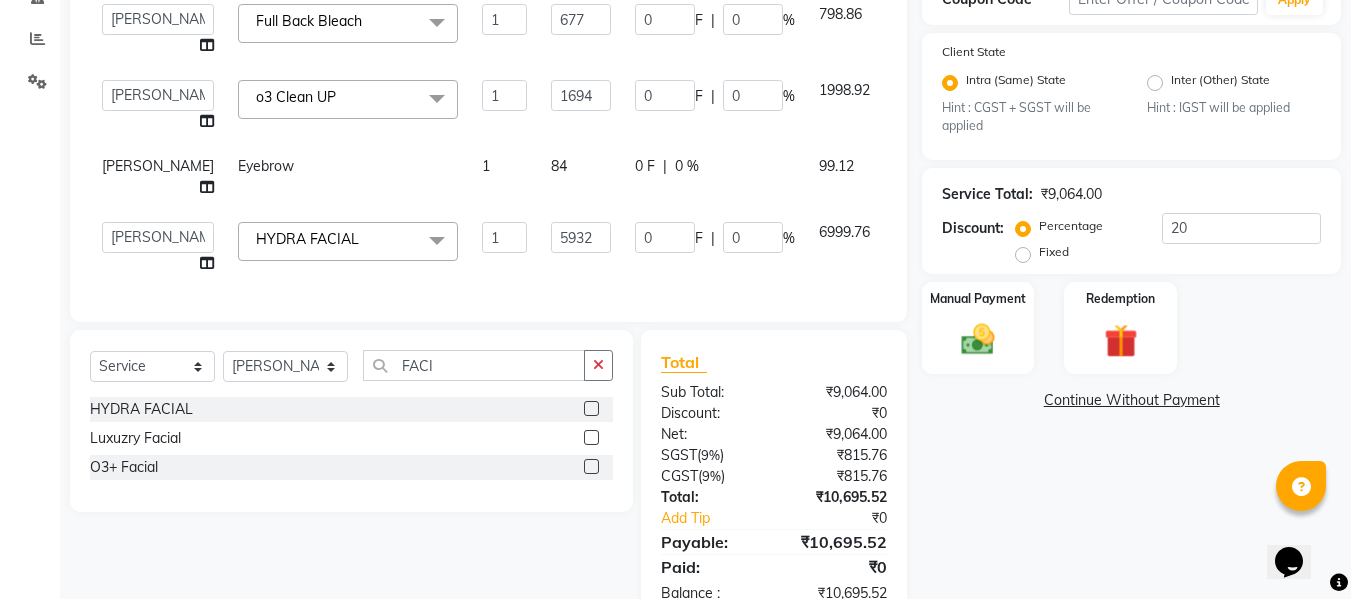 scroll, scrollTop: 474, scrollLeft: 0, axis: vertical 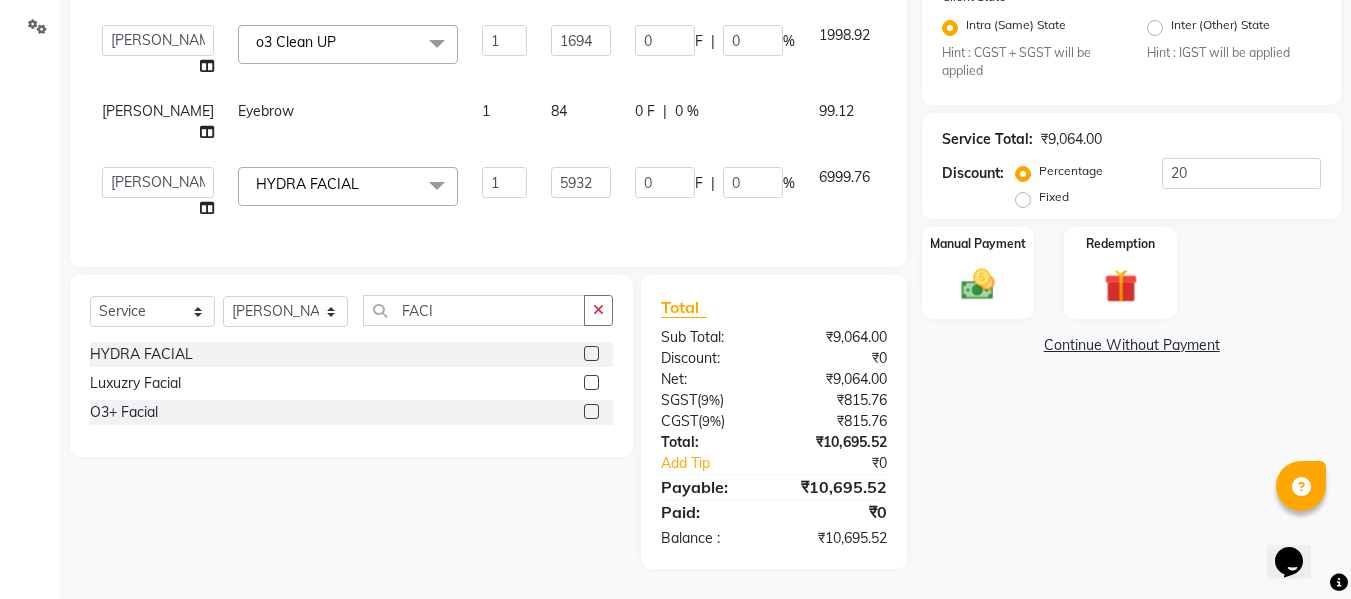 click on "6999.76" 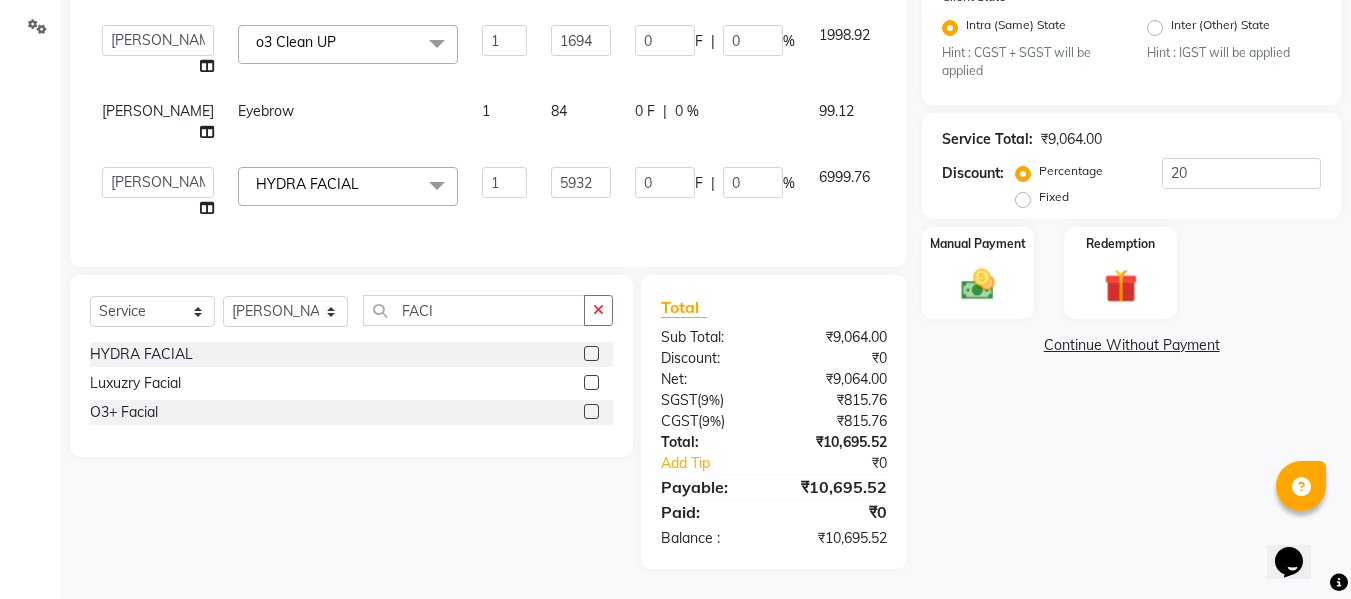 select on "39984" 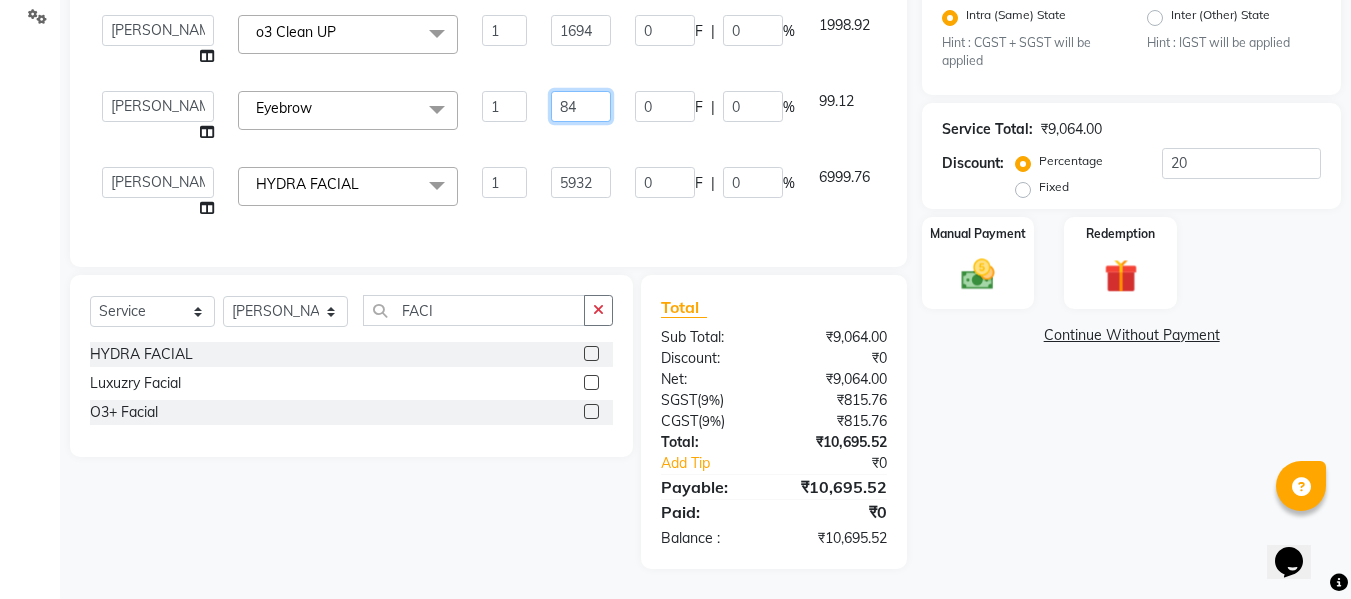 click on "84" 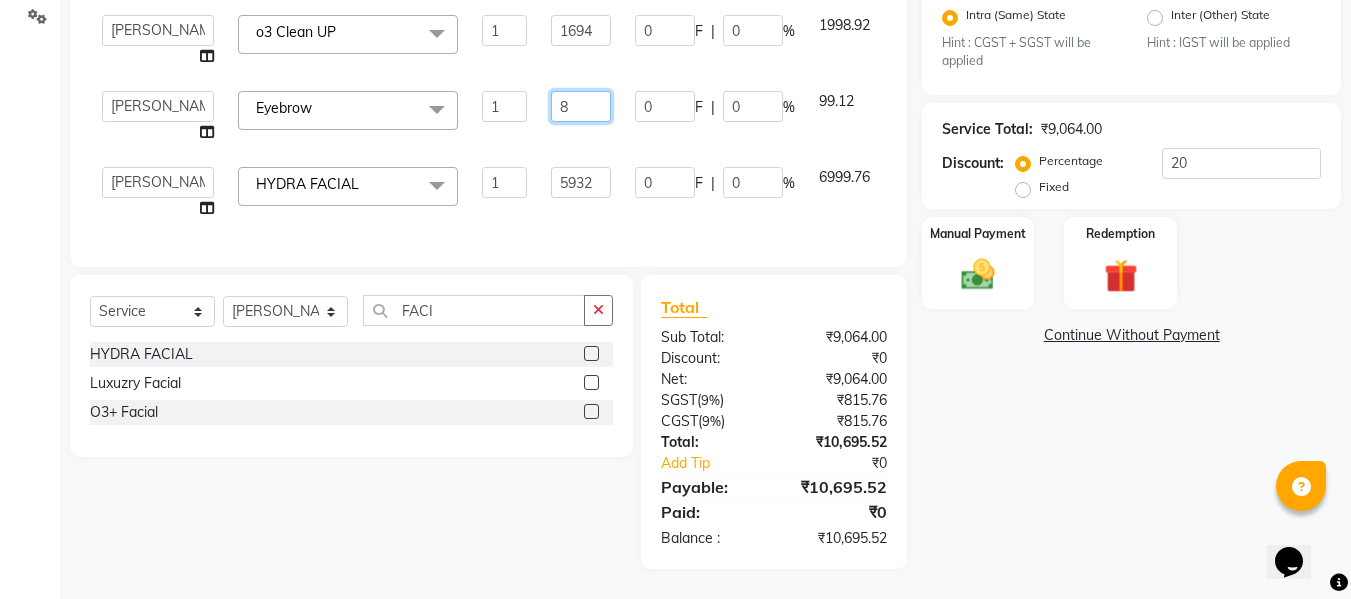 type on "85" 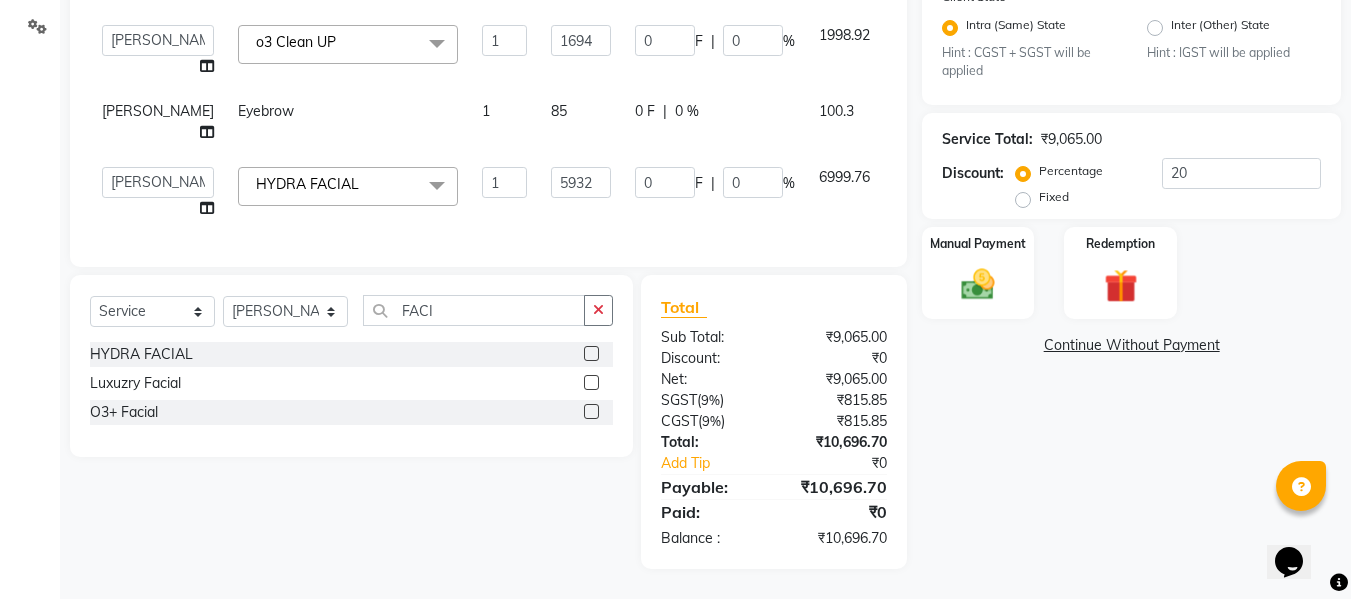 click on "85" 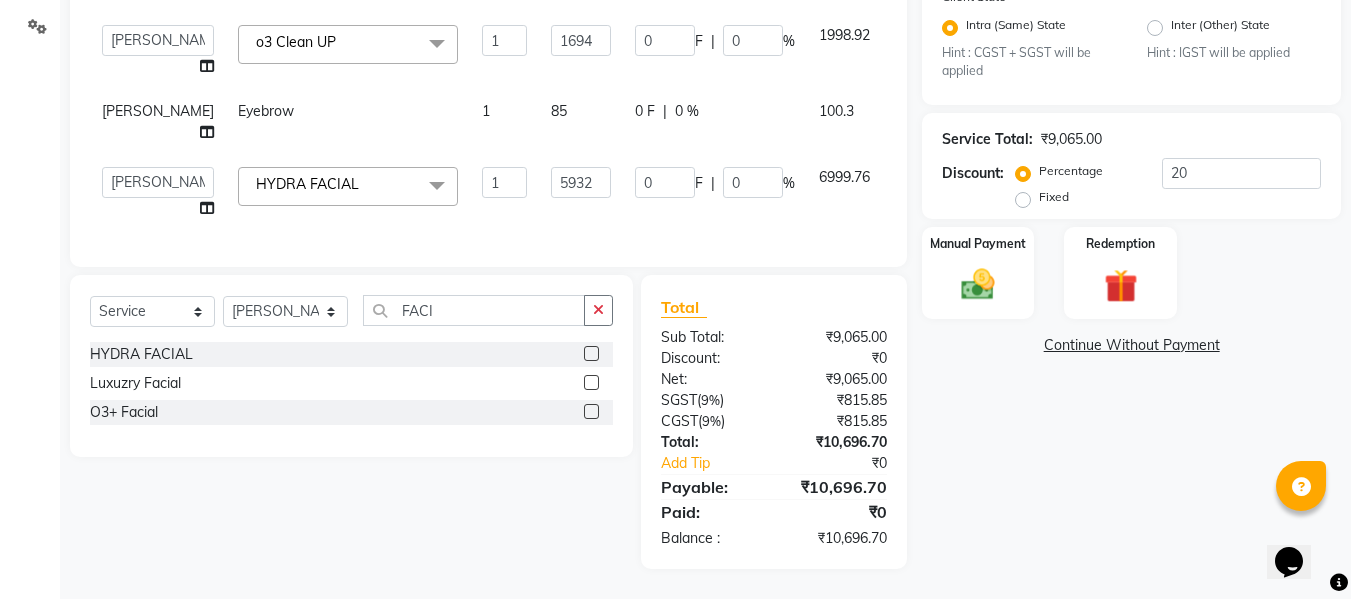 select on "39984" 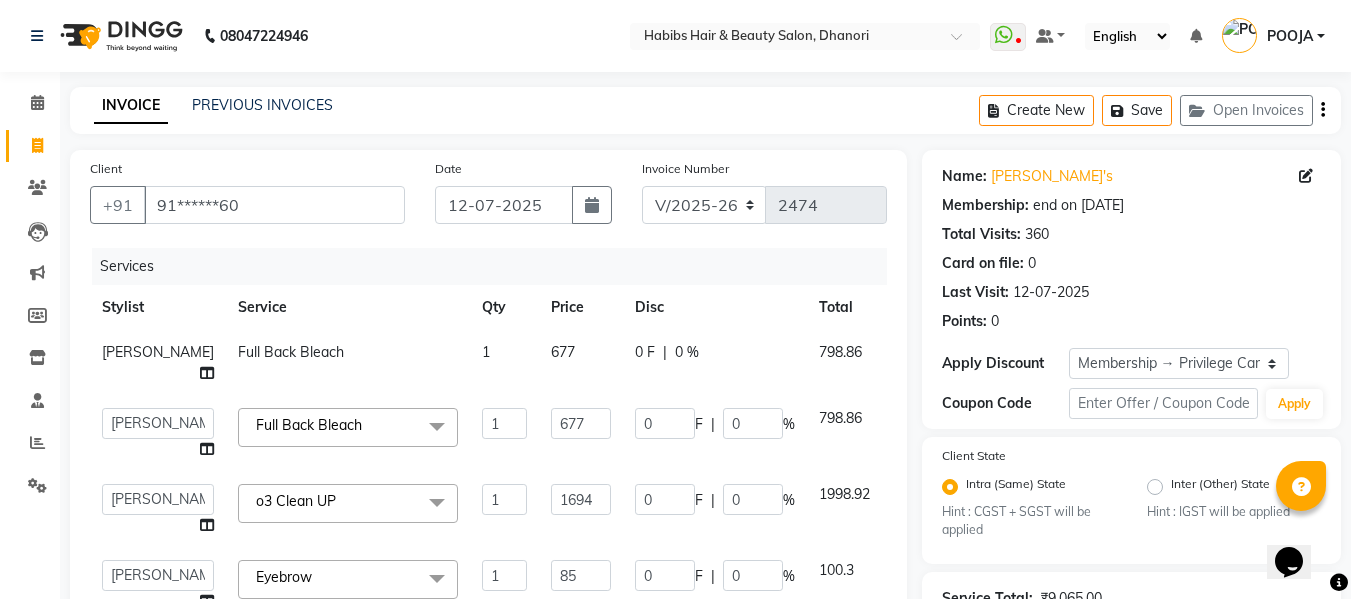 scroll, scrollTop: 484, scrollLeft: 0, axis: vertical 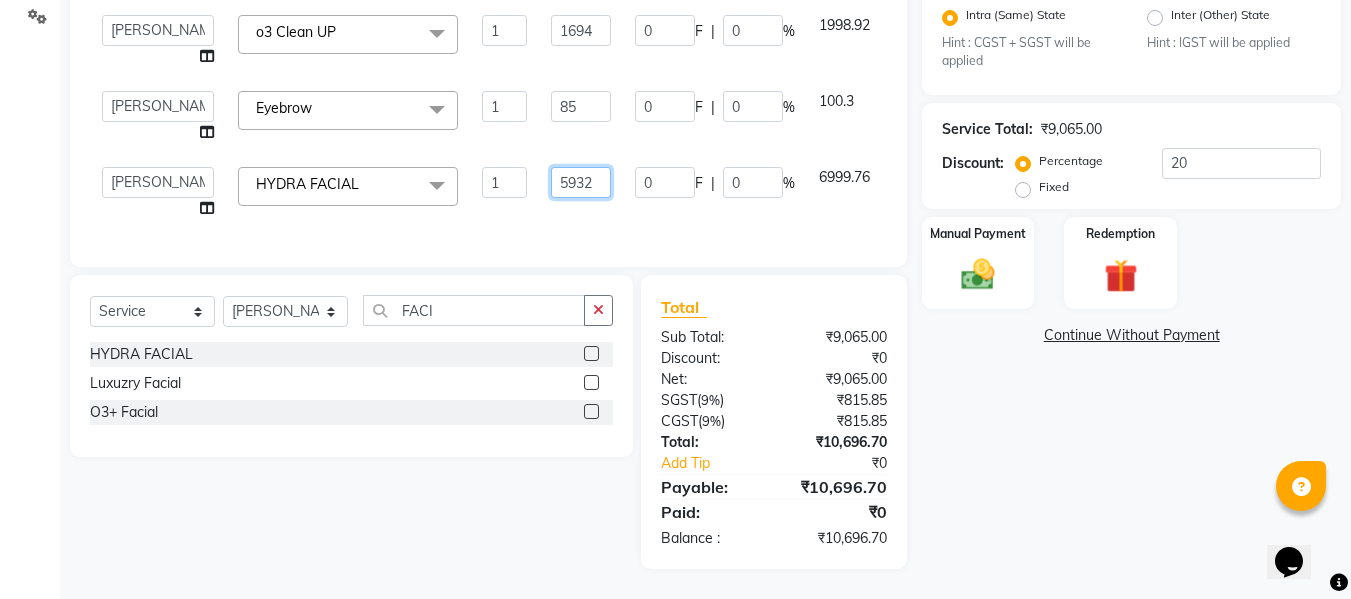click on "5932" 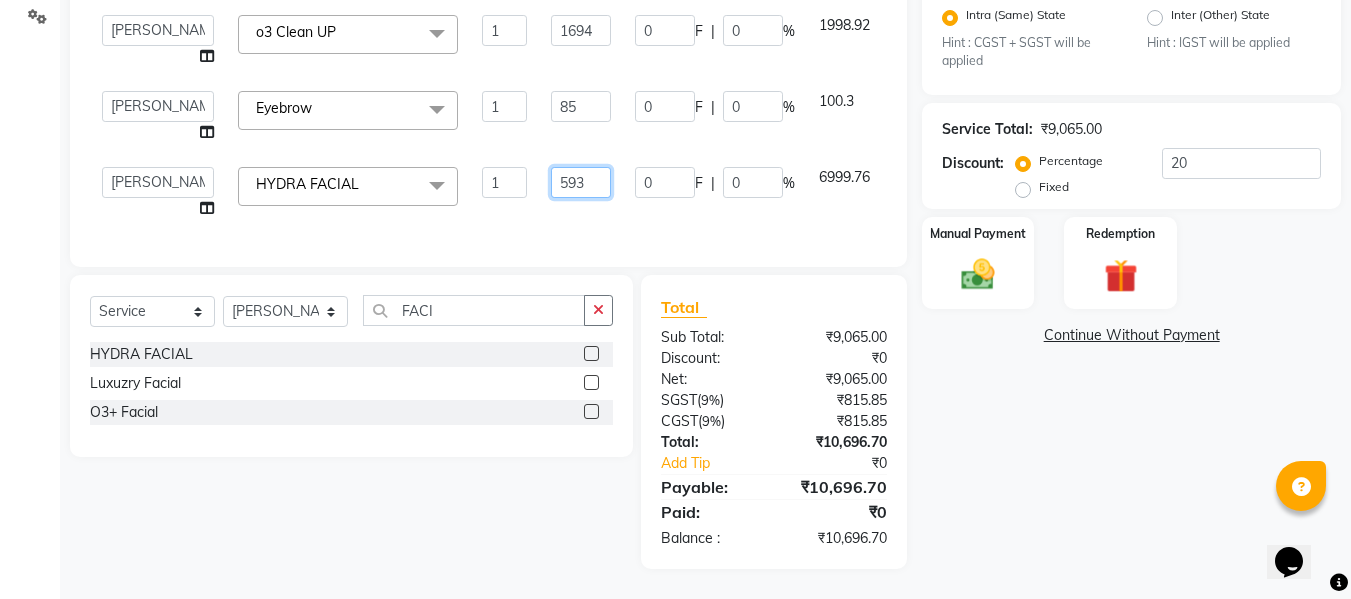 type on "5933" 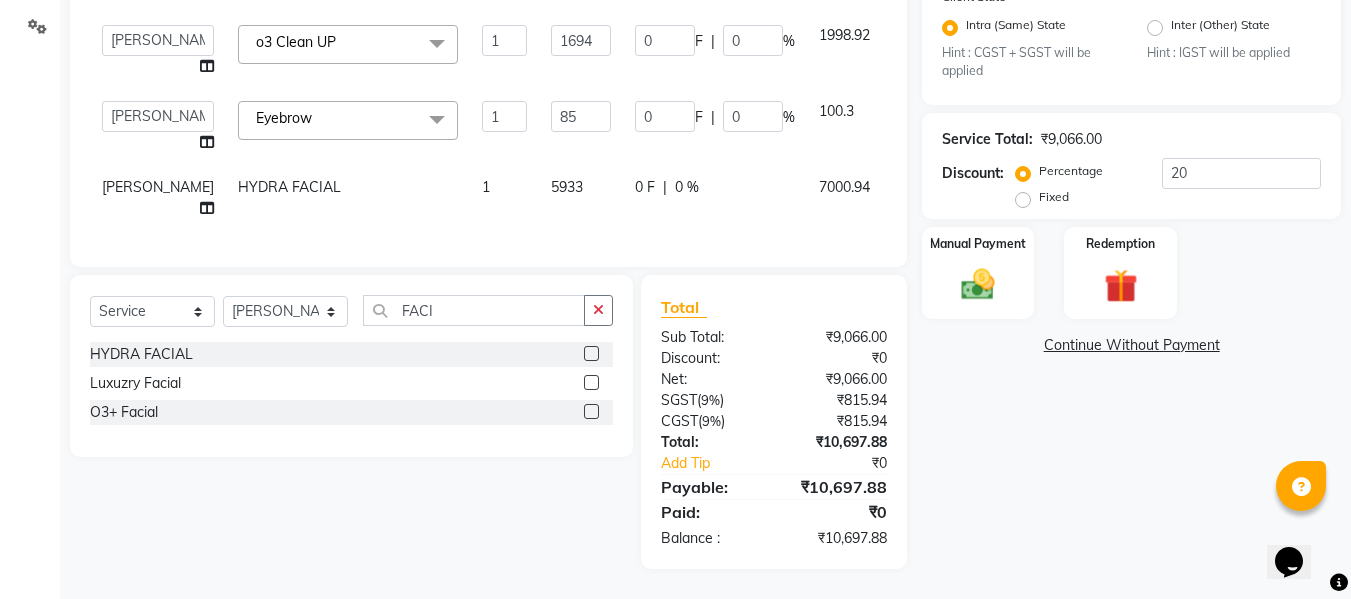 click on "0 F | 0 %" 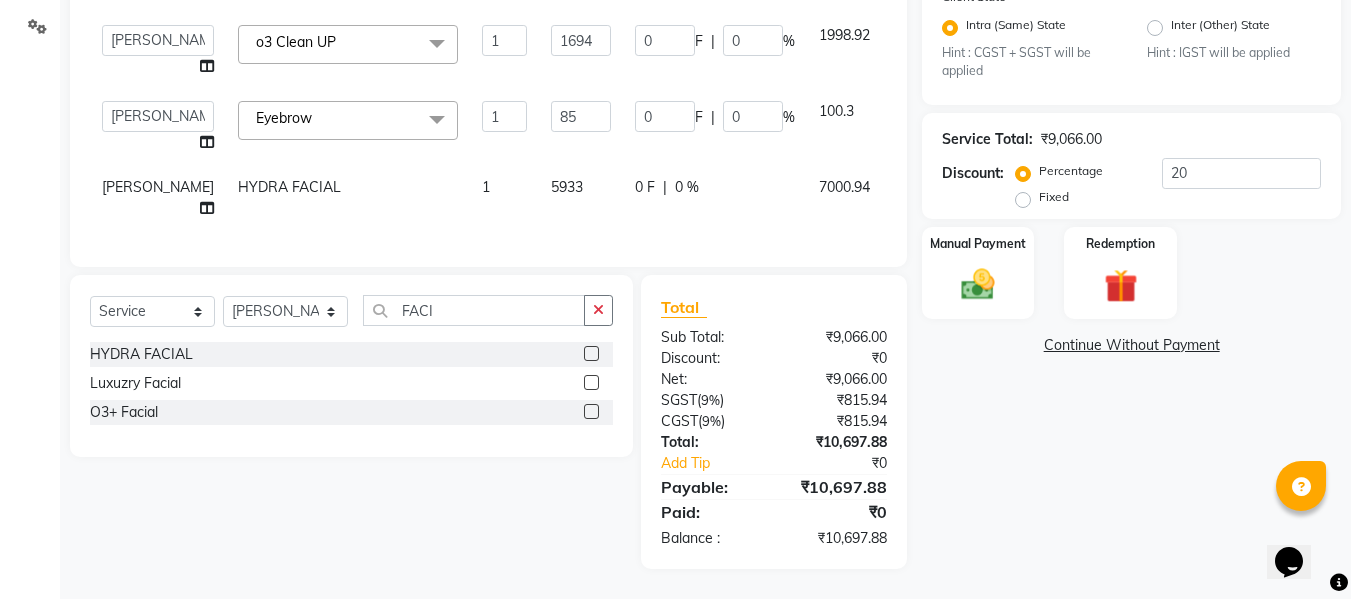 scroll, scrollTop: 484, scrollLeft: 0, axis: vertical 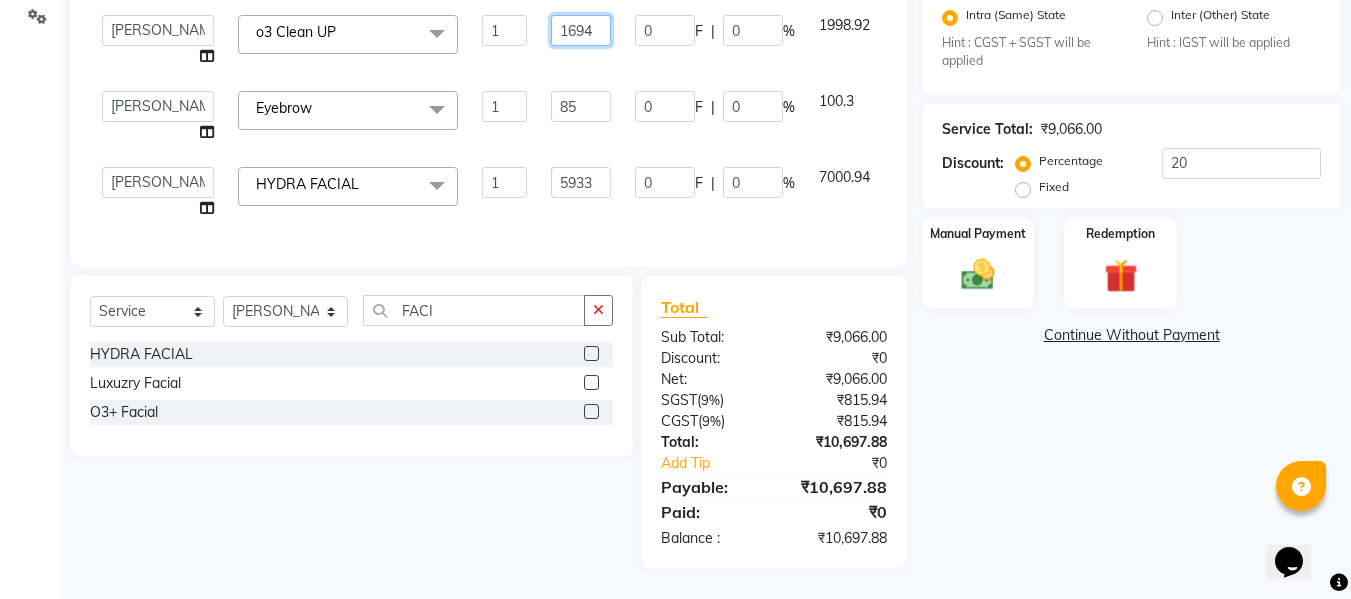 click on "1694" 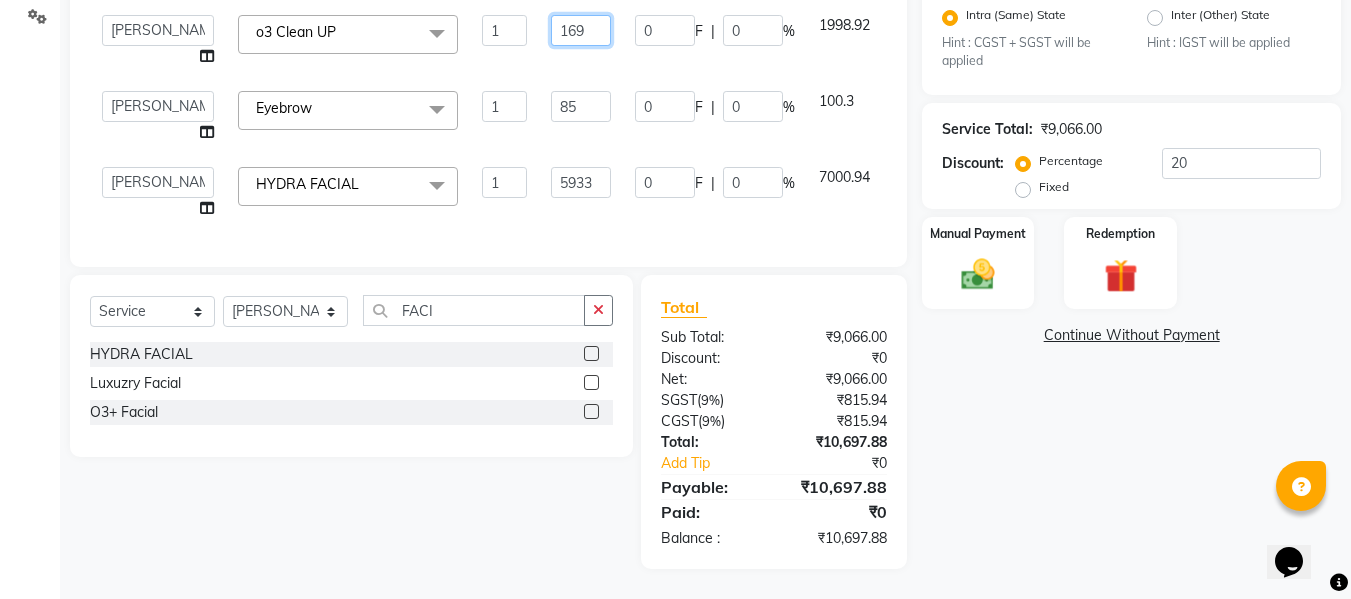 type on "1695" 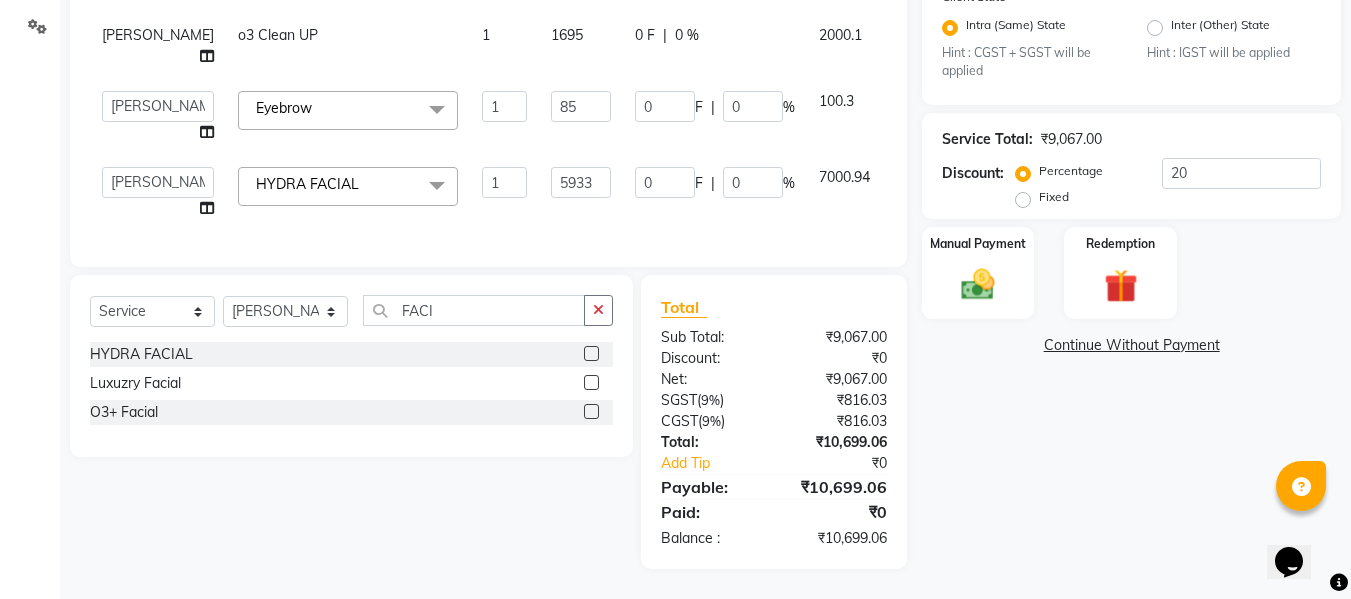 click on "1695" 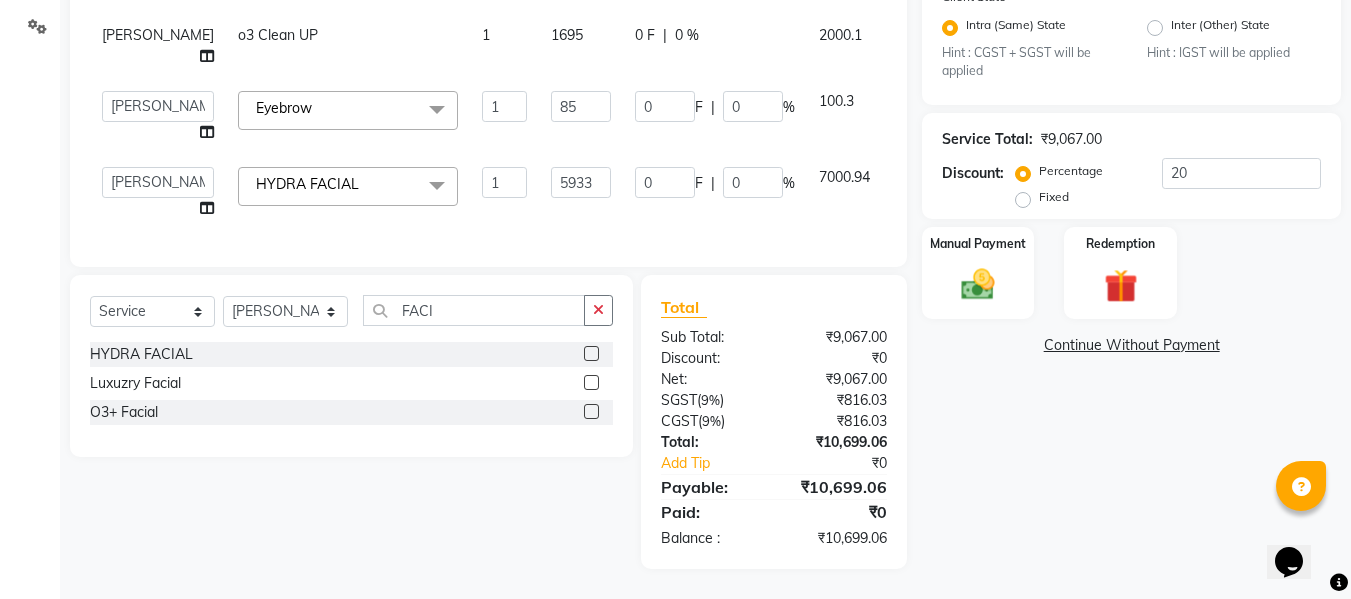 scroll, scrollTop: 484, scrollLeft: 0, axis: vertical 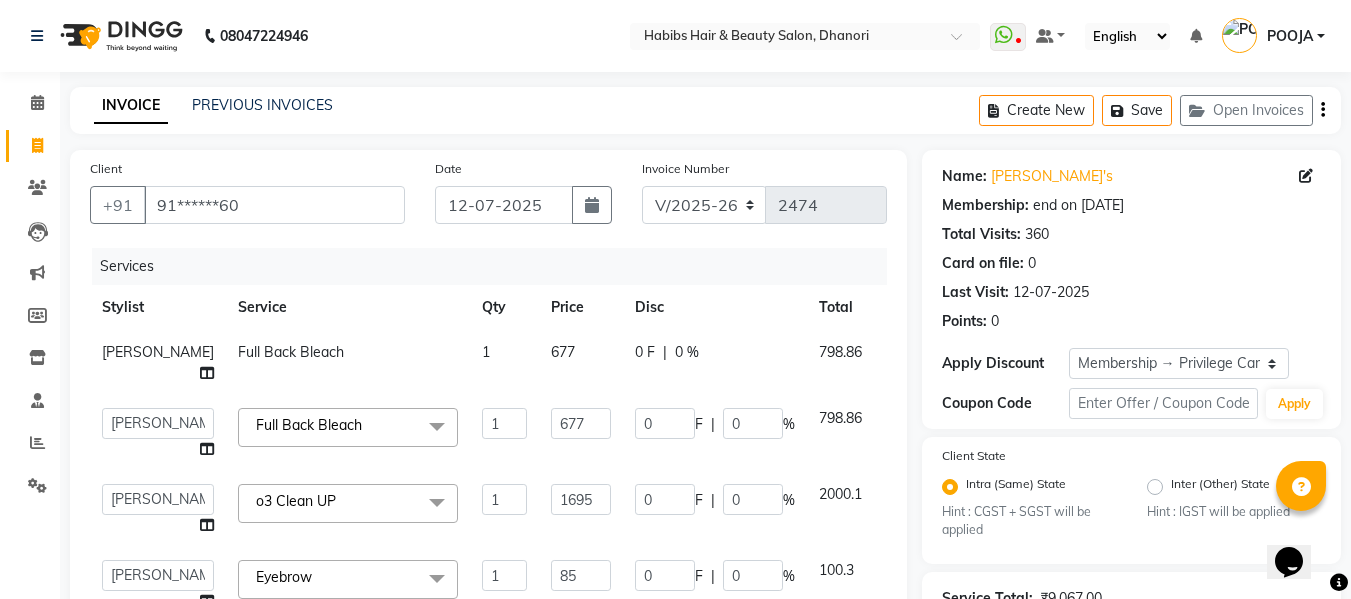 click on "677" 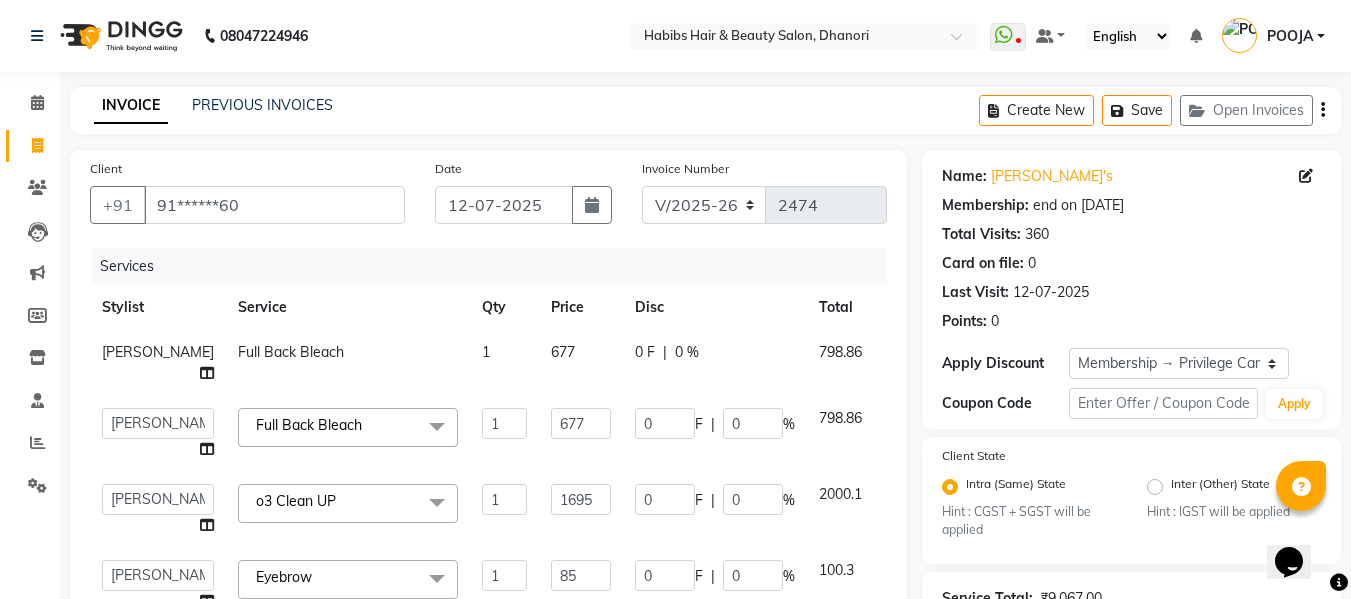 select on "39984" 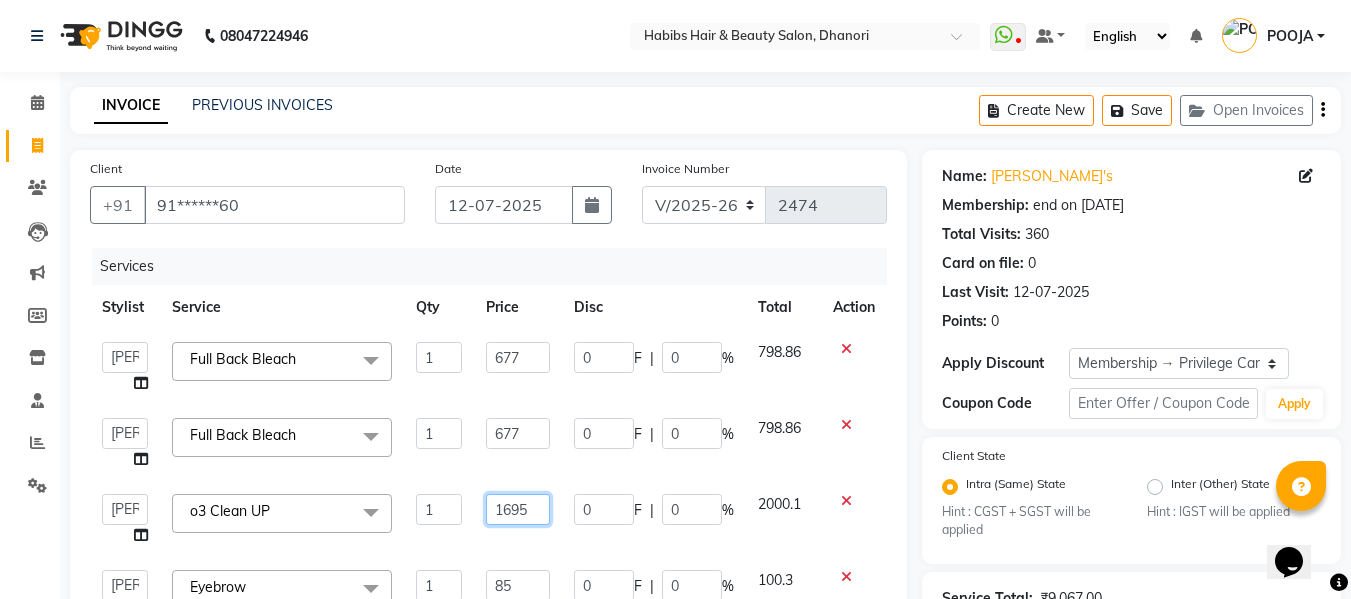 click on "1695" 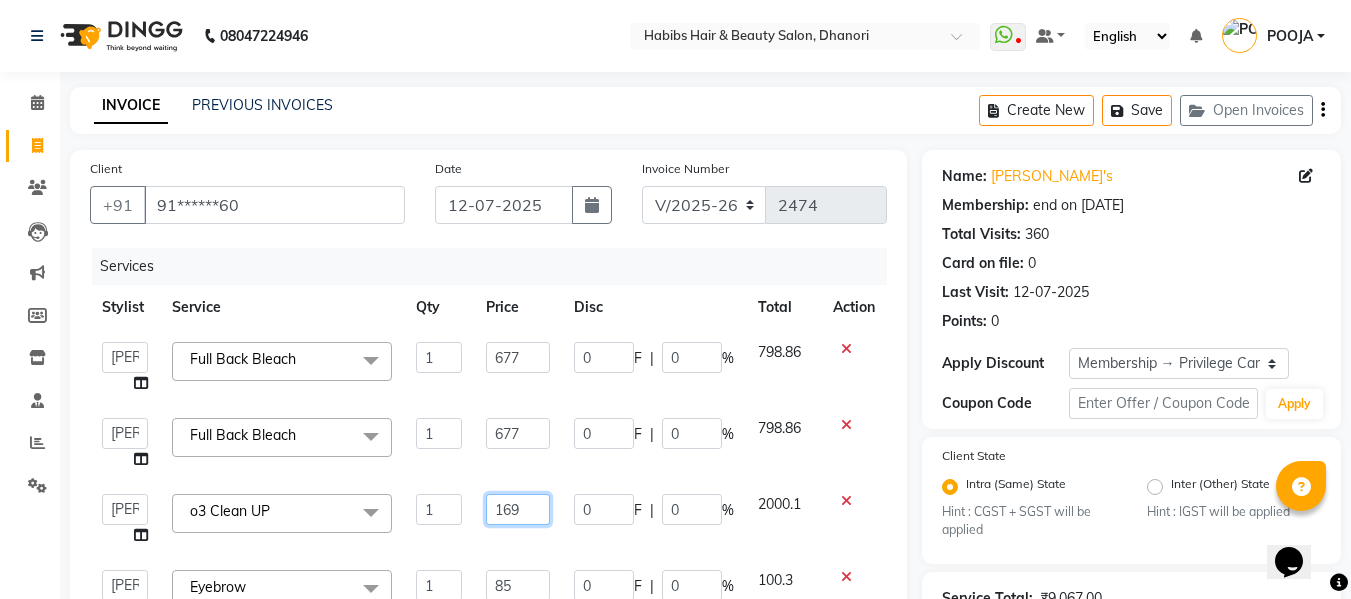 type on "1696" 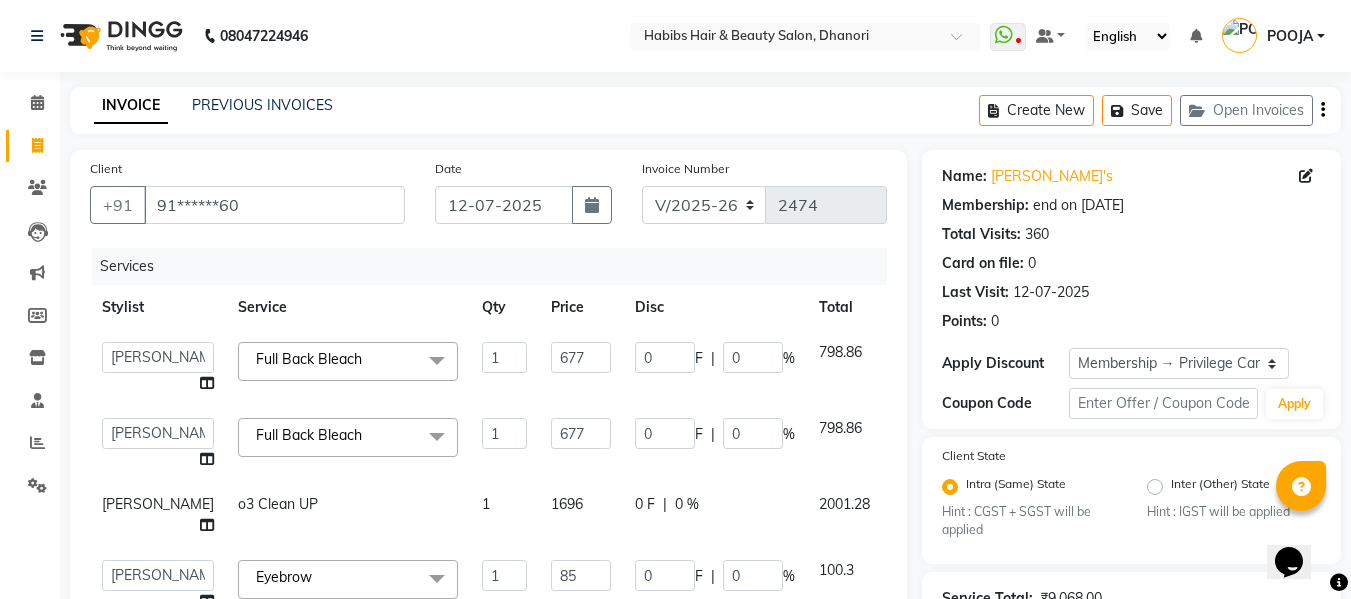 click on "1696" 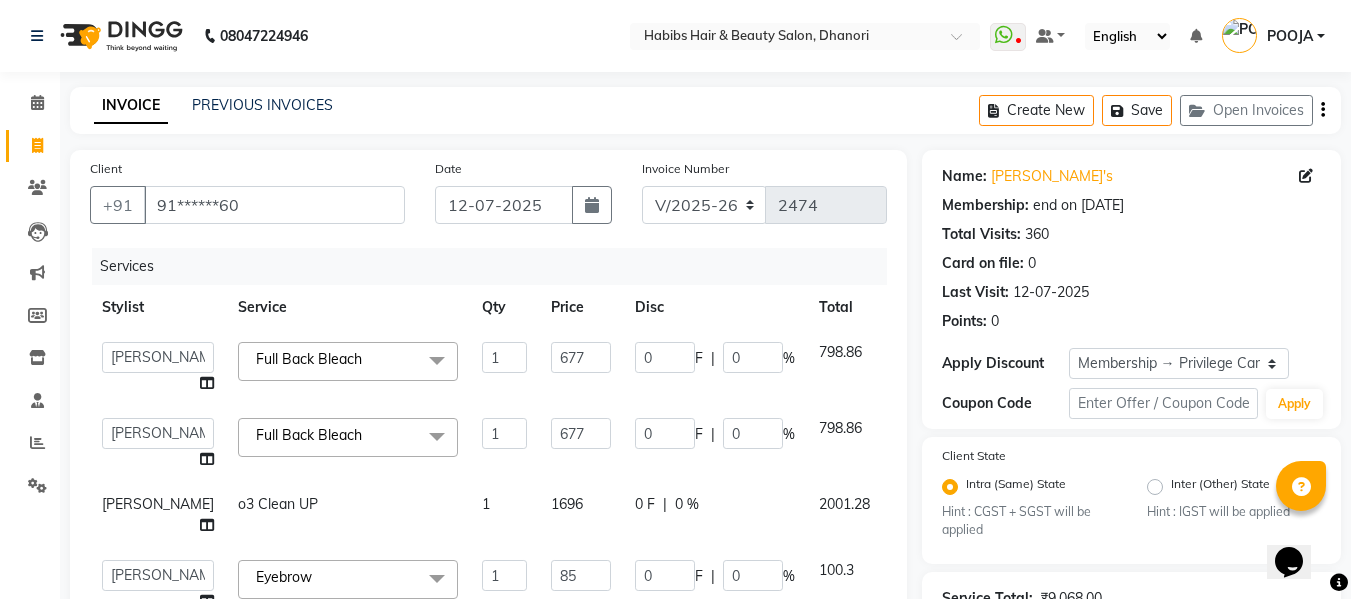 select on "39984" 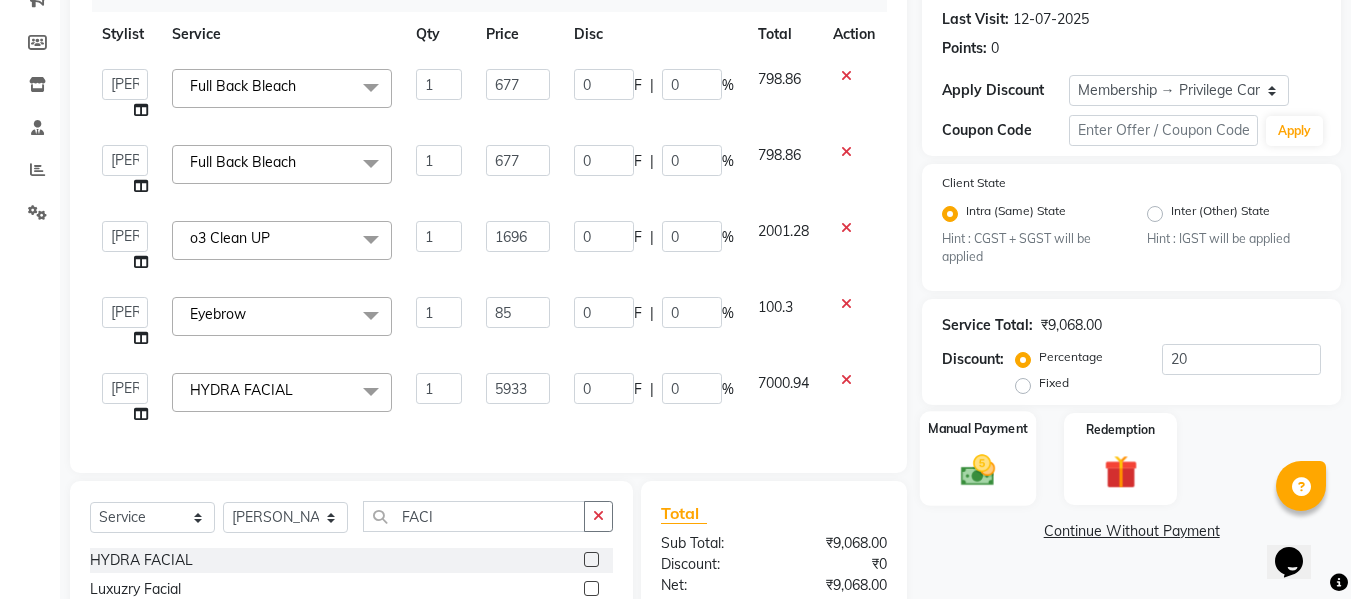 scroll, scrollTop: 254, scrollLeft: 0, axis: vertical 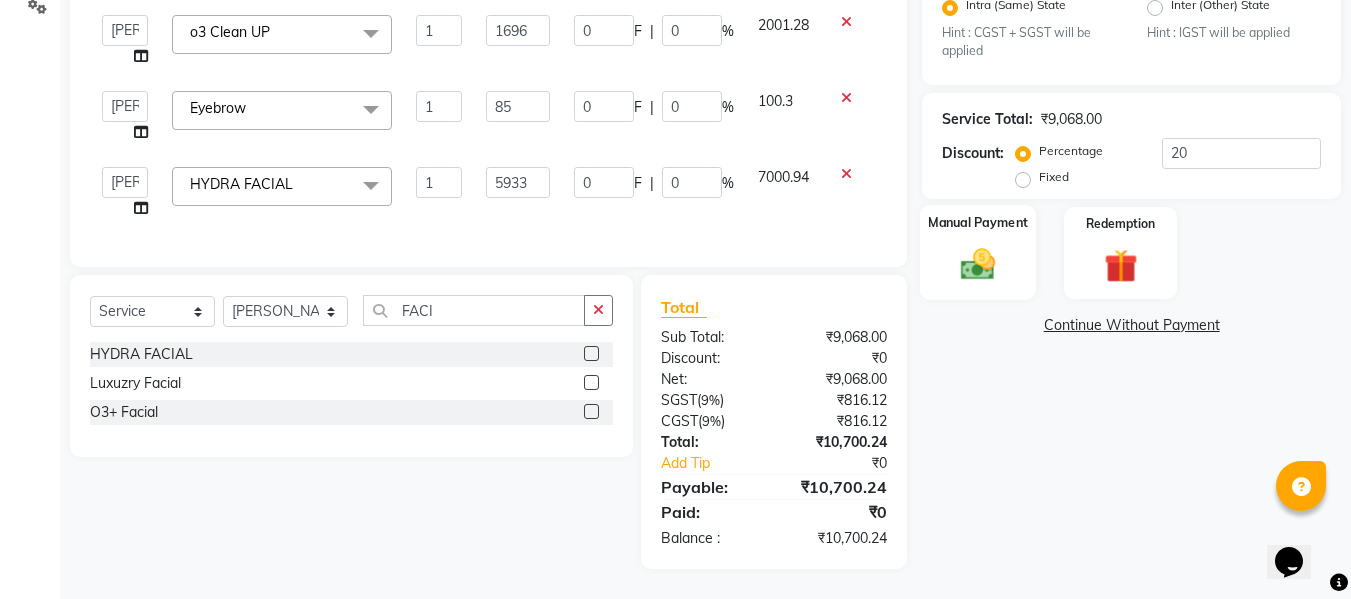 click on "Manual Payment" 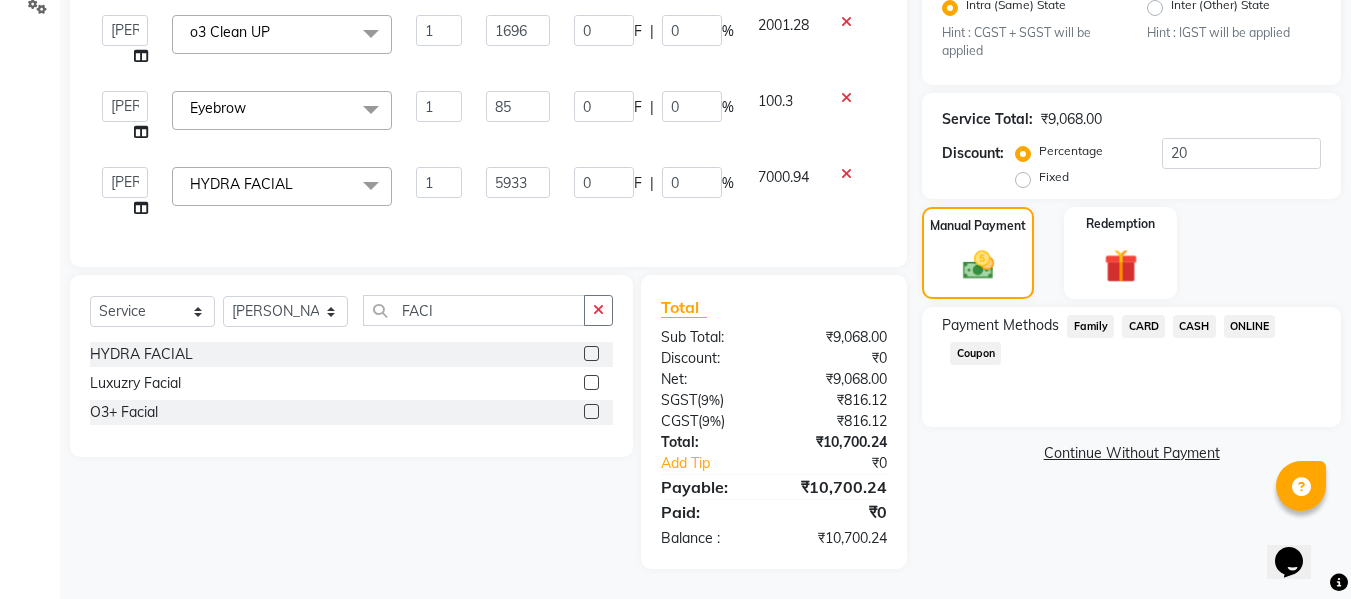 click on "CASH" 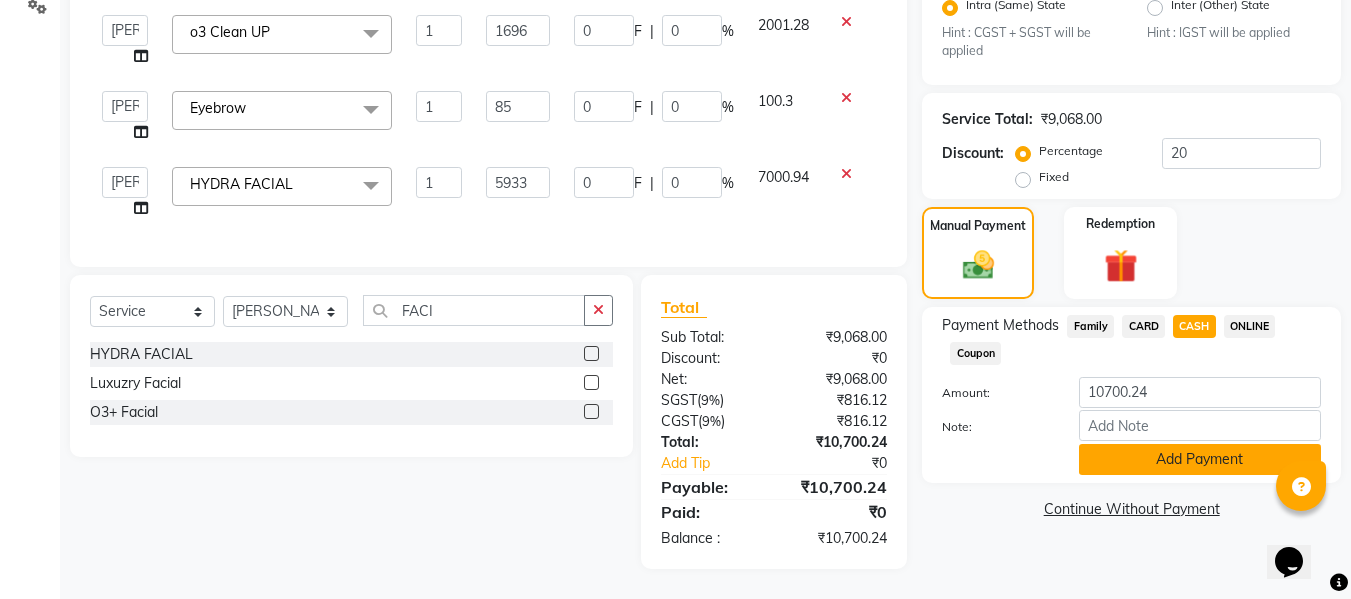 click on "Add Payment" 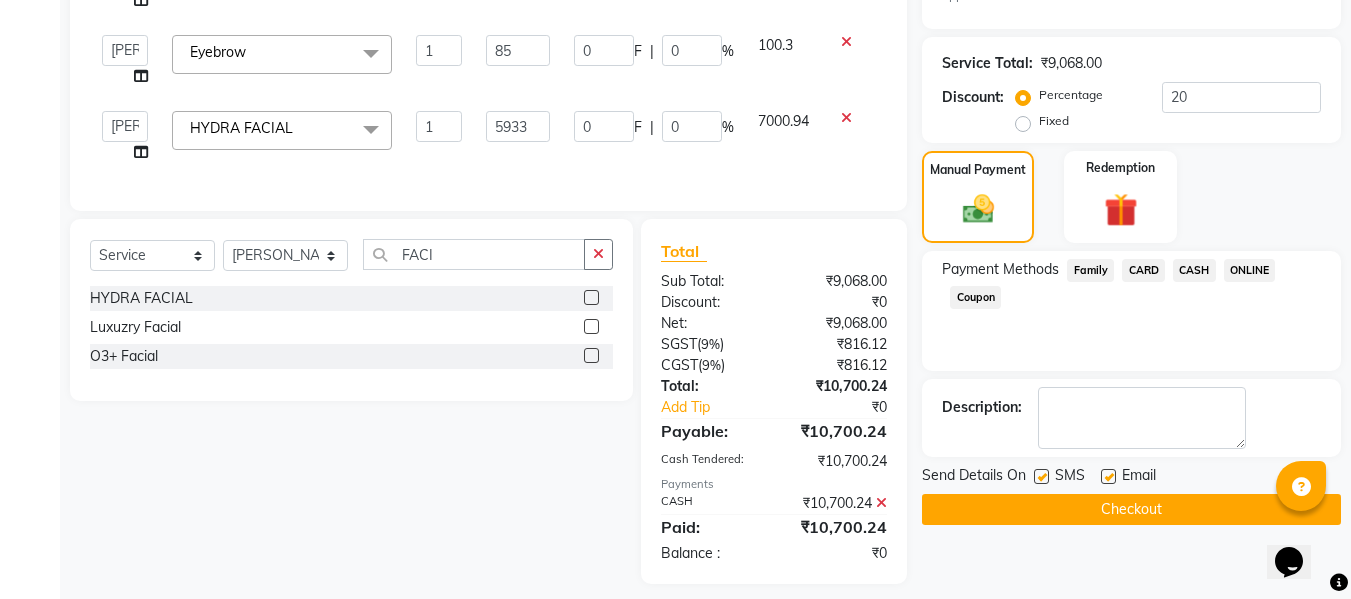 scroll, scrollTop: 565, scrollLeft: 0, axis: vertical 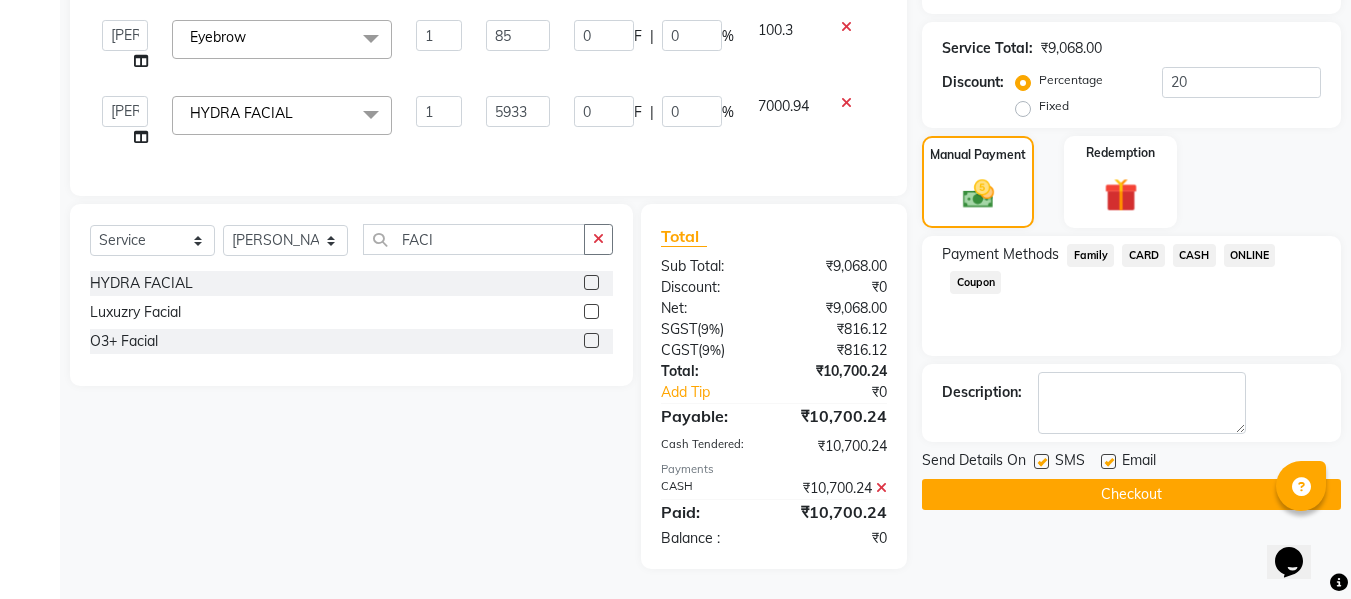 click on "Checkout" 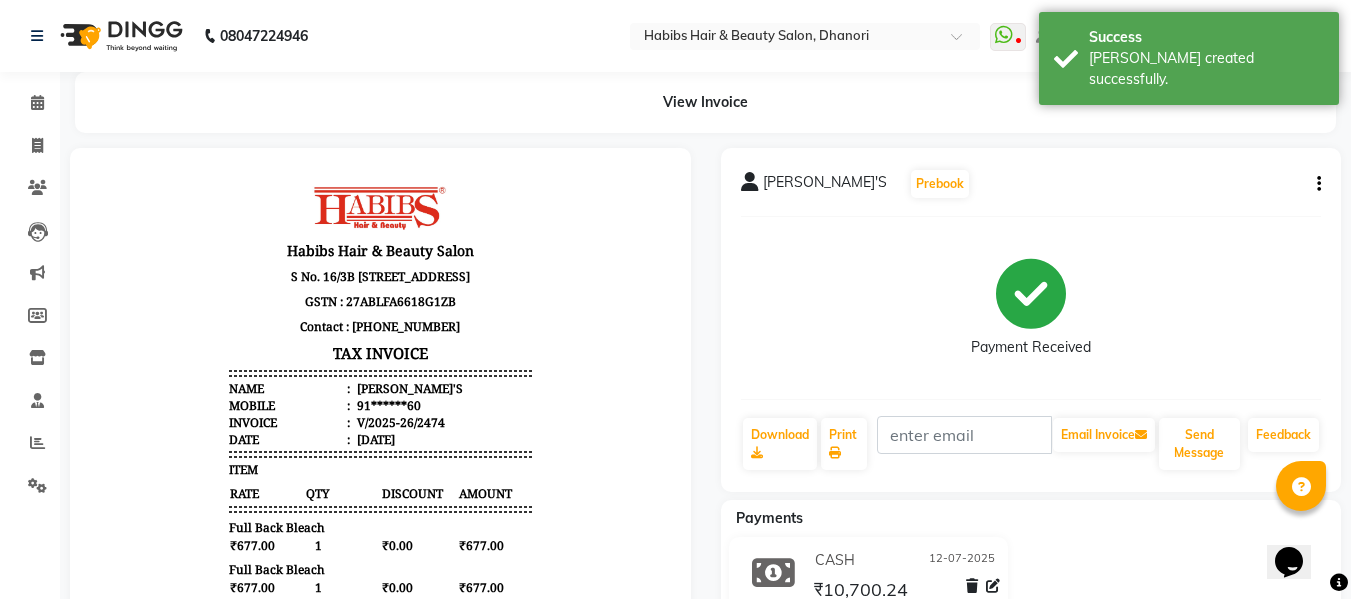 scroll, scrollTop: 0, scrollLeft: 0, axis: both 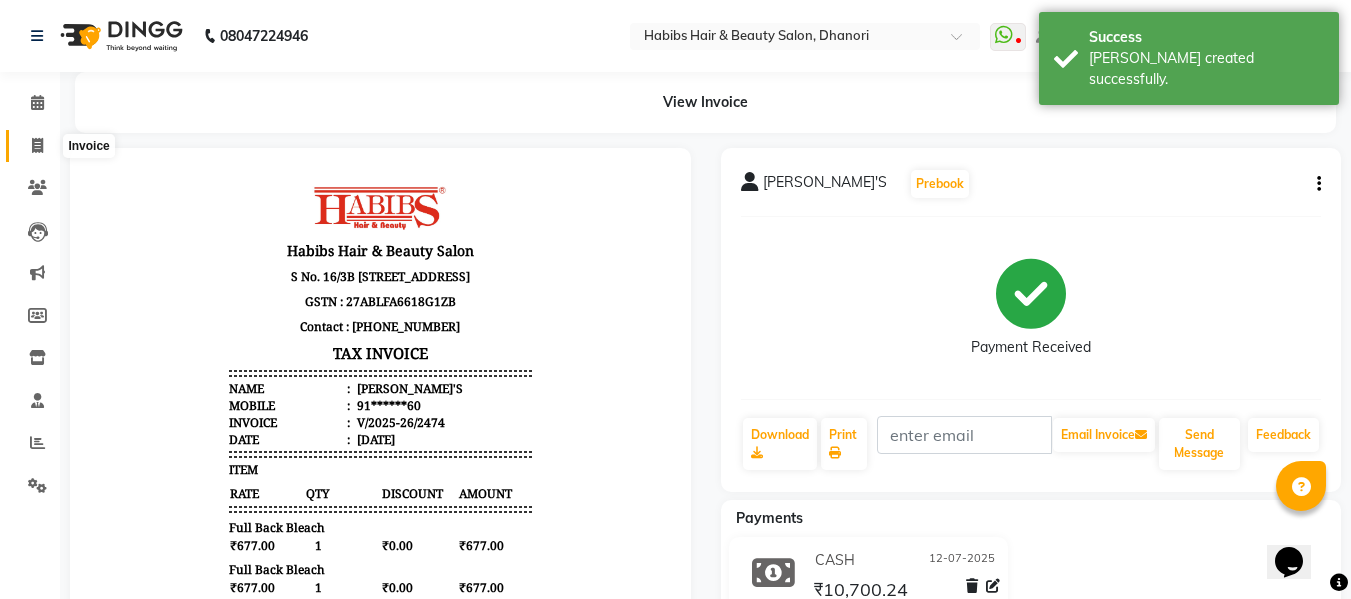 click 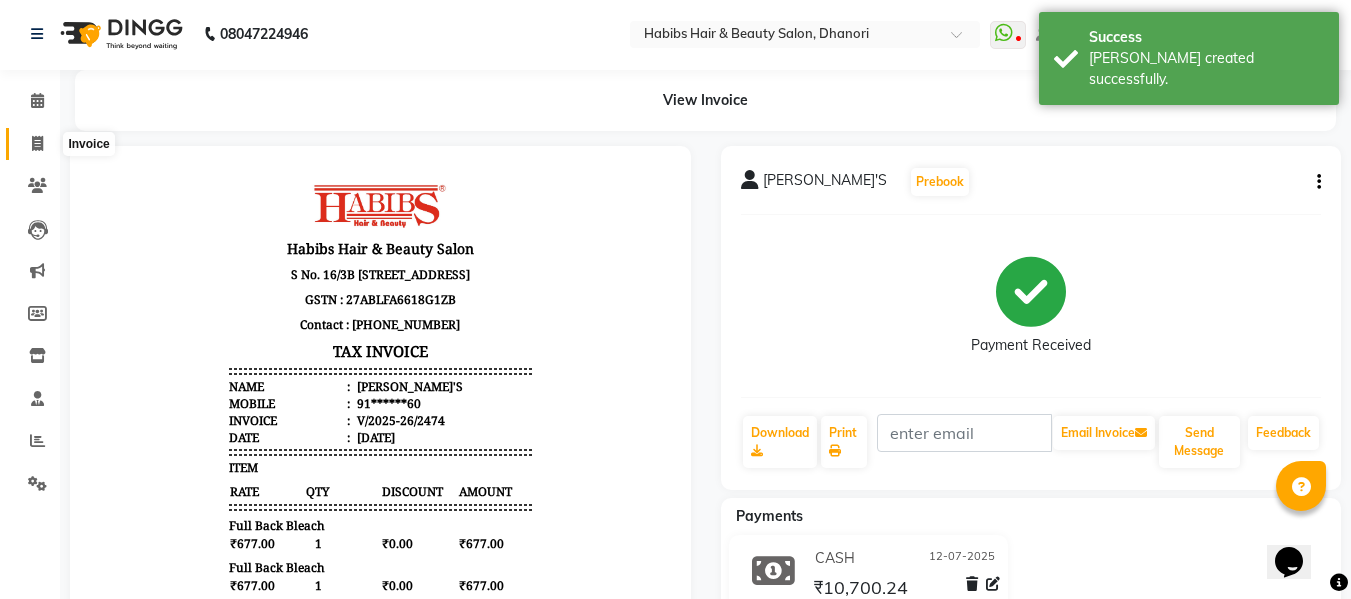 select on "service" 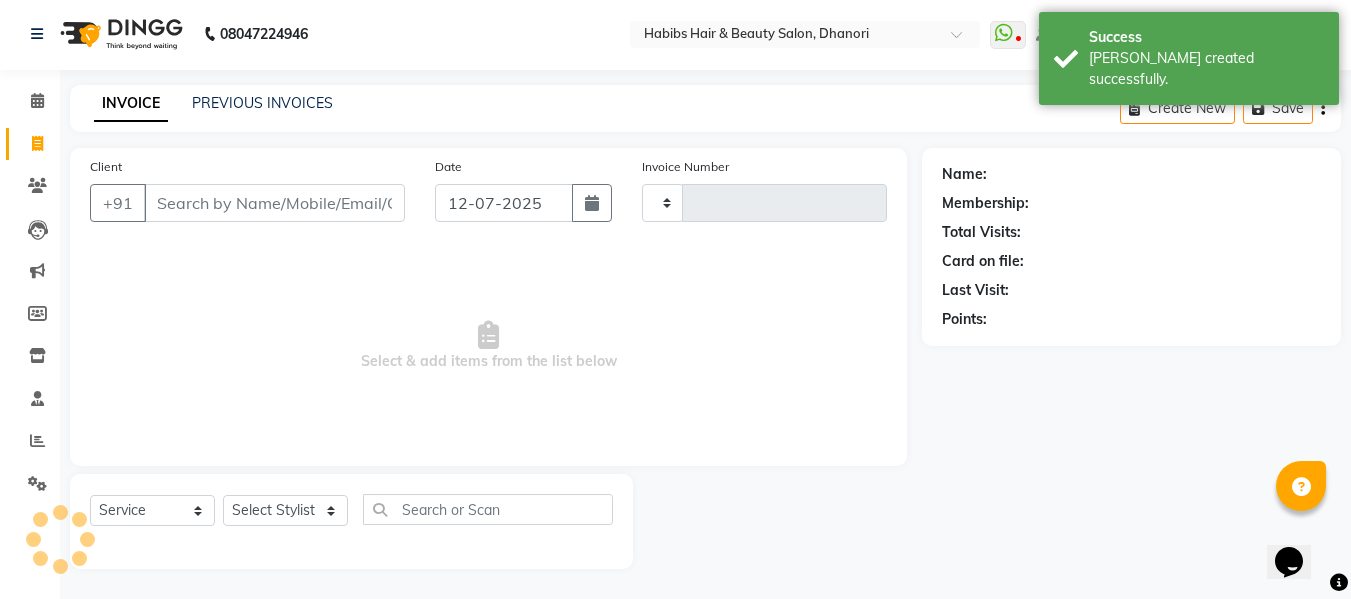 type on "2475" 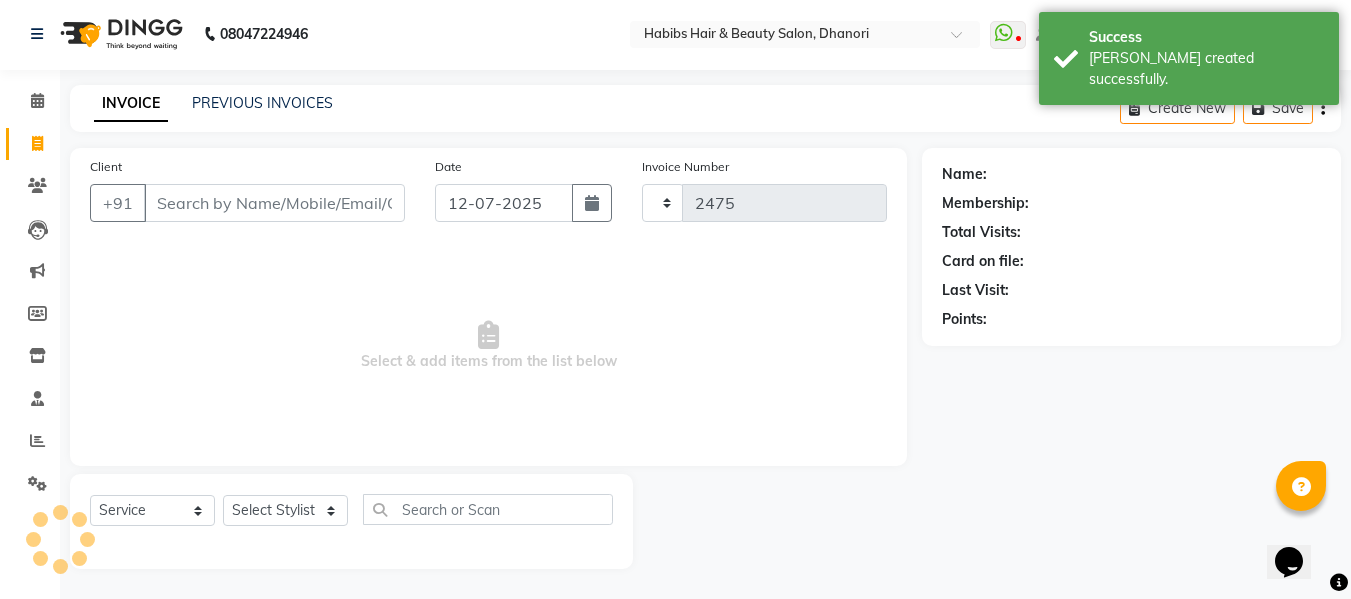 select on "4967" 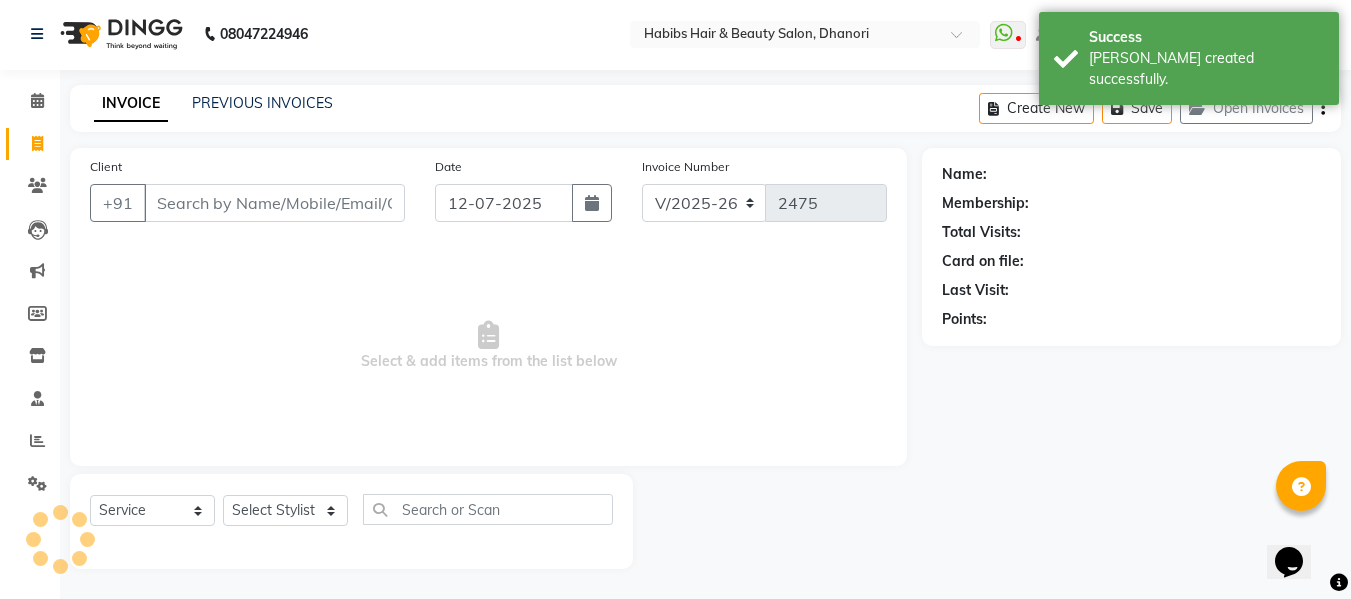 click on "Client" at bounding box center [274, 203] 